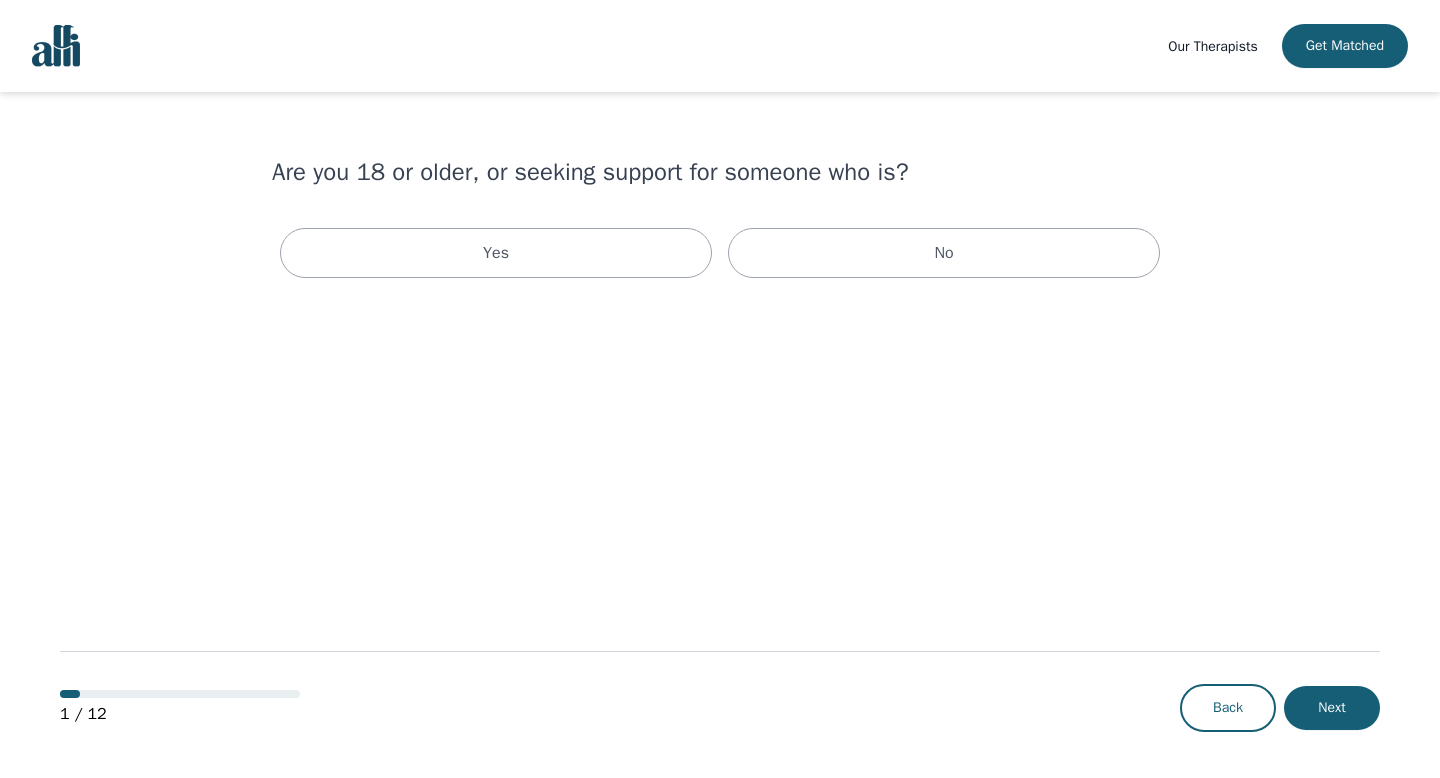 scroll, scrollTop: 0, scrollLeft: 0, axis: both 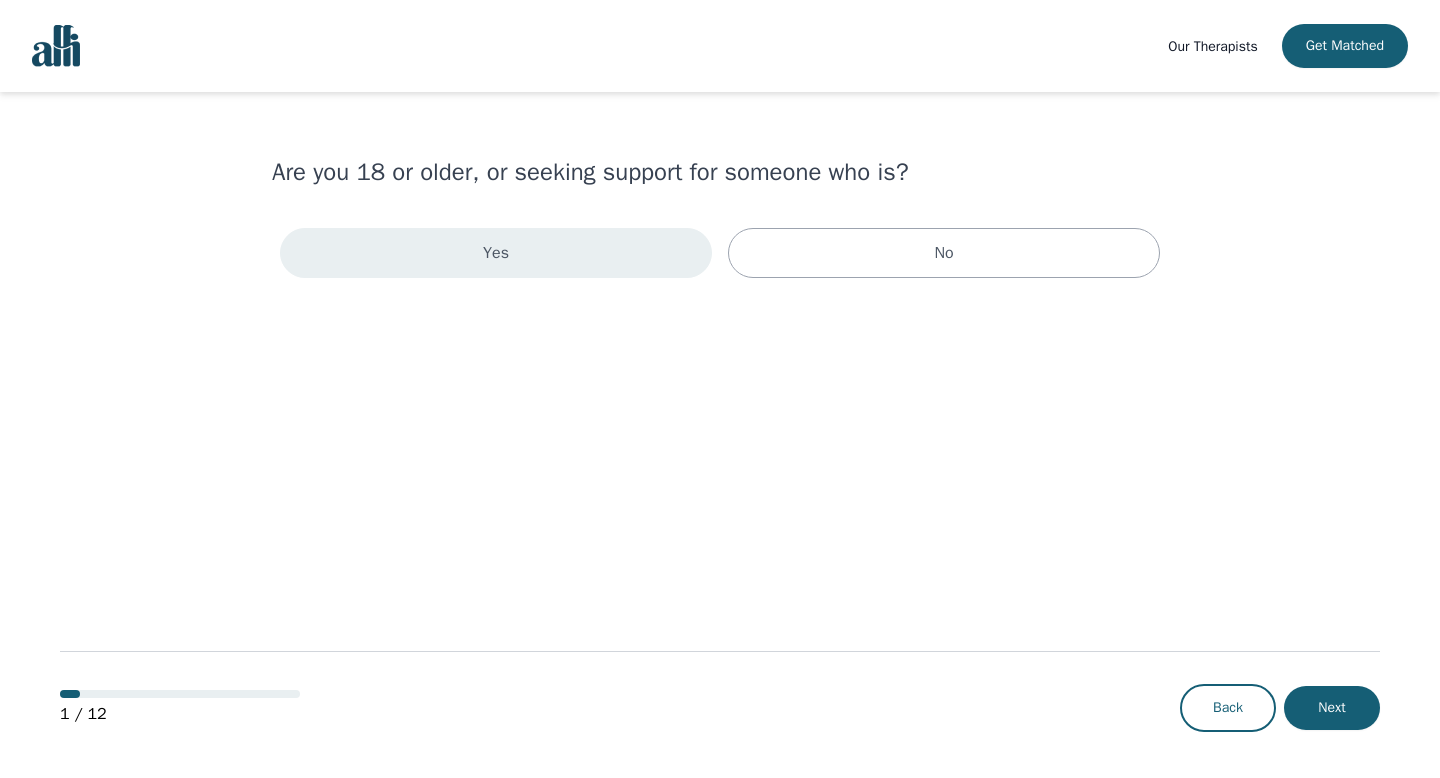 click on "Yes" at bounding box center [496, 253] 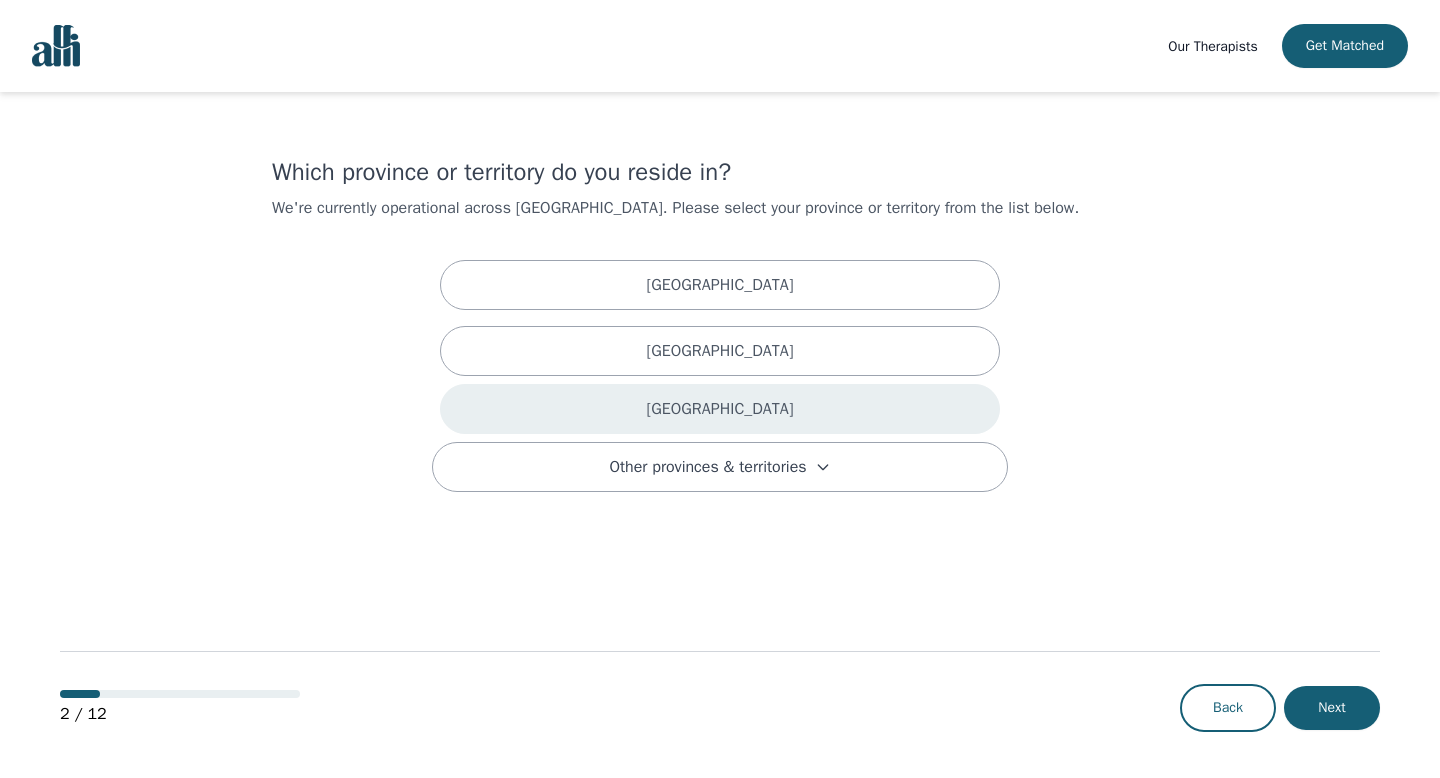 click on "[GEOGRAPHIC_DATA]" at bounding box center (720, 409) 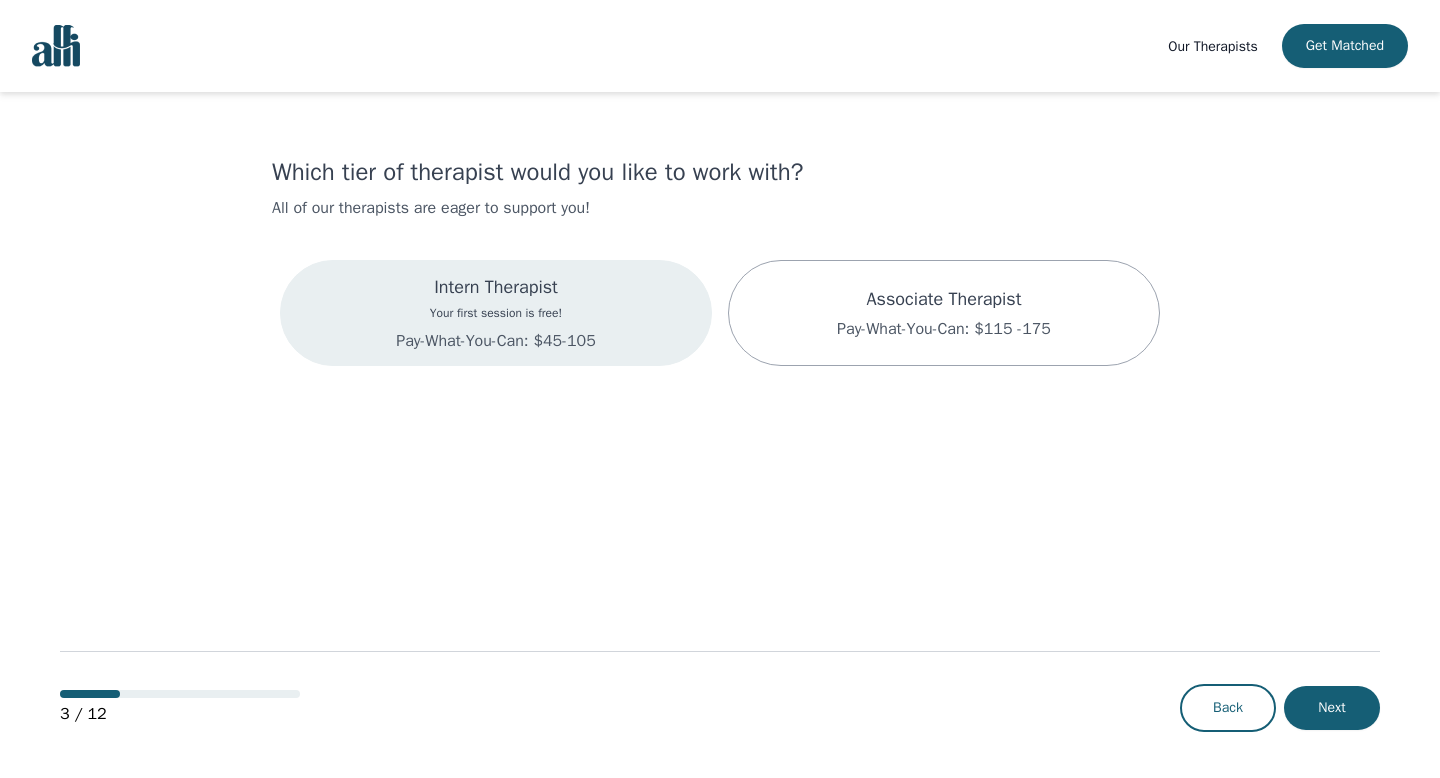 click on "Intern Therapist" at bounding box center (495, 287) 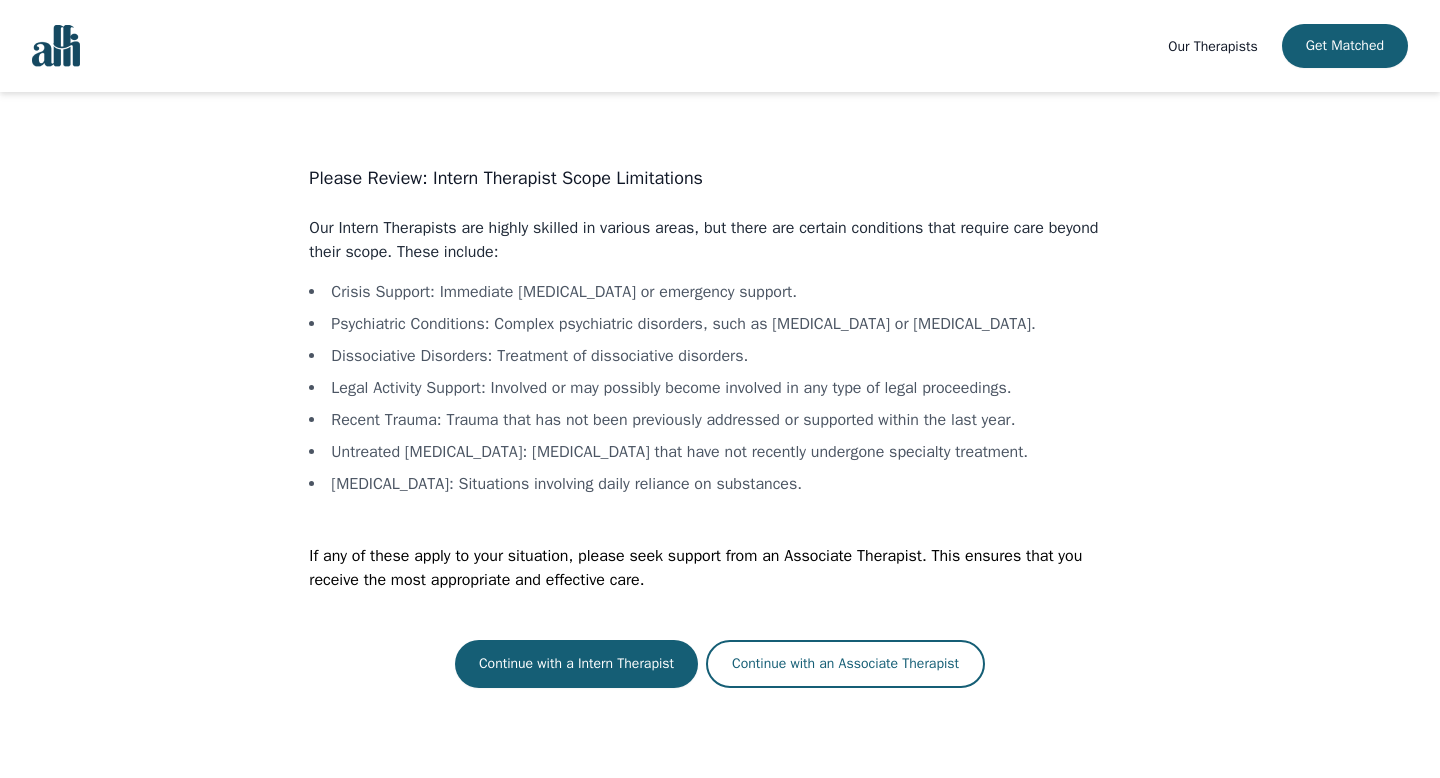 scroll, scrollTop: 2, scrollLeft: 0, axis: vertical 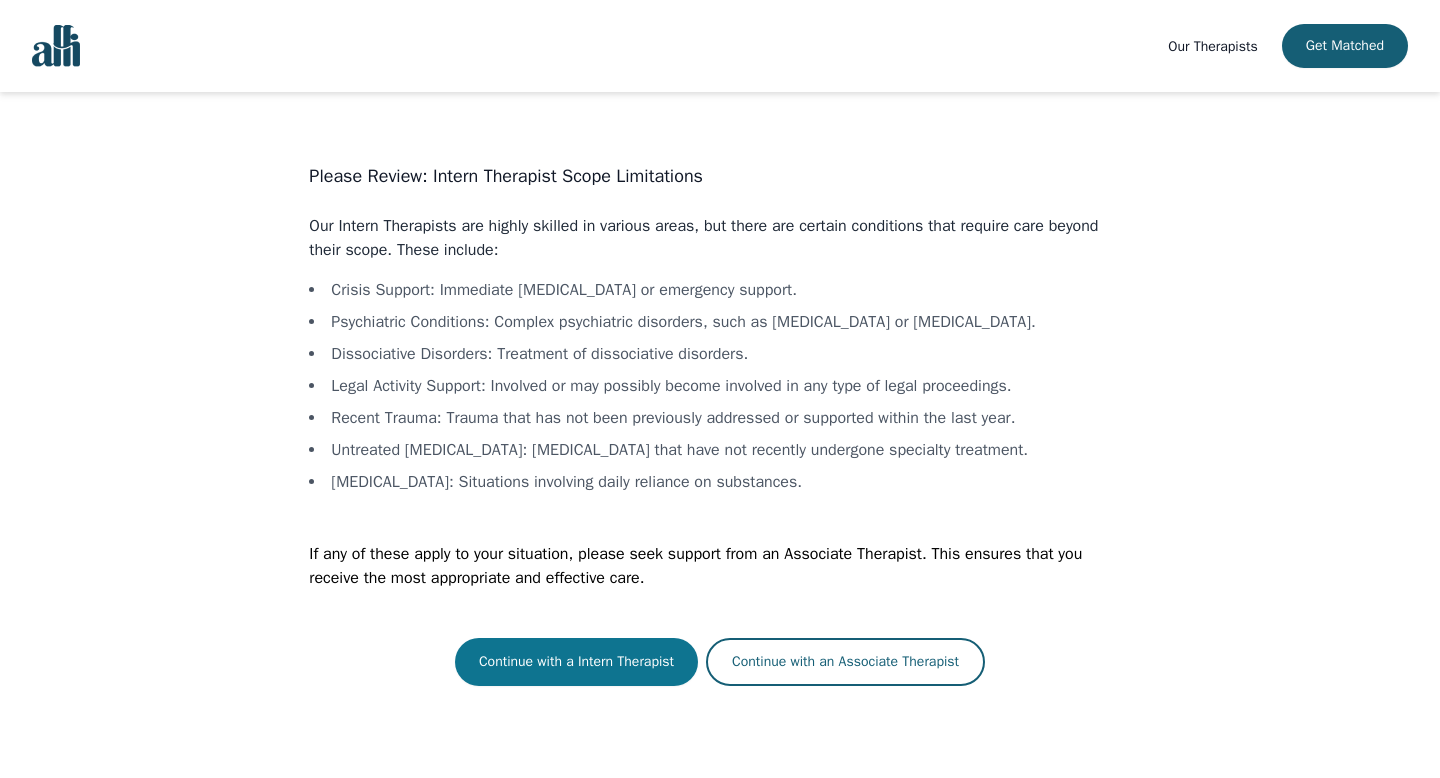 click on "Continue with a Intern Therapist" at bounding box center (576, 662) 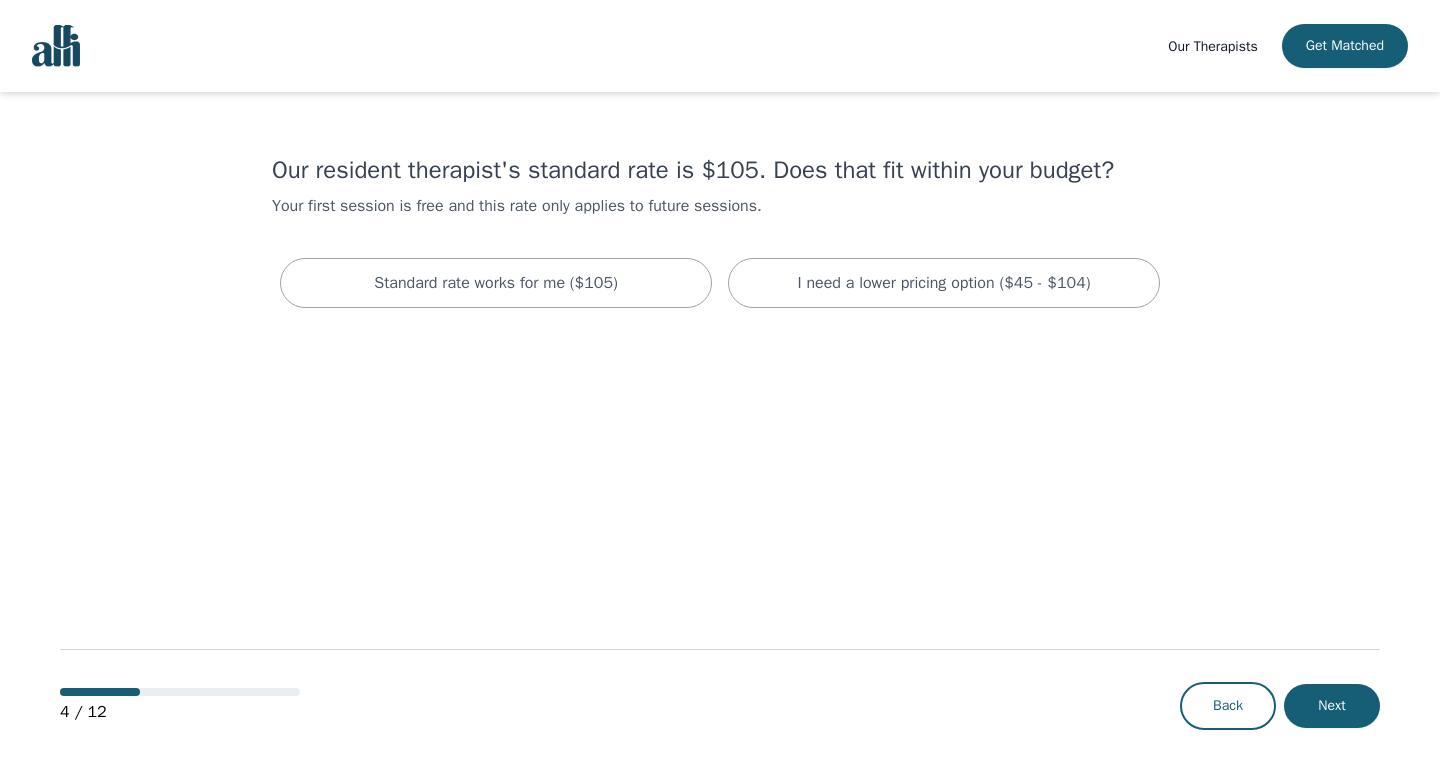 scroll, scrollTop: 0, scrollLeft: 0, axis: both 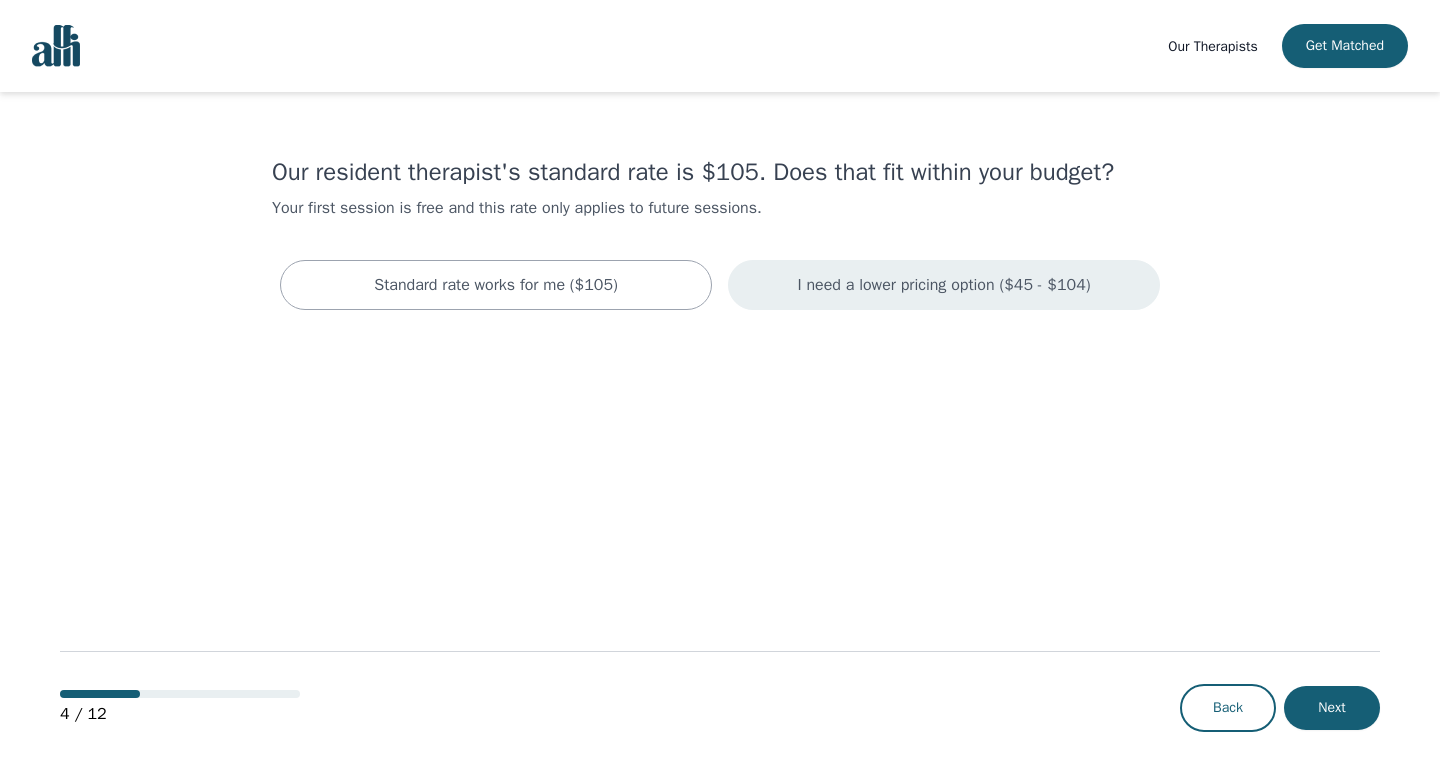 click on "I need a lower pricing option ($45 - $104)" at bounding box center (943, 285) 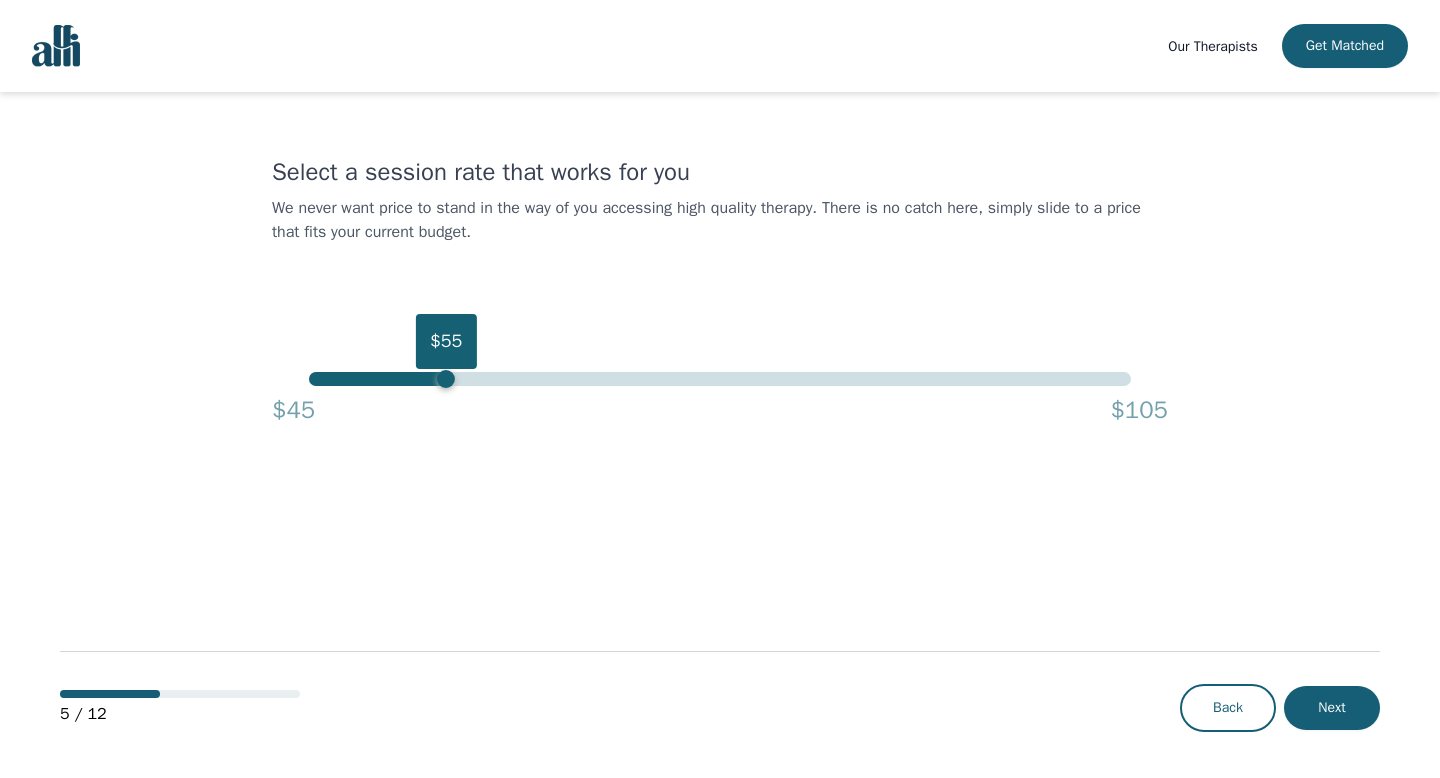 drag, startPoint x: 1132, startPoint y: 375, endPoint x: 446, endPoint y: 395, distance: 686.2915 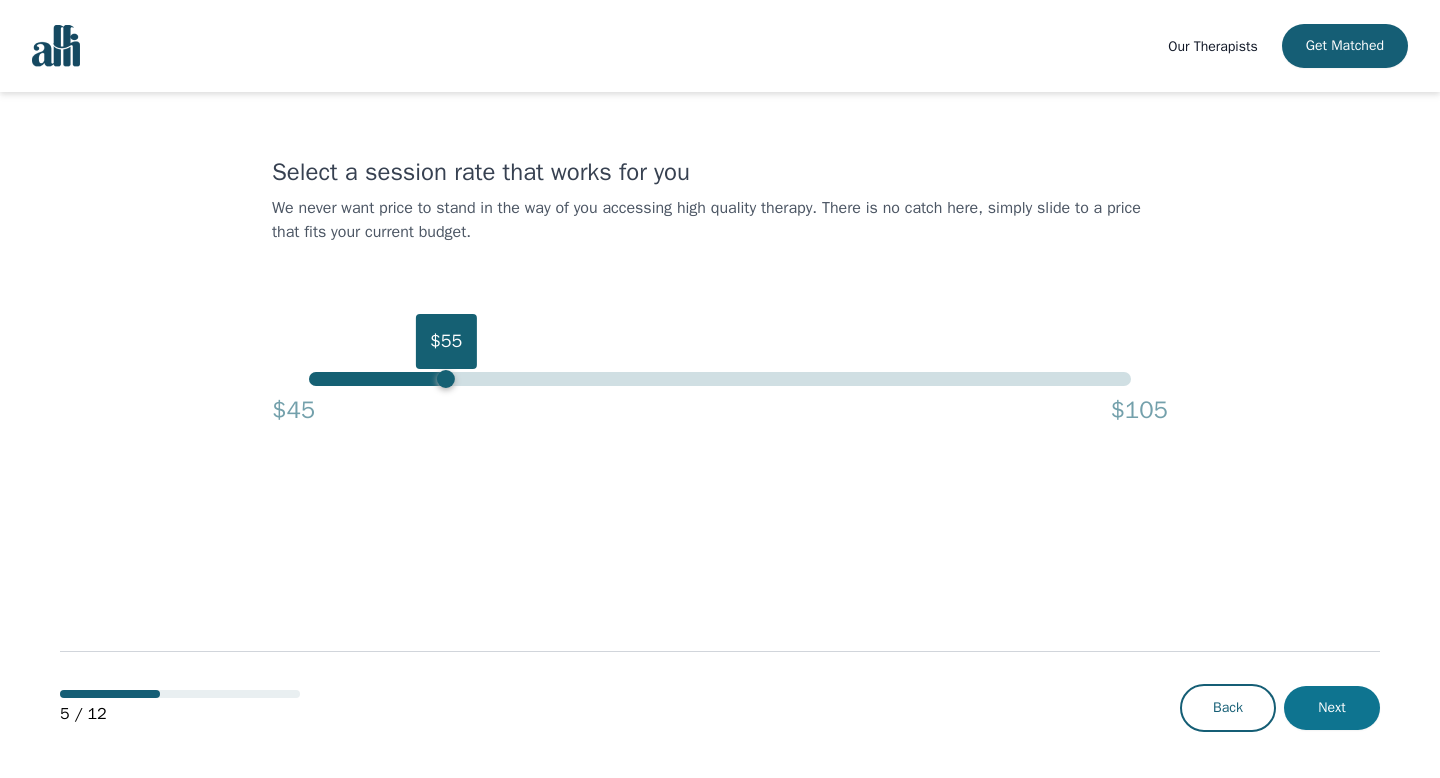 click on "Next" at bounding box center [1332, 708] 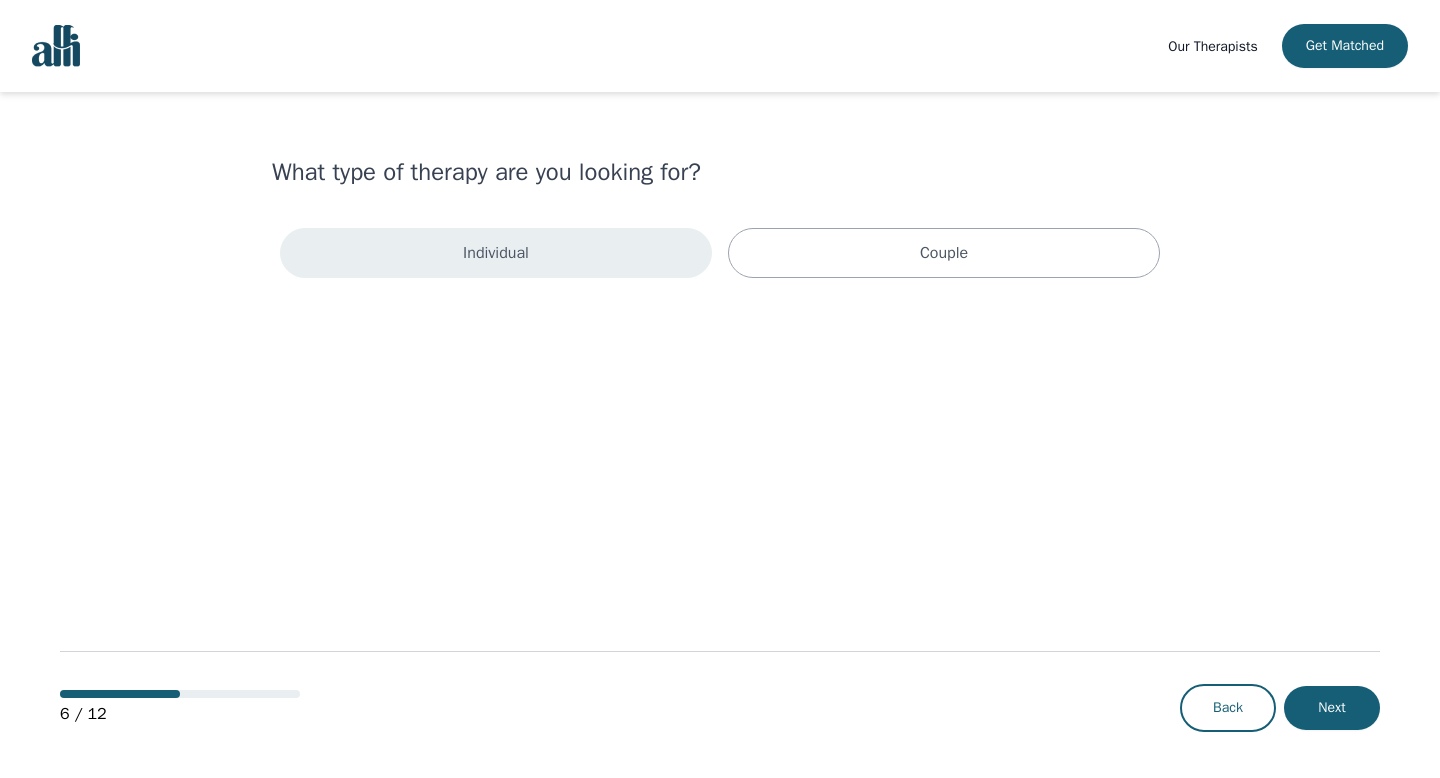 click on "Individual" at bounding box center (496, 253) 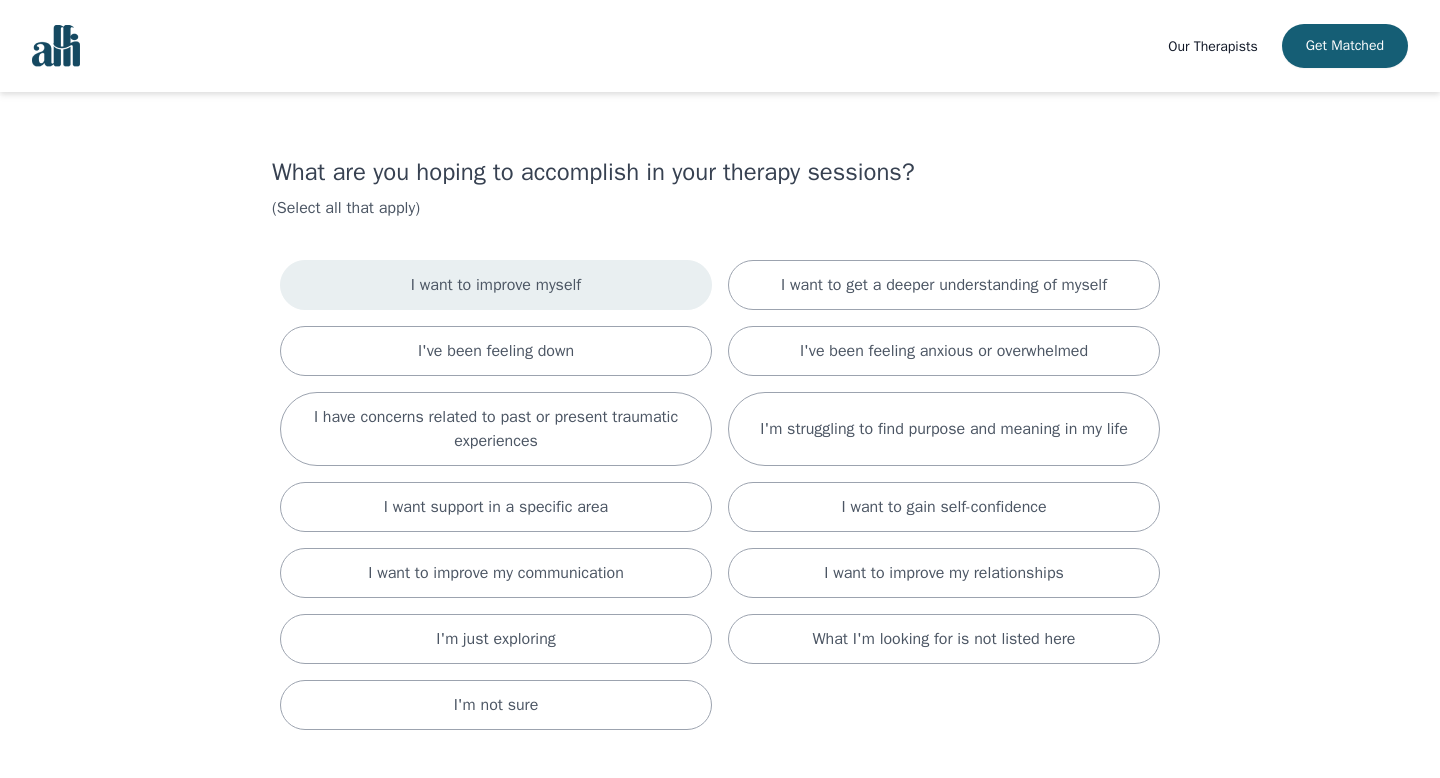 click on "I want to improve myself" at bounding box center [496, 285] 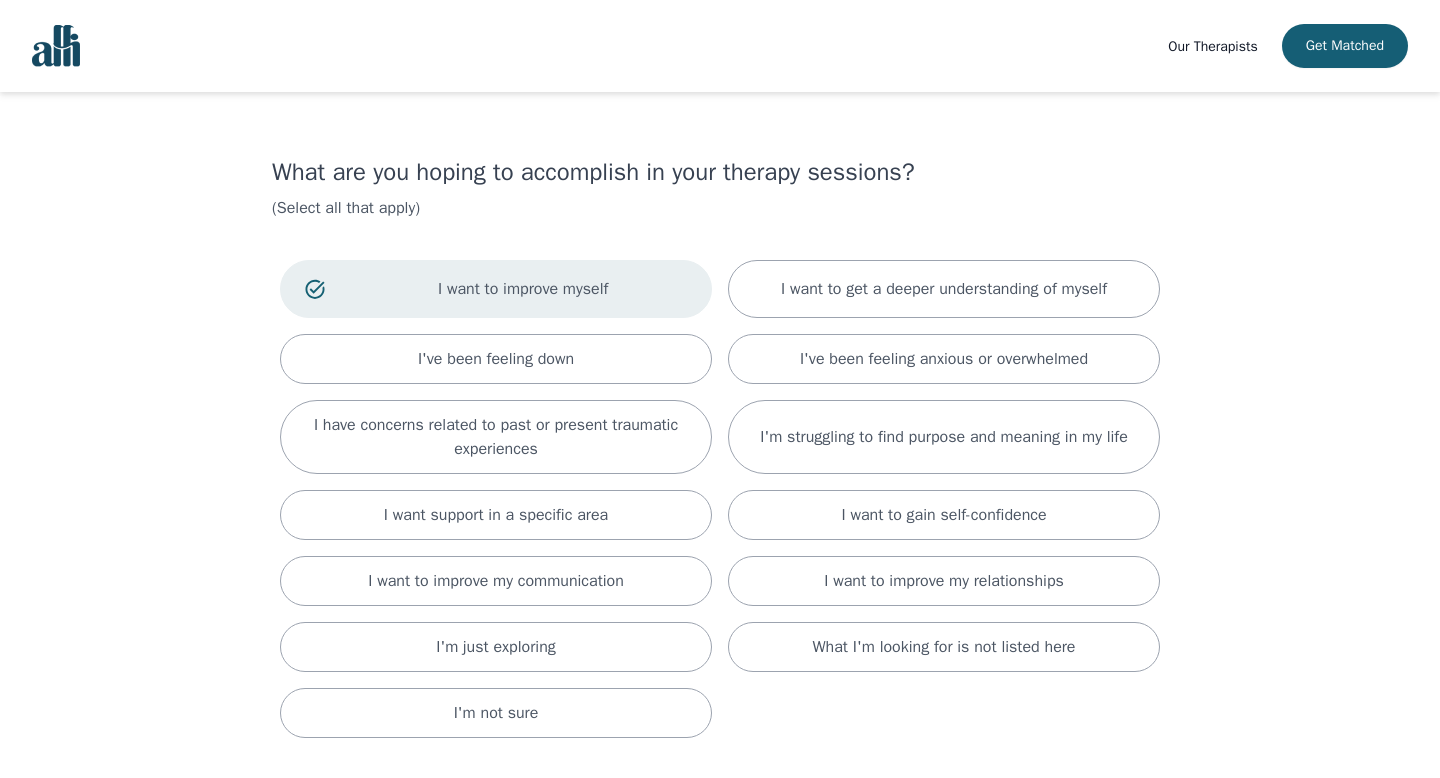 click on "I want to improve myself I want to get a deeper understanding of myself I've been feeling down I've been feeling anxious or overwhelmed I have concerns related to past or present traumatic experiences I'm struggling to find purpose and meaning in my life I want support in a specific area I want to gain self-confidence I want to improve my communication I want to improve my relationships I'm just exploring What I'm looking for is not listed here I'm not sure" at bounding box center (720, 499) 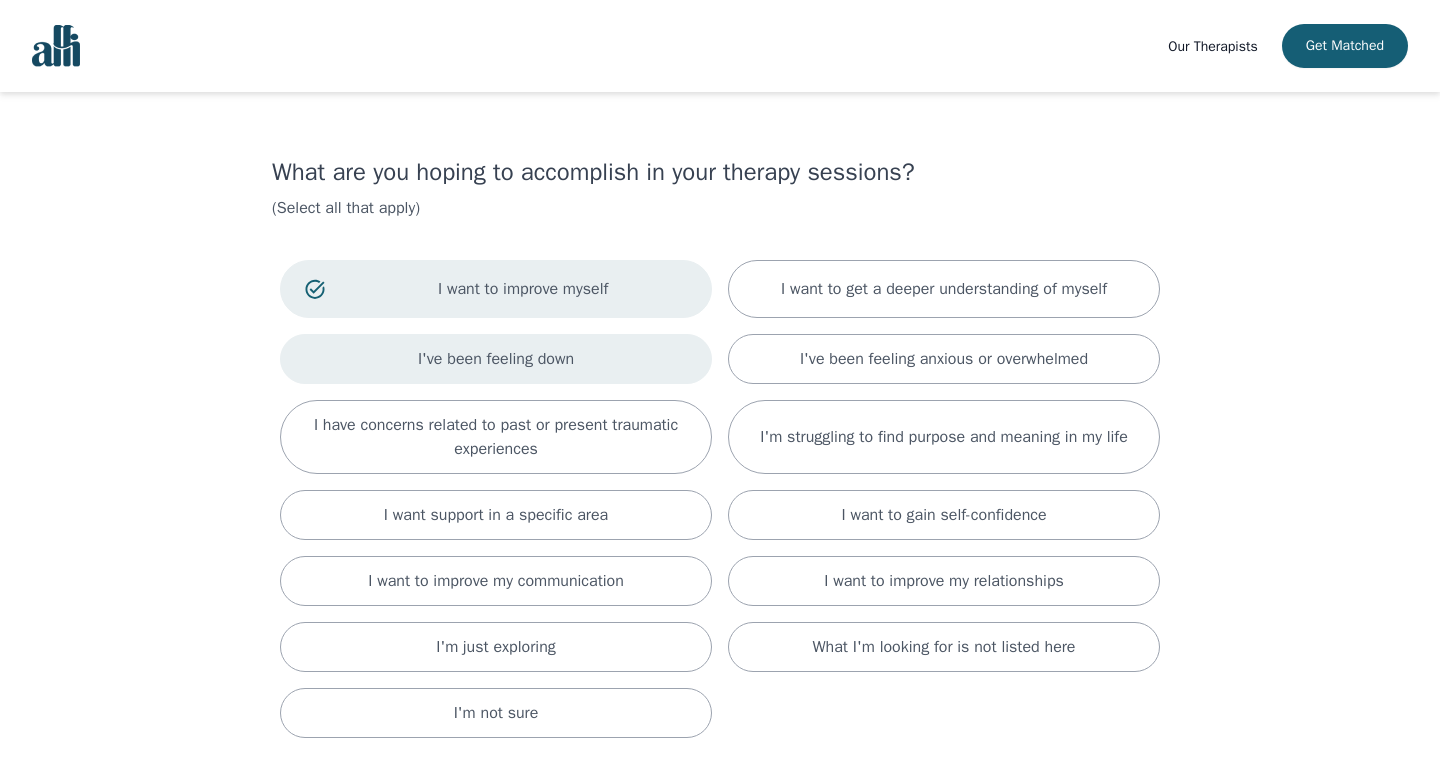 click on "I've been feeling down" at bounding box center (496, 359) 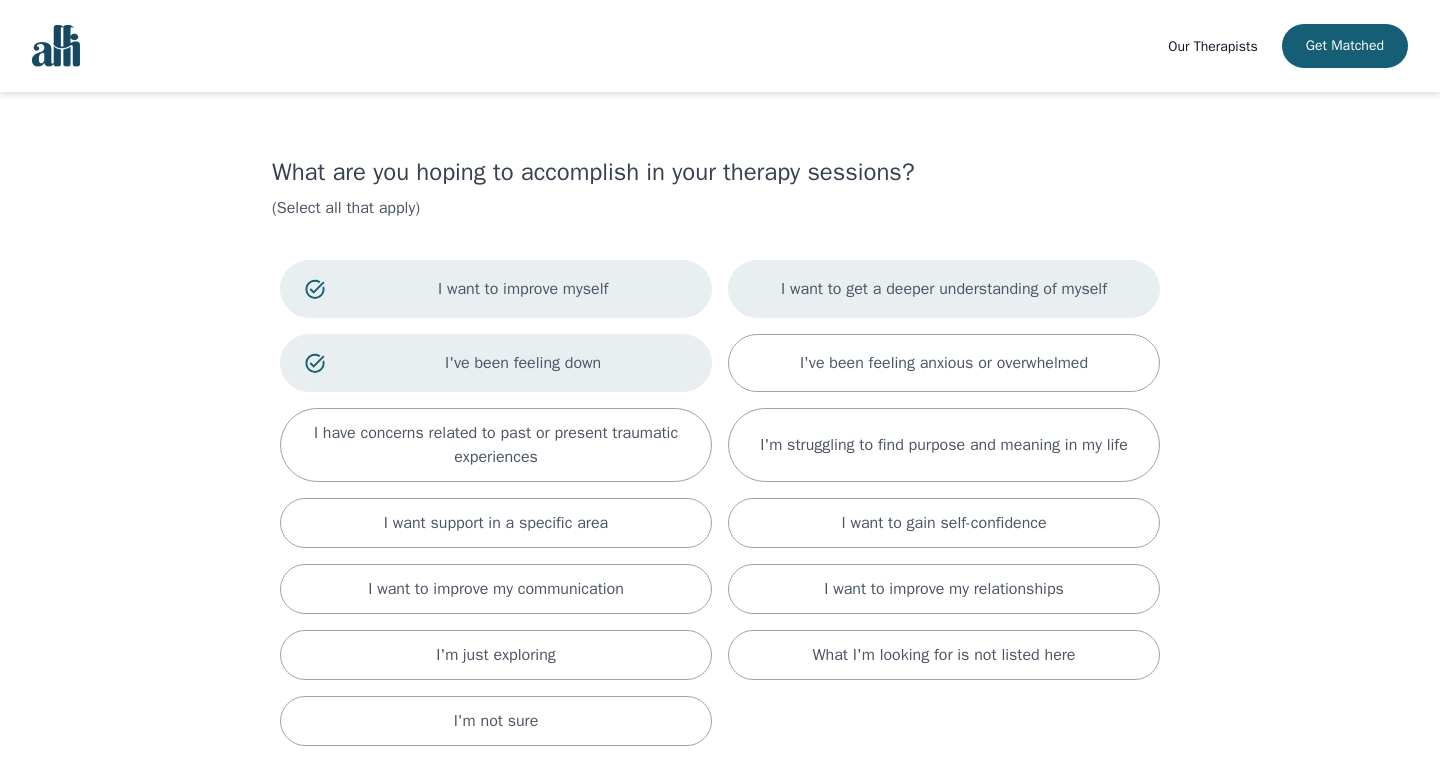 click on "I want to get a deeper understanding of myself" at bounding box center [944, 289] 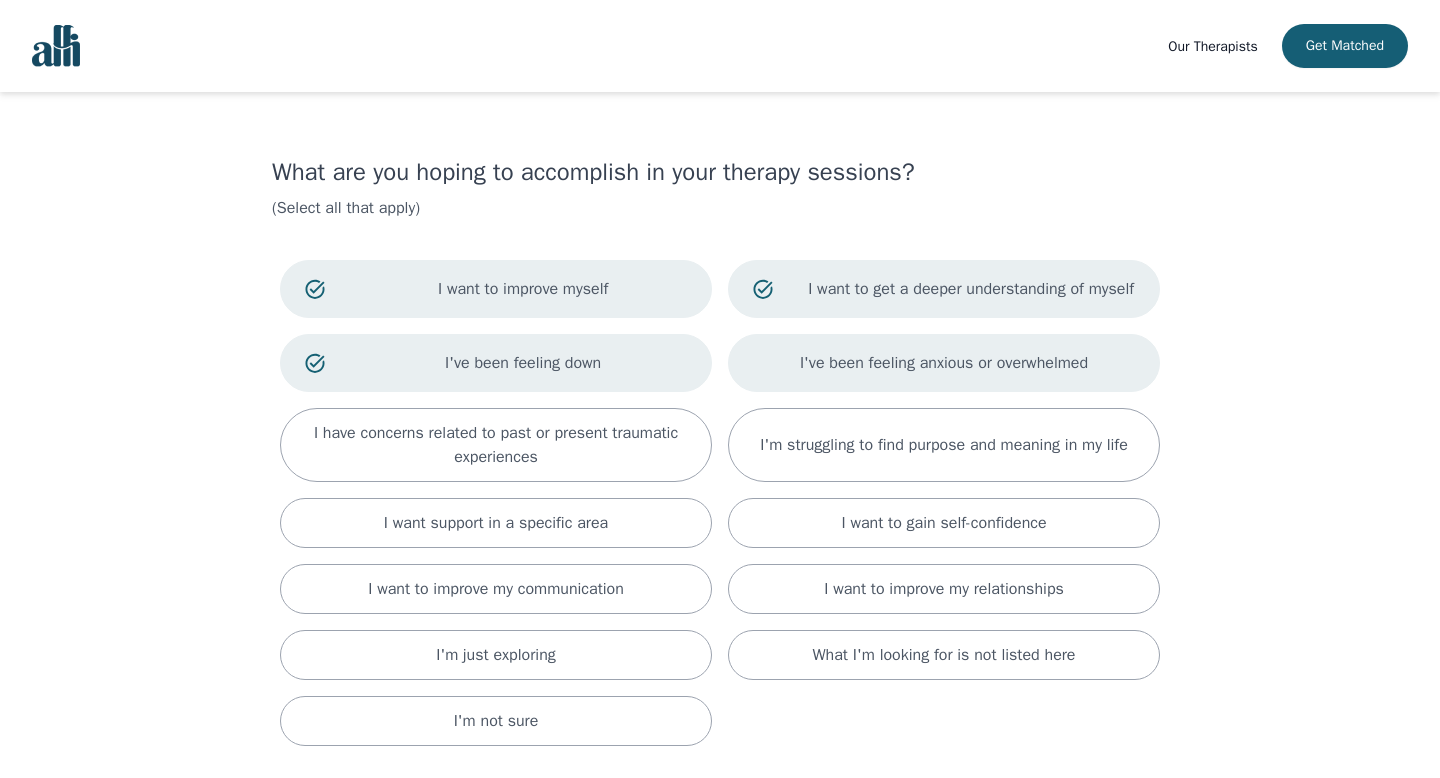 click on "I've been feeling anxious or overwhelmed" at bounding box center [944, 363] 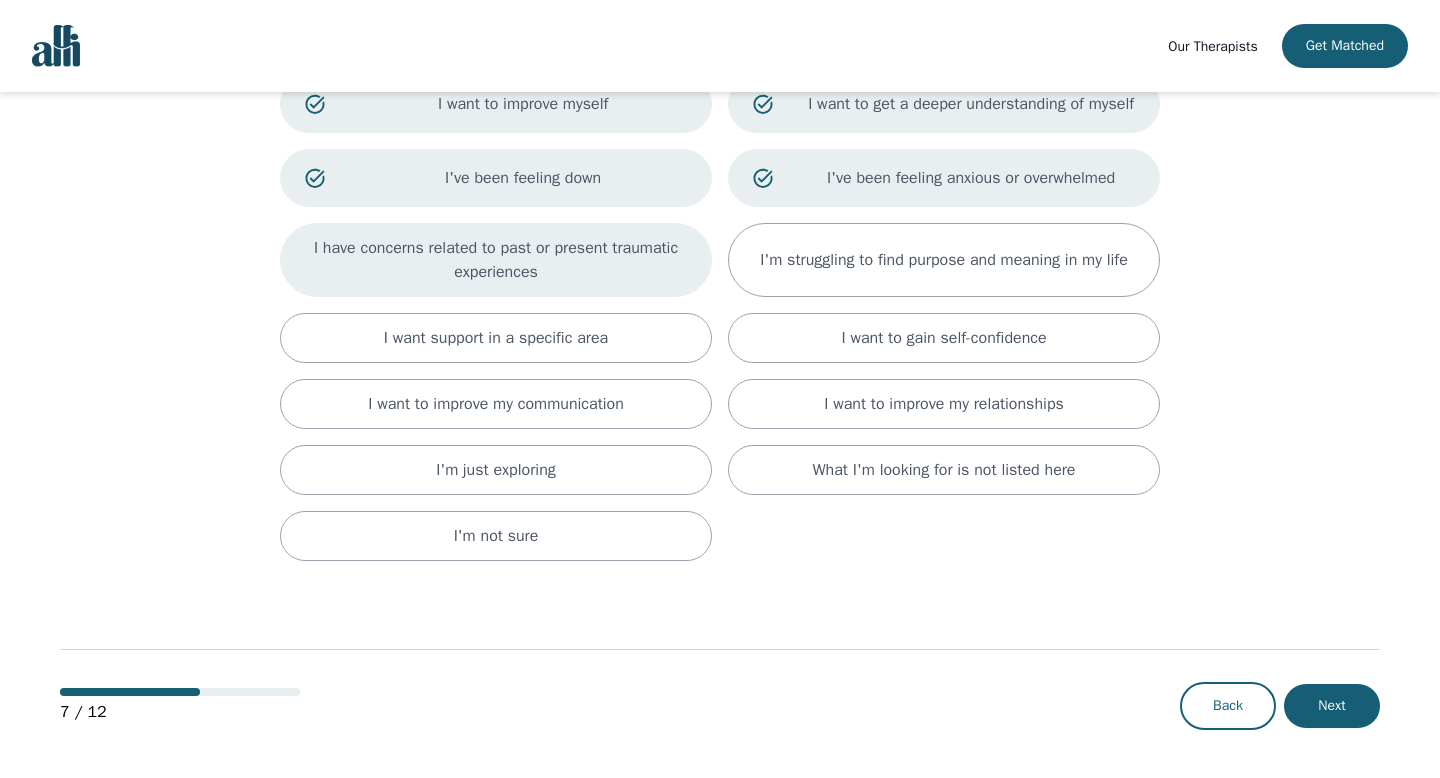scroll, scrollTop: 199, scrollLeft: 0, axis: vertical 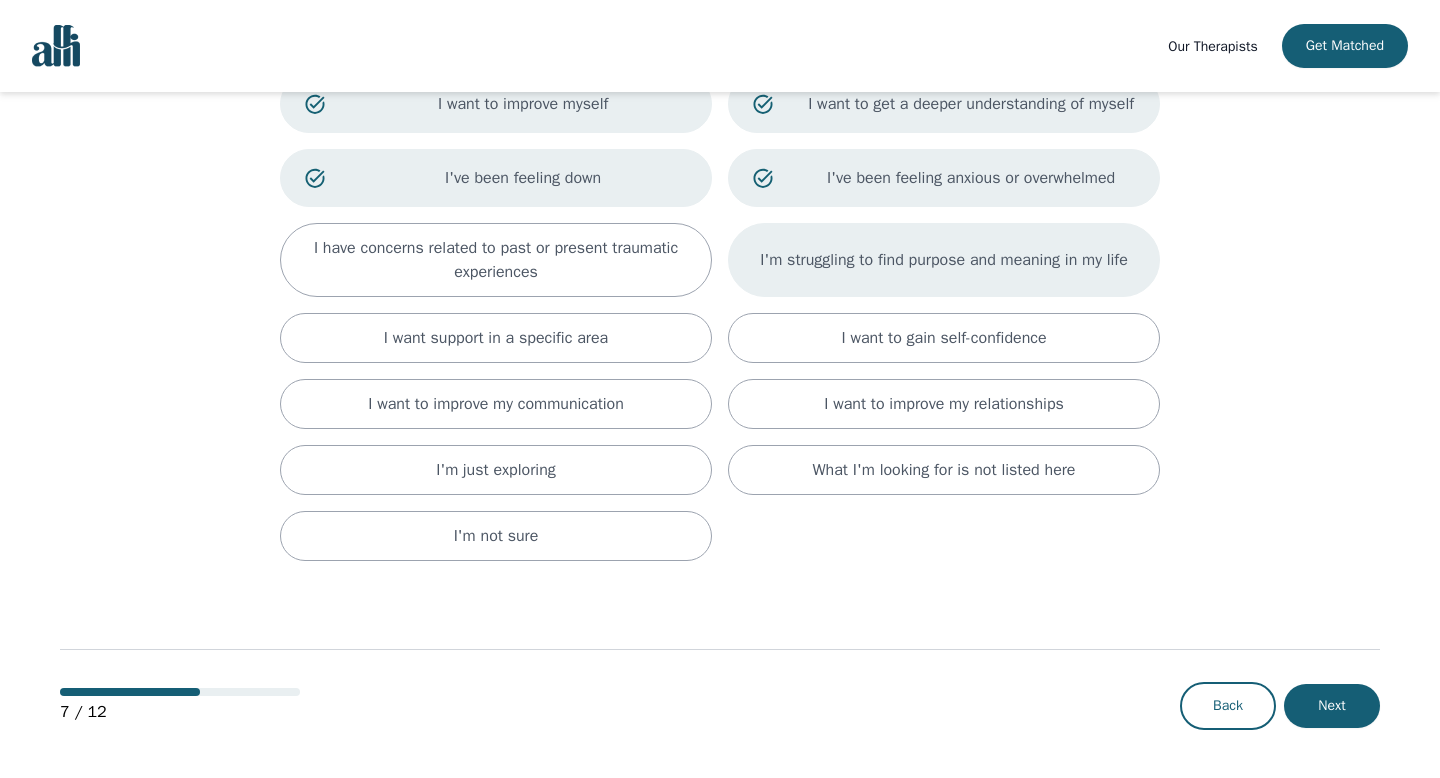 click on "I'm struggling to find purpose and meaning in my life" at bounding box center [944, 260] 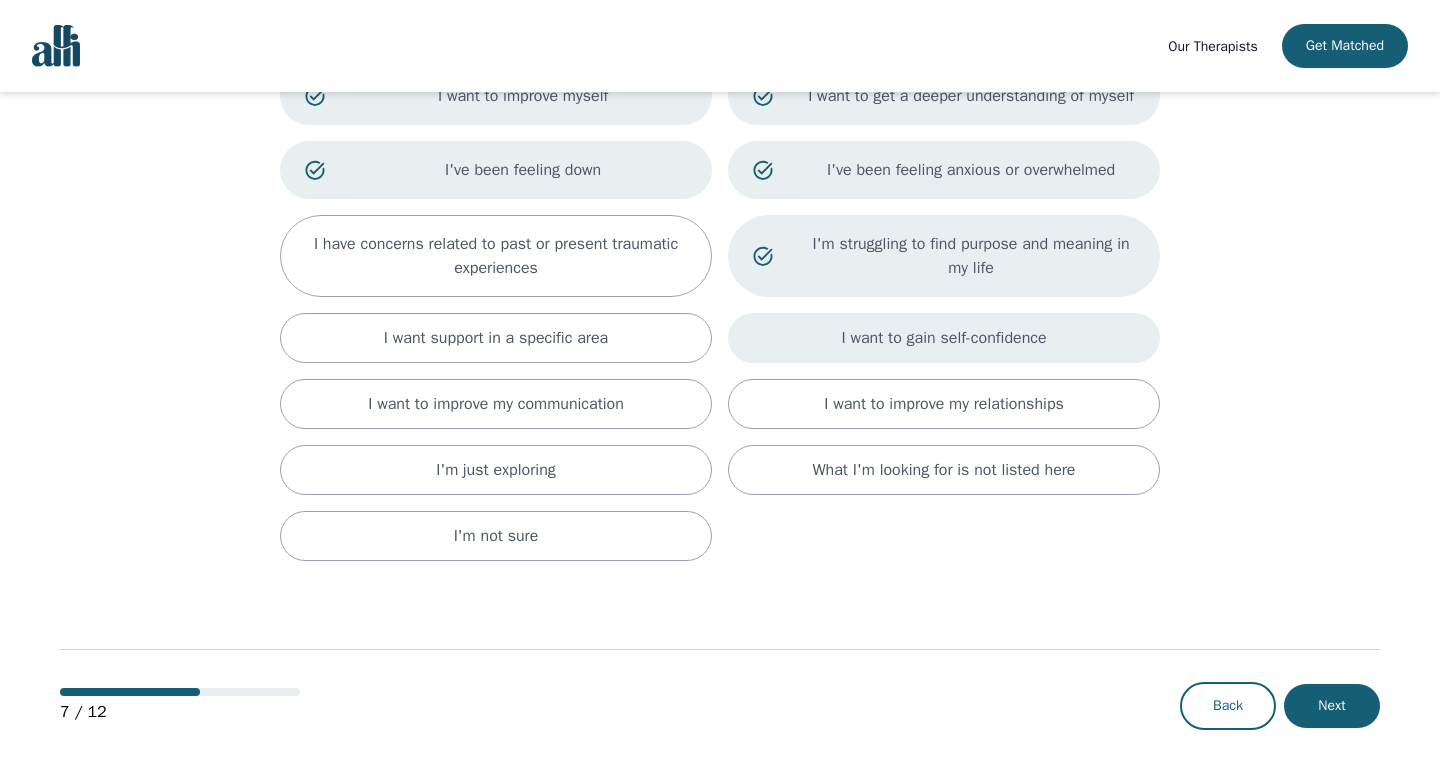 click on "I want to gain self-confidence" at bounding box center (944, 338) 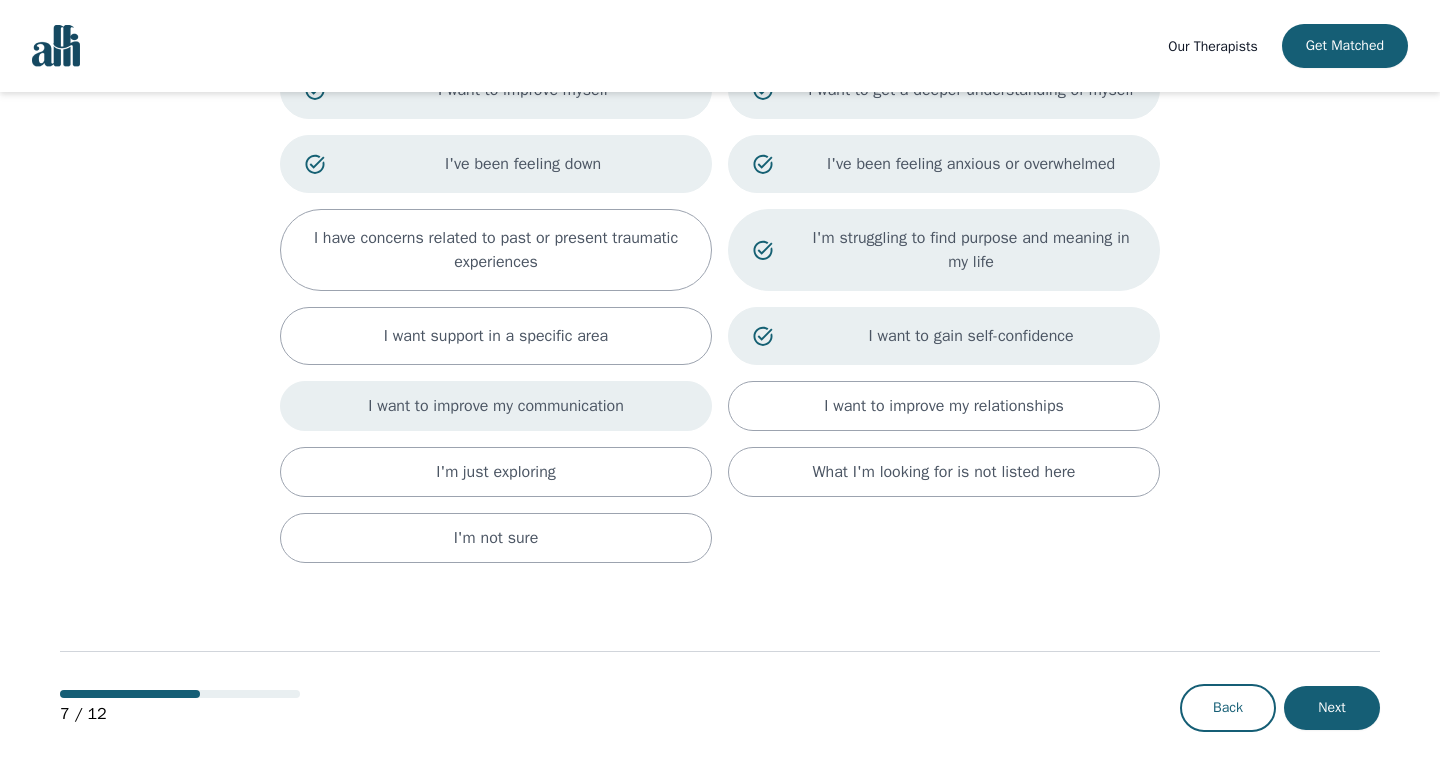 click on "I want to improve my communication" at bounding box center (496, 406) 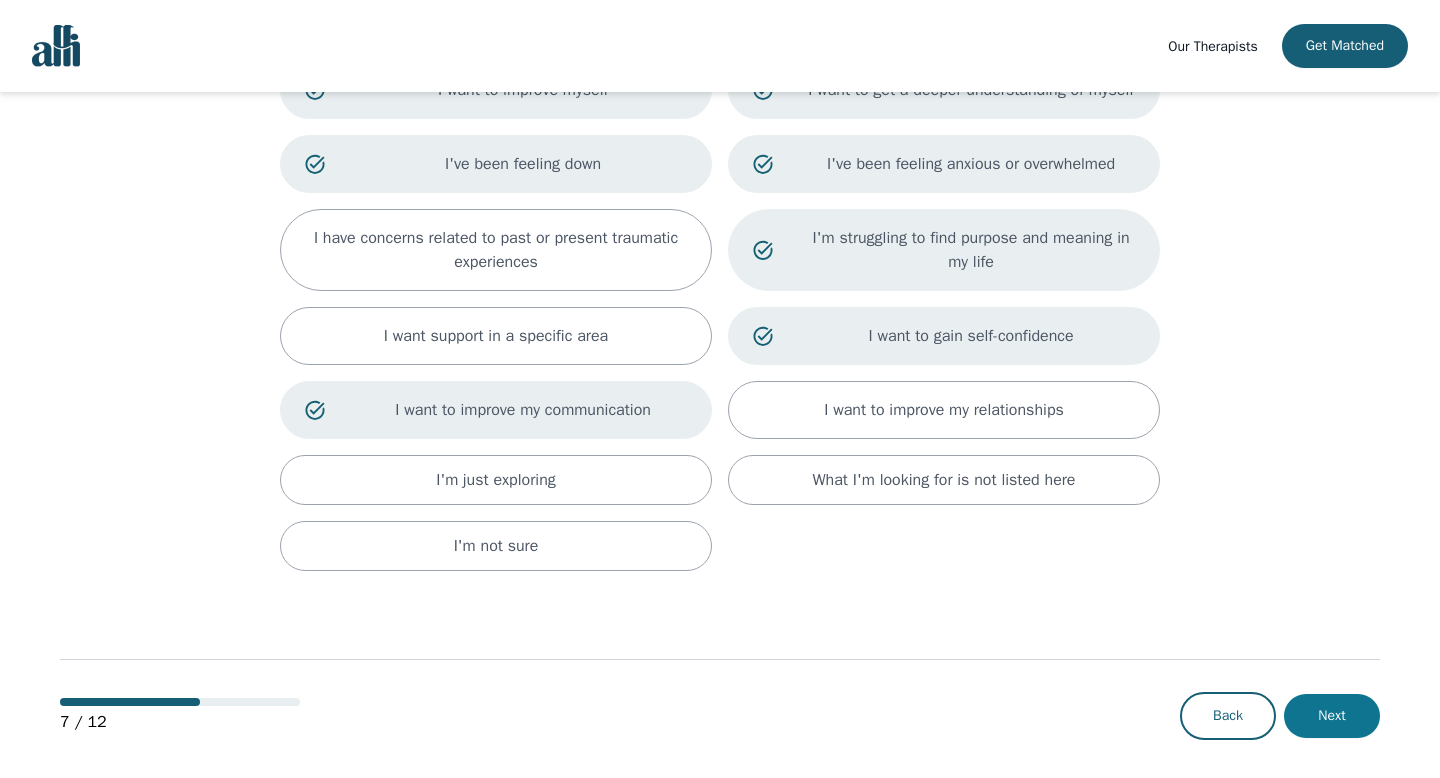 click on "Next" at bounding box center [1332, 716] 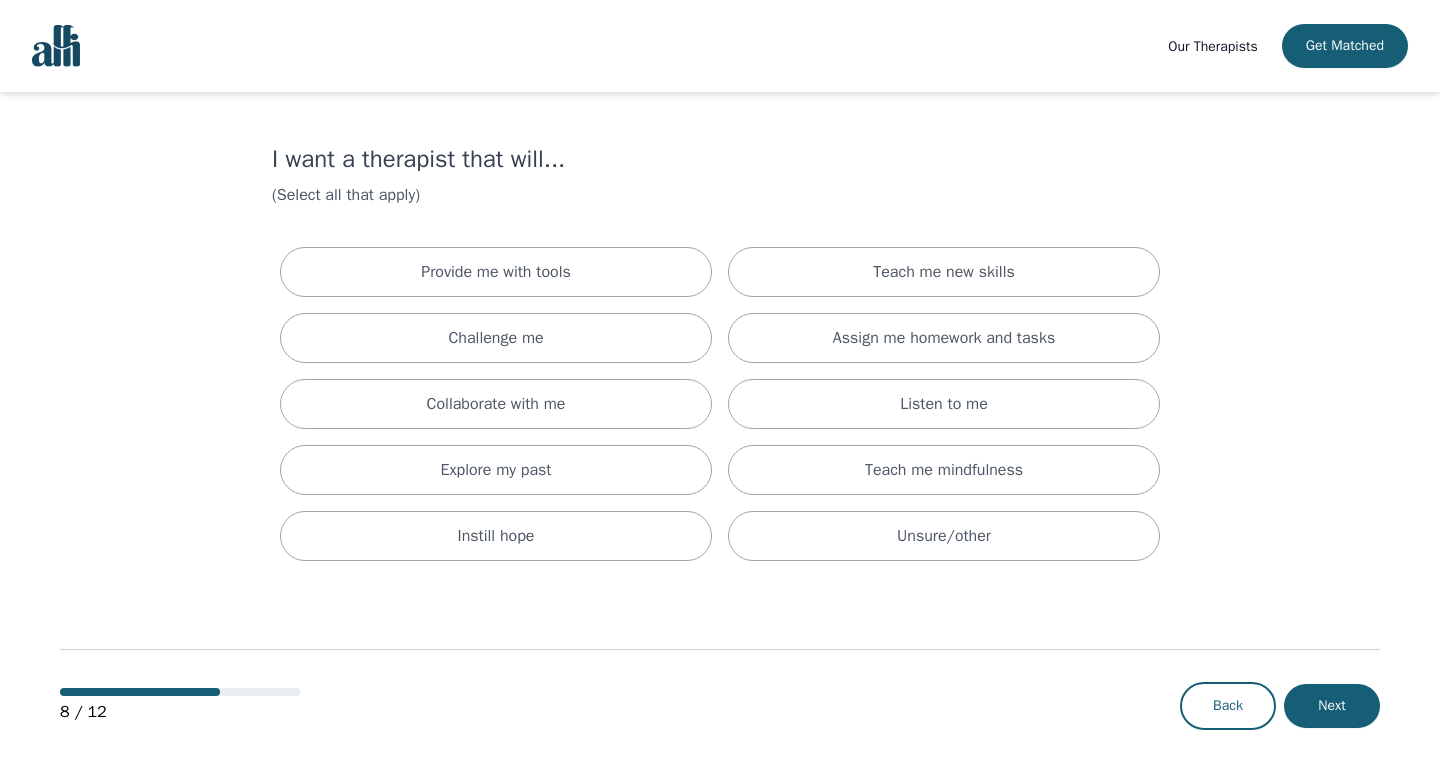 scroll, scrollTop: 0, scrollLeft: 0, axis: both 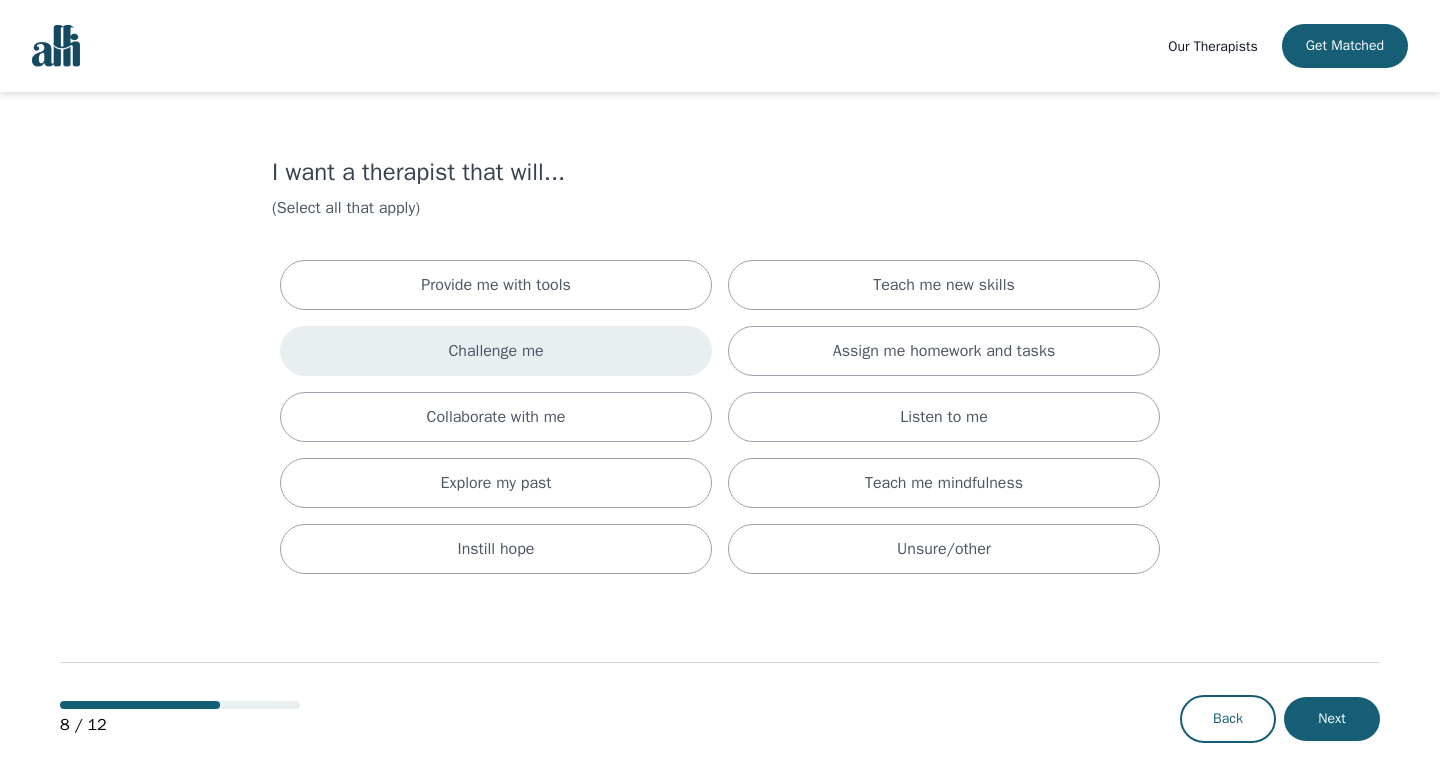 click on "Challenge me" at bounding box center (496, 351) 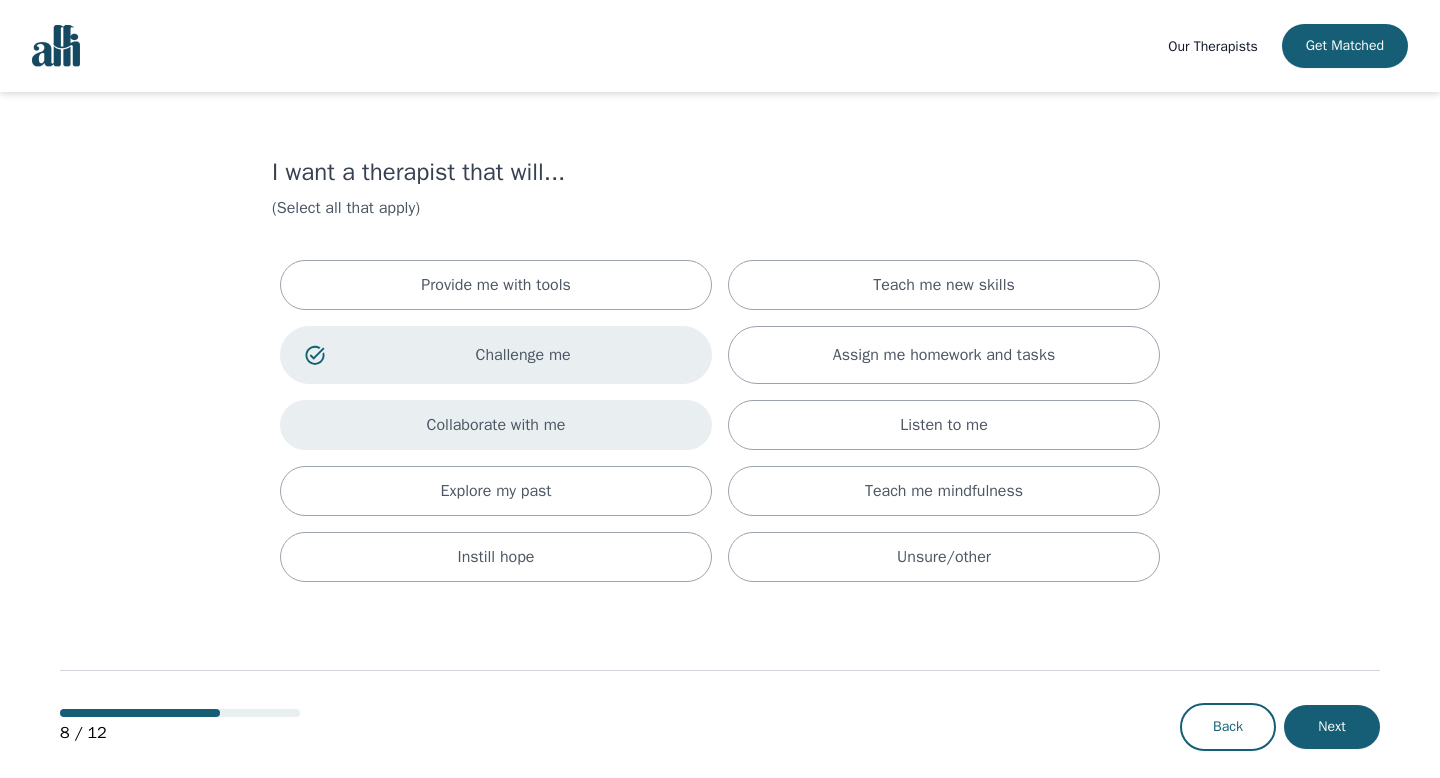click on "Collaborate with me" at bounding box center [496, 425] 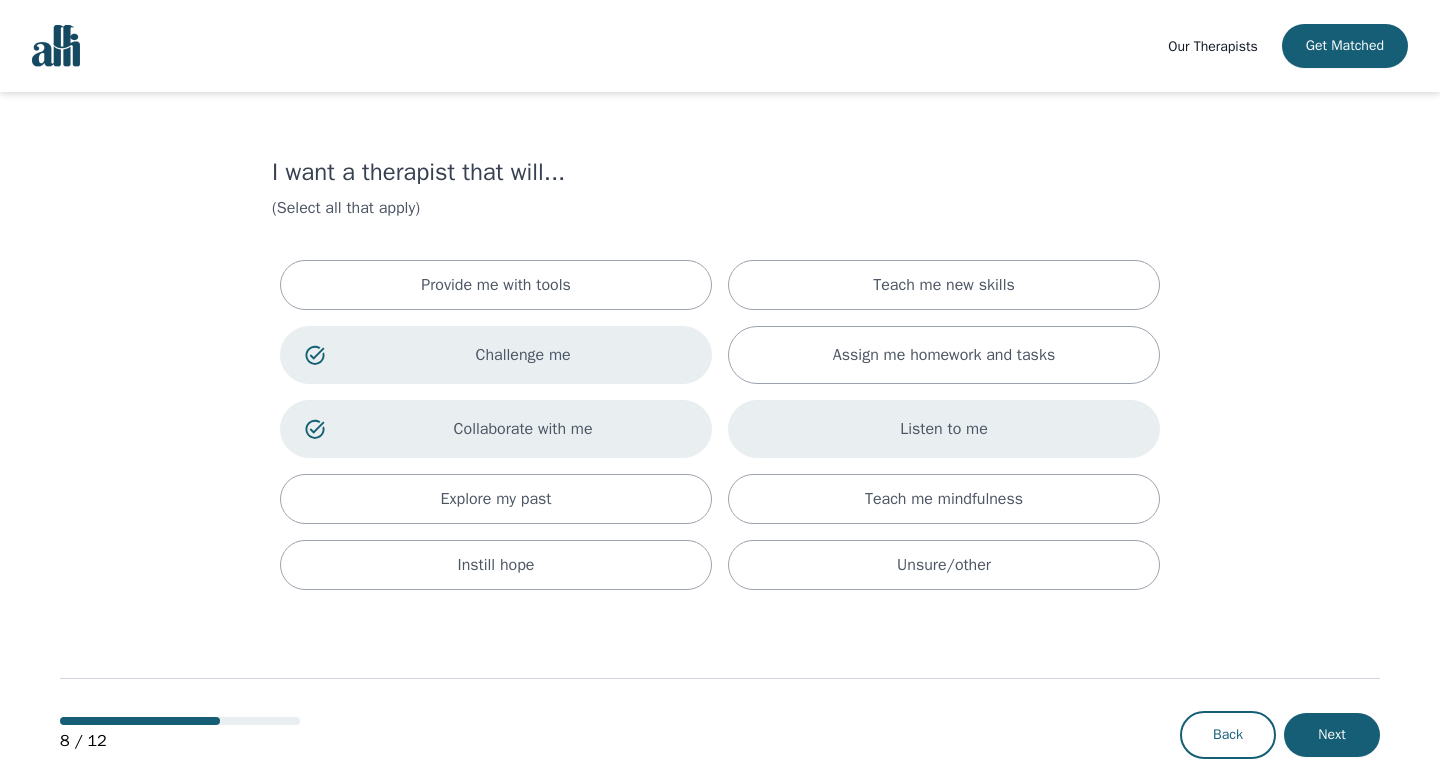 click on "Listen to me" at bounding box center [944, 429] 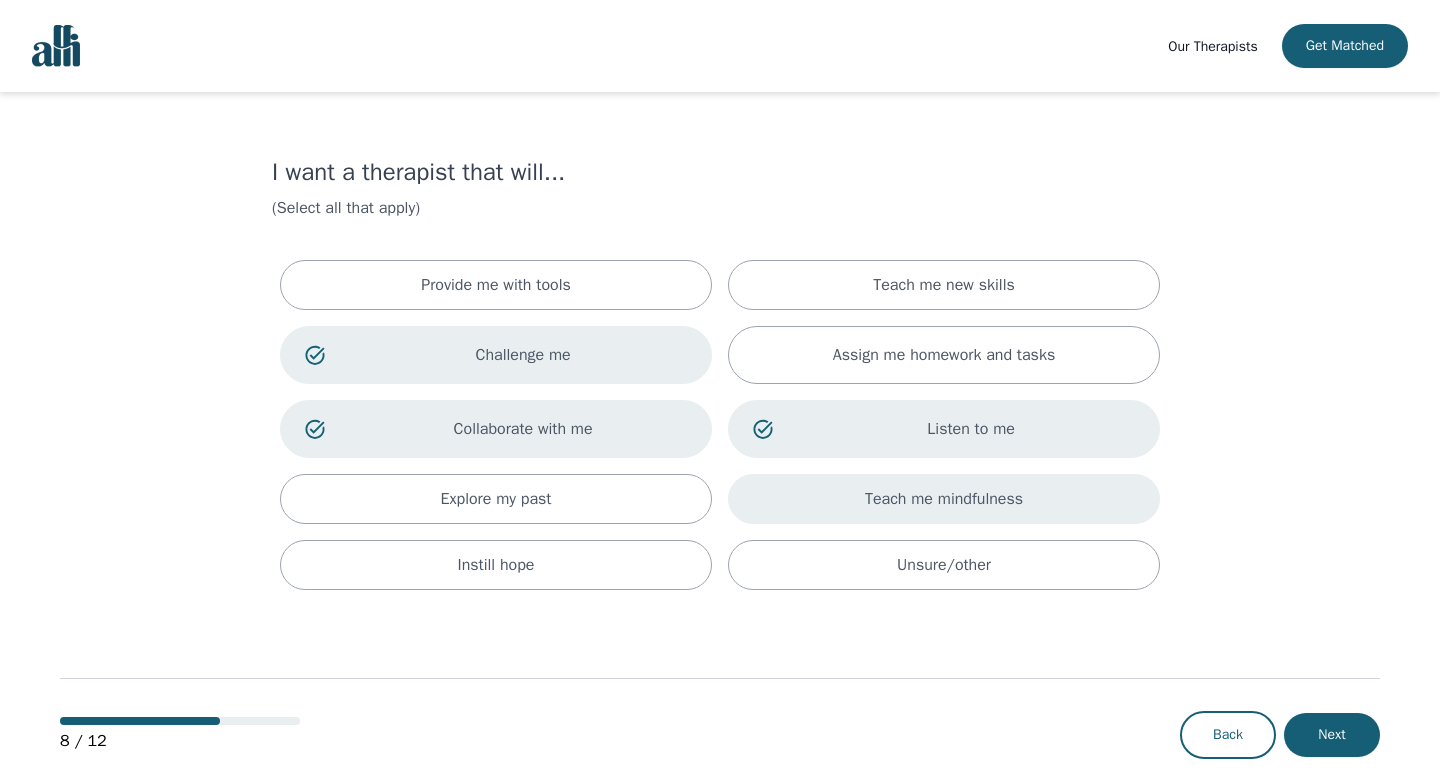 click on "Teach me mindfulness" at bounding box center [944, 499] 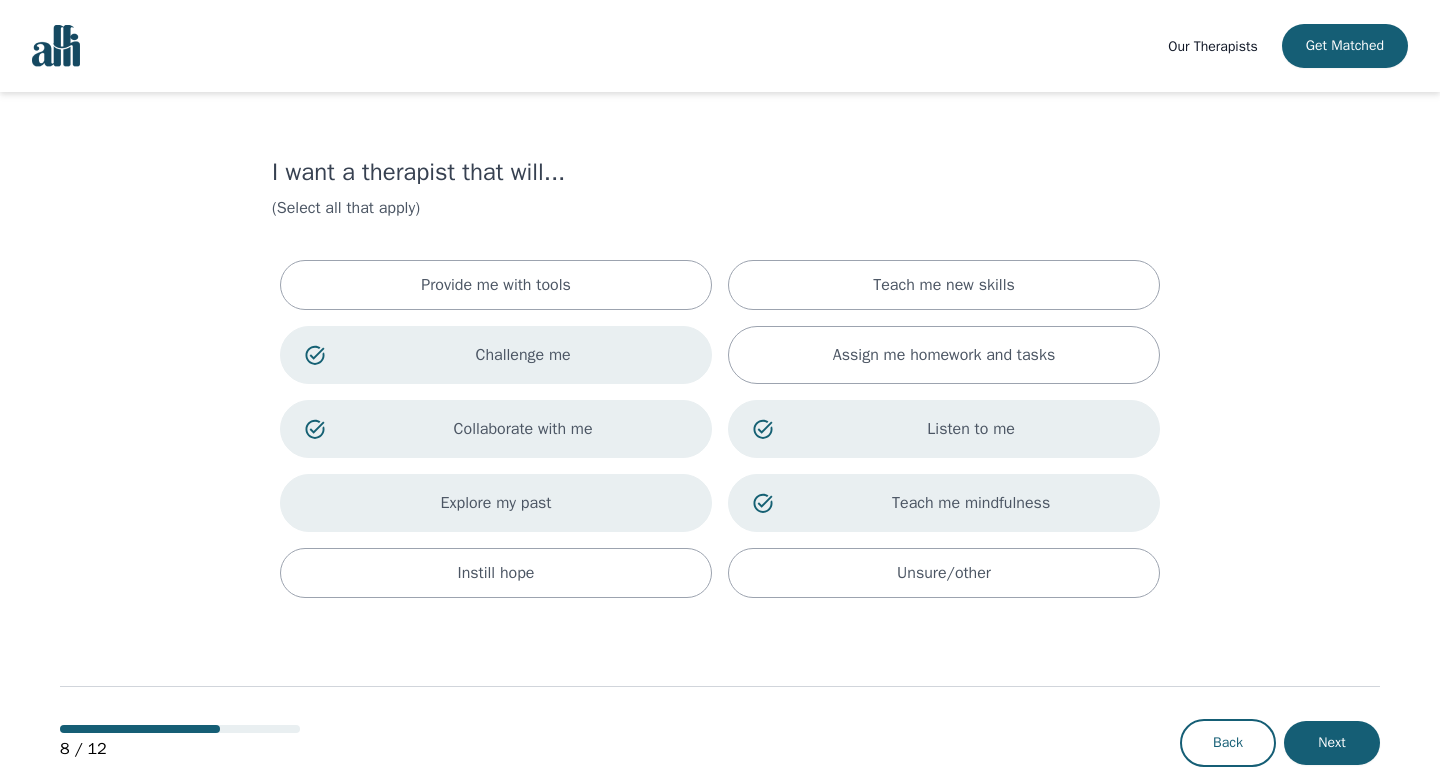 click on "Explore my past" at bounding box center [496, 503] 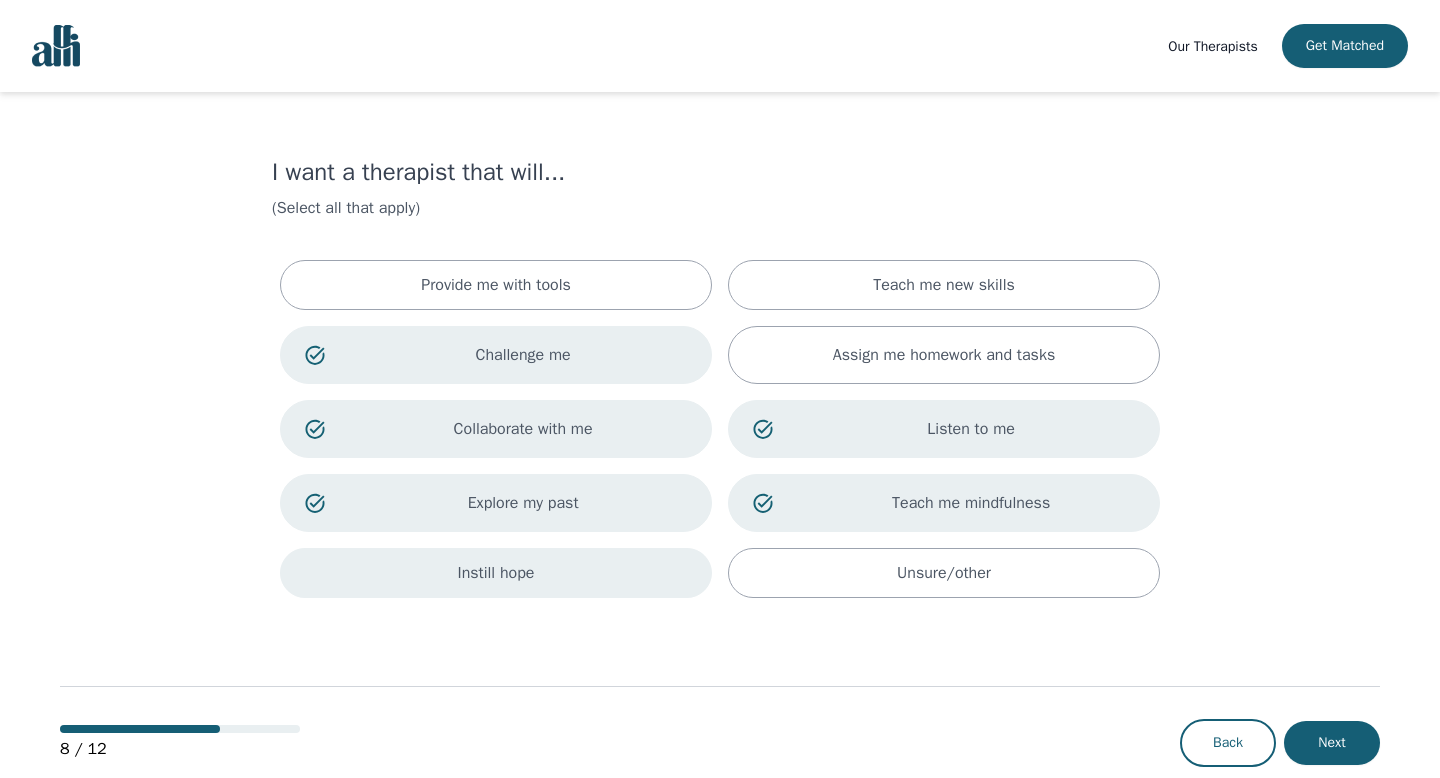 click on "Instill hope" at bounding box center (496, 573) 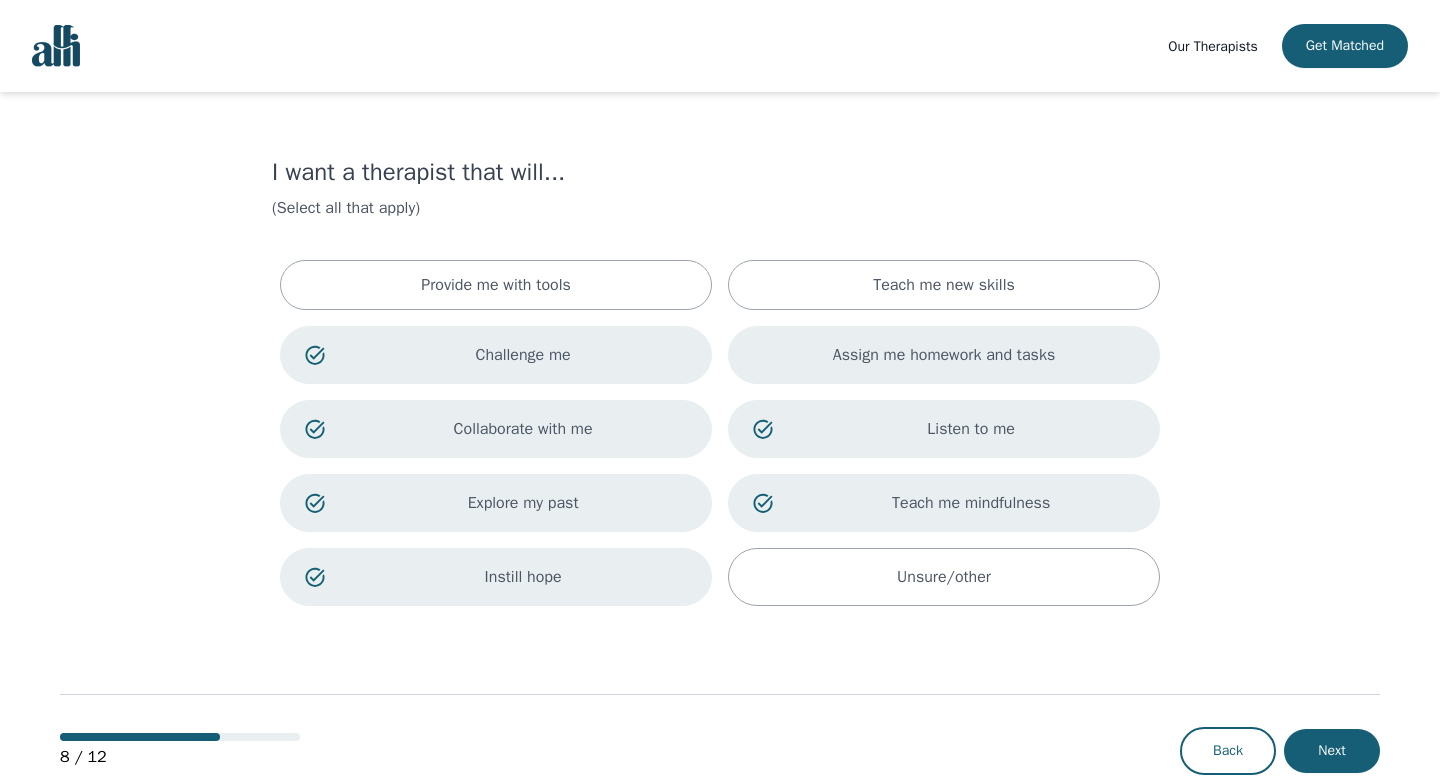 click on "Assign me homework and tasks" at bounding box center [944, 355] 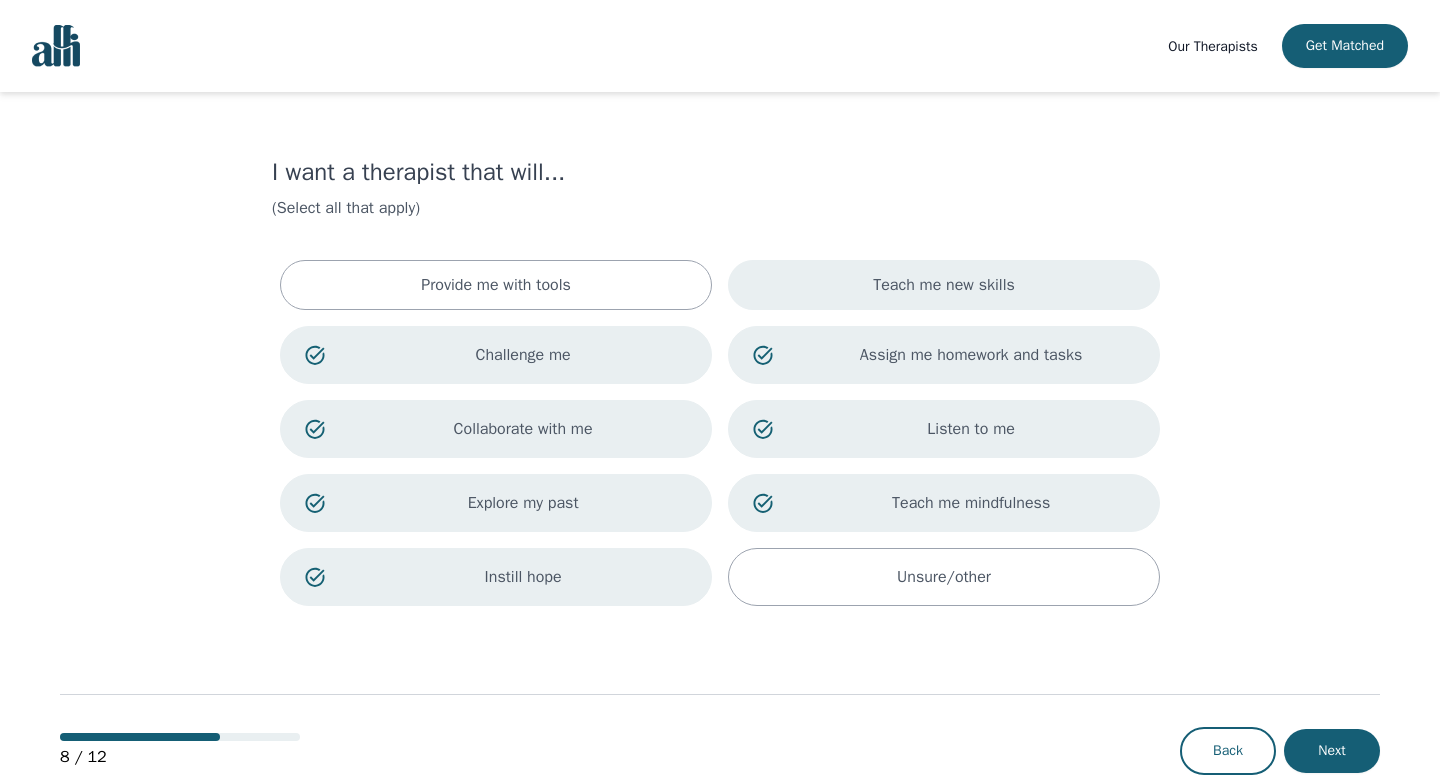click on "Teach me new skills" at bounding box center [944, 285] 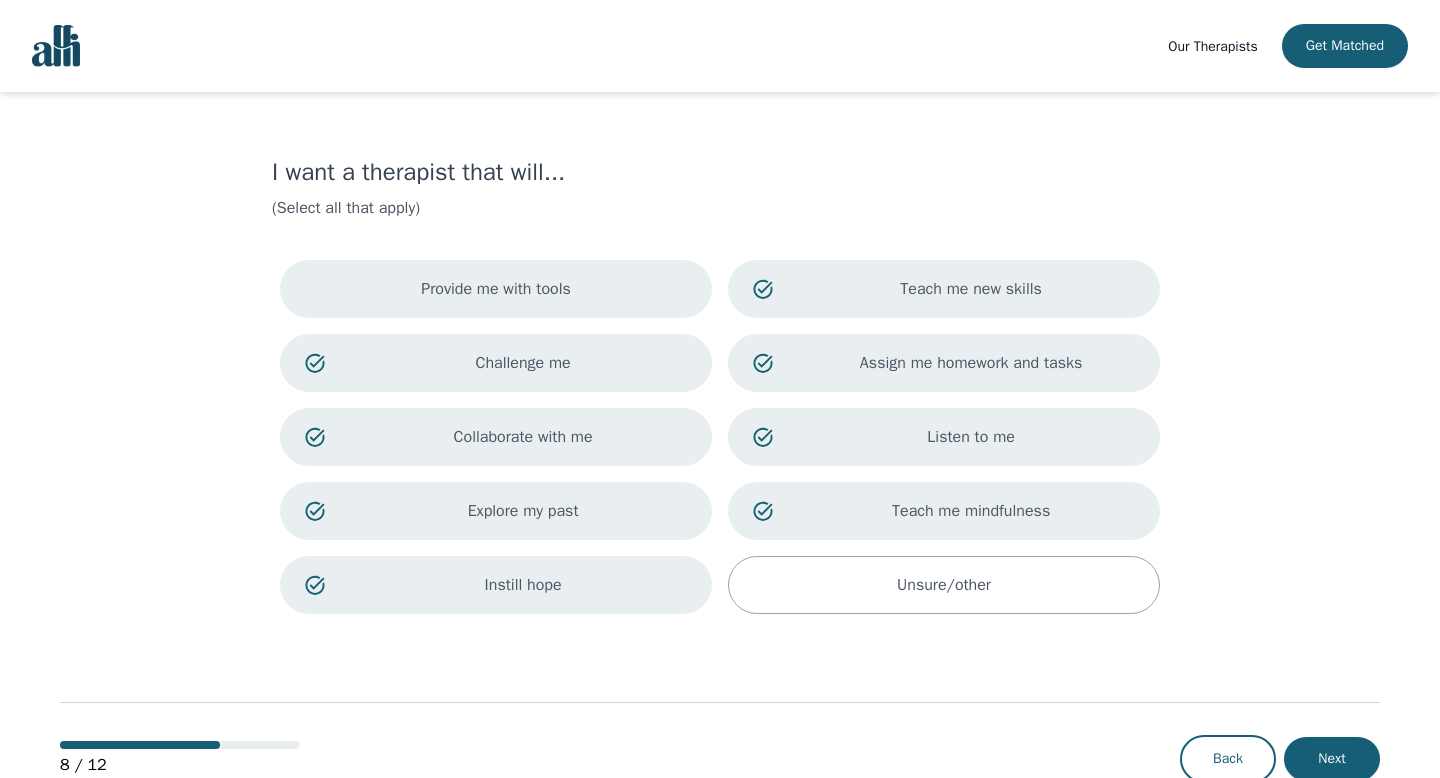 click on "Provide me with tools" at bounding box center (496, 289) 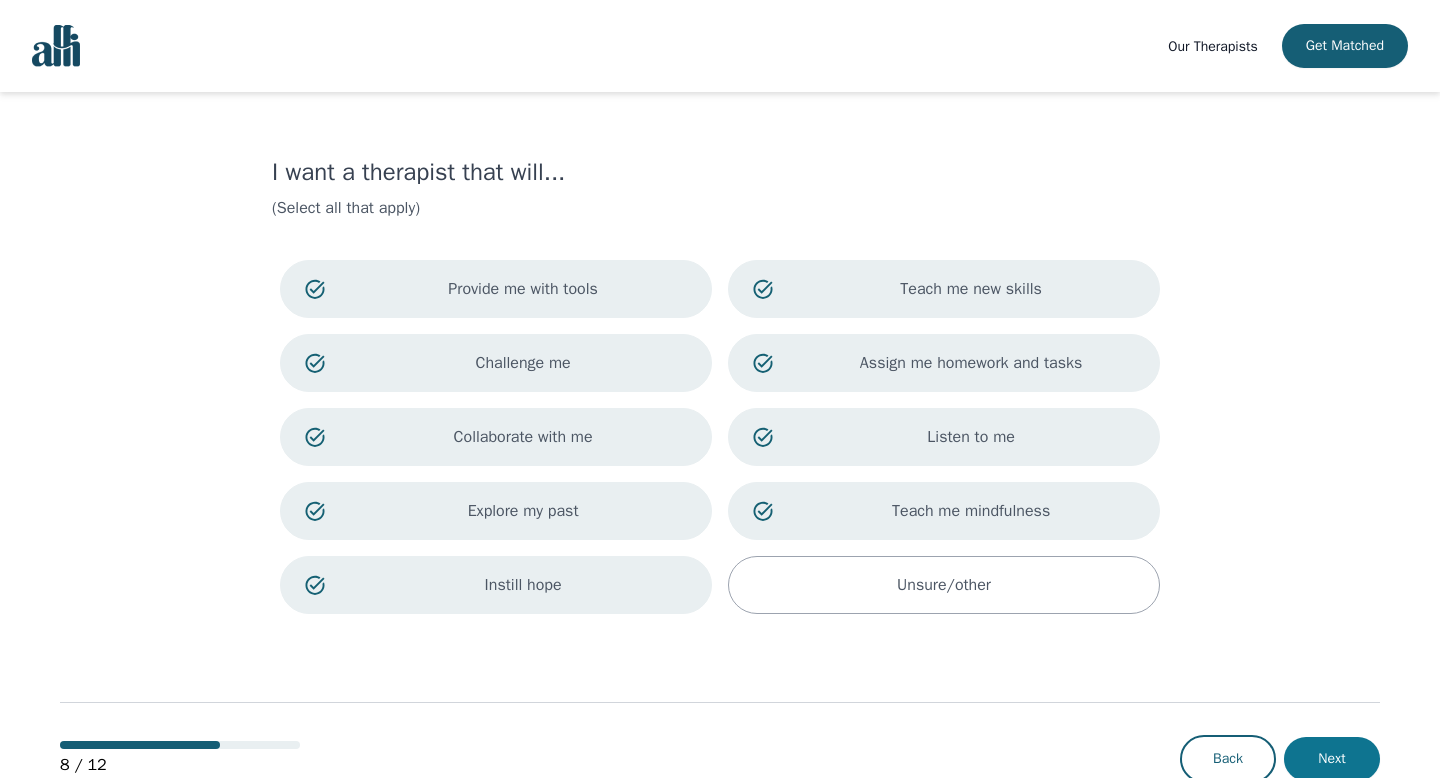 click on "Next" at bounding box center [1332, 759] 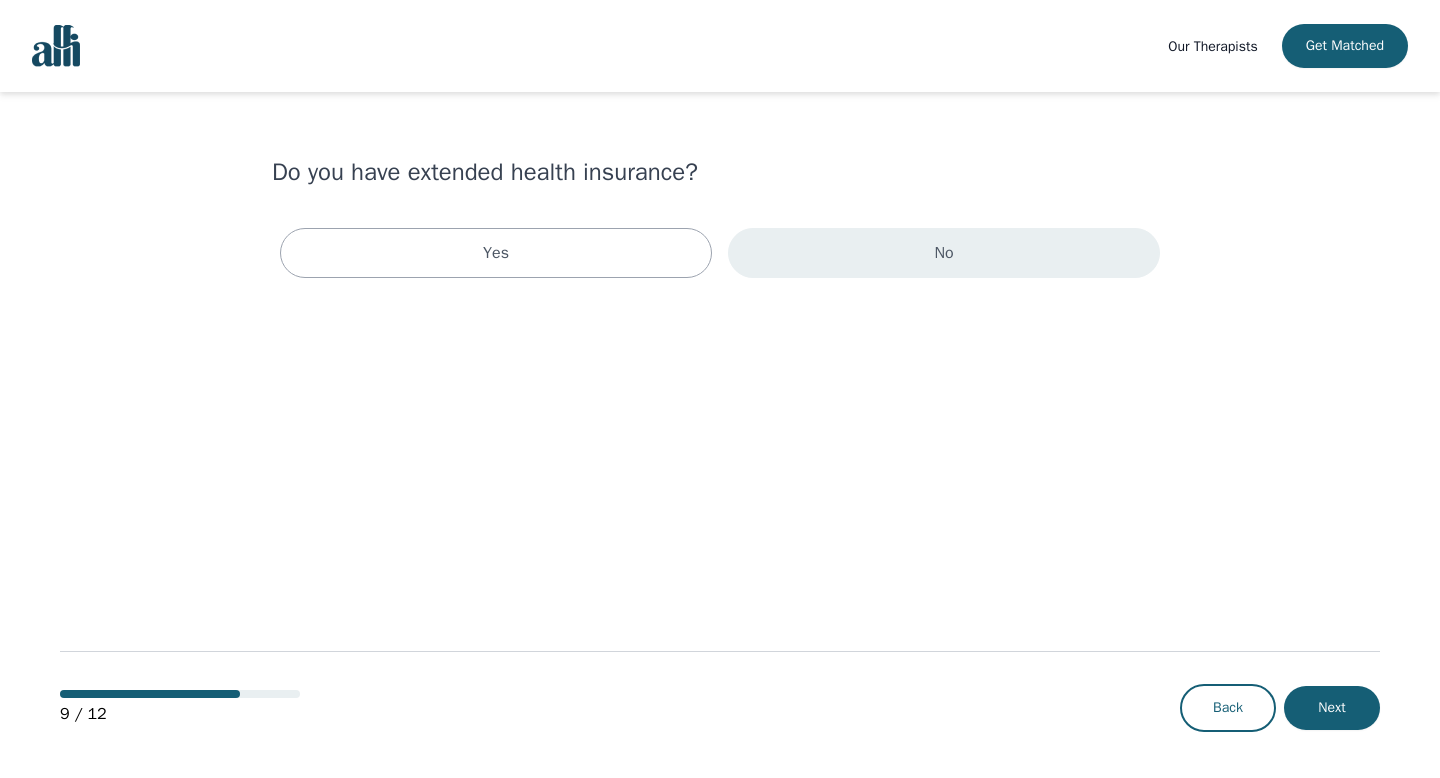click on "No" at bounding box center [944, 253] 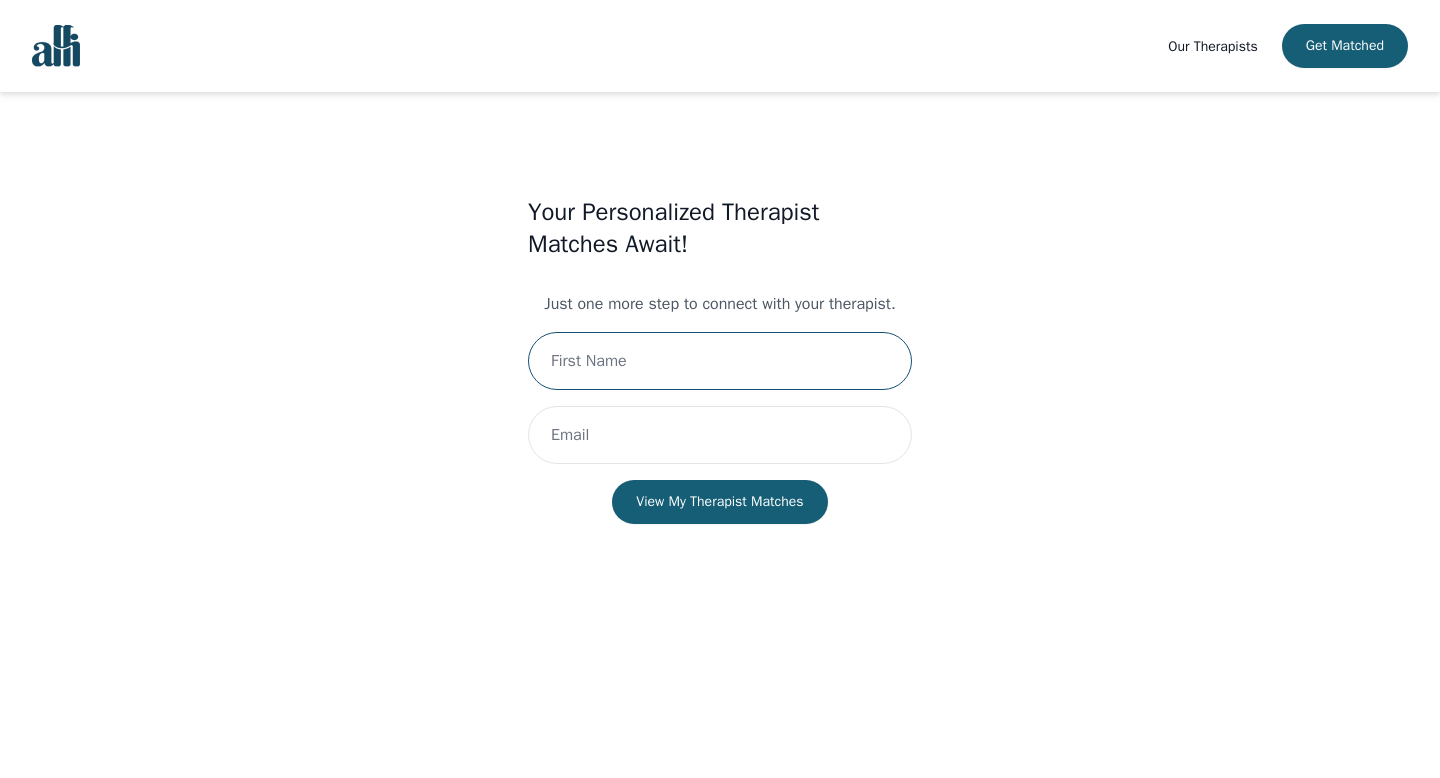 click at bounding box center [720, 361] 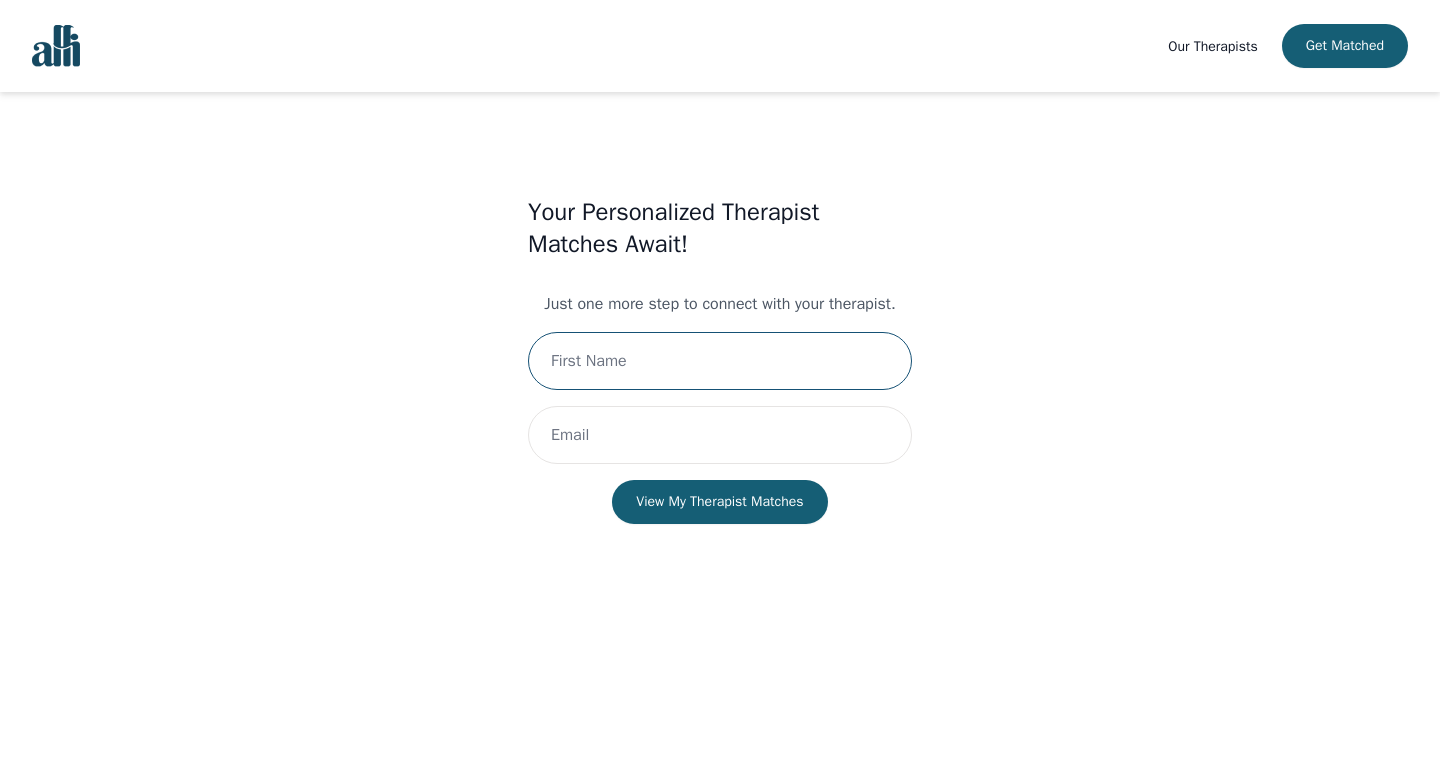 type on "R" 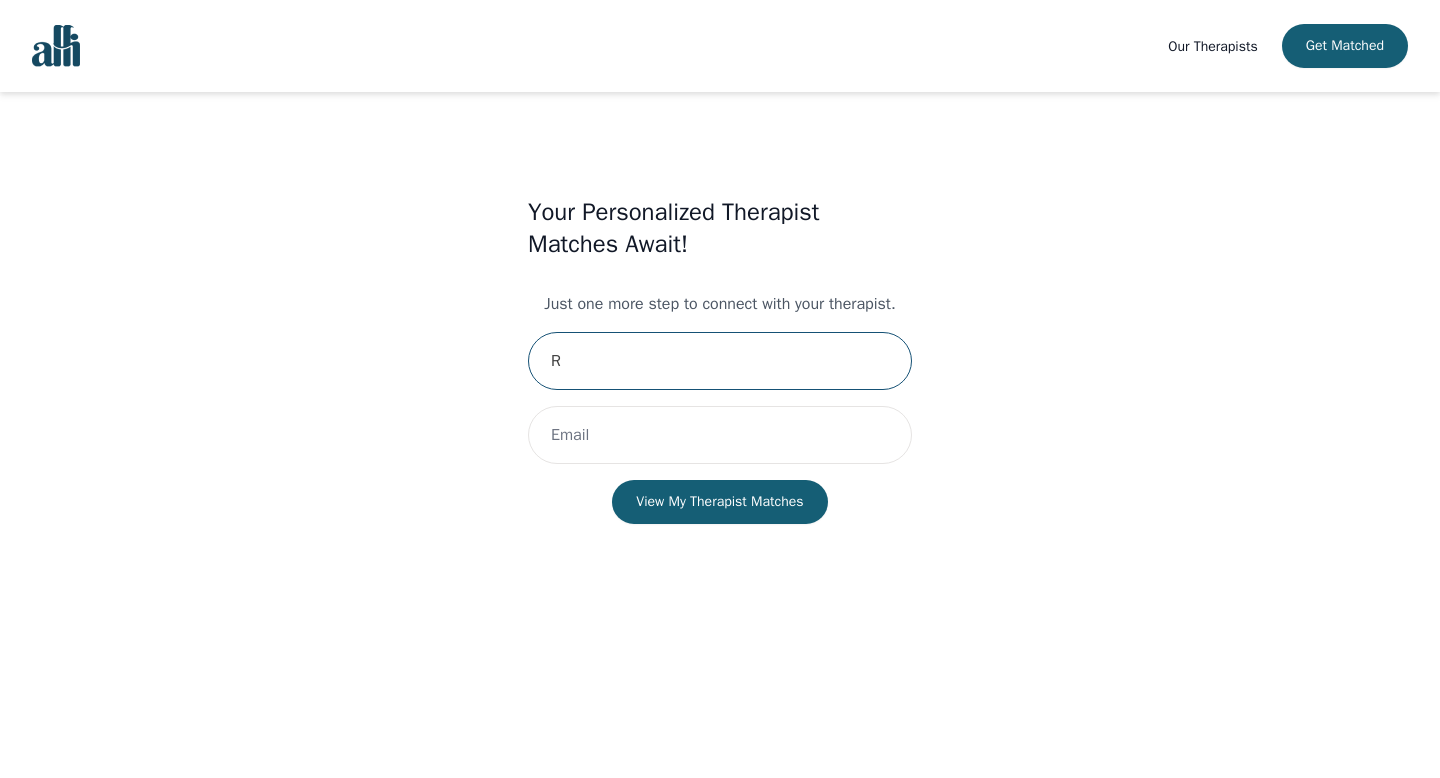 type on "[PERSON_NAME]" 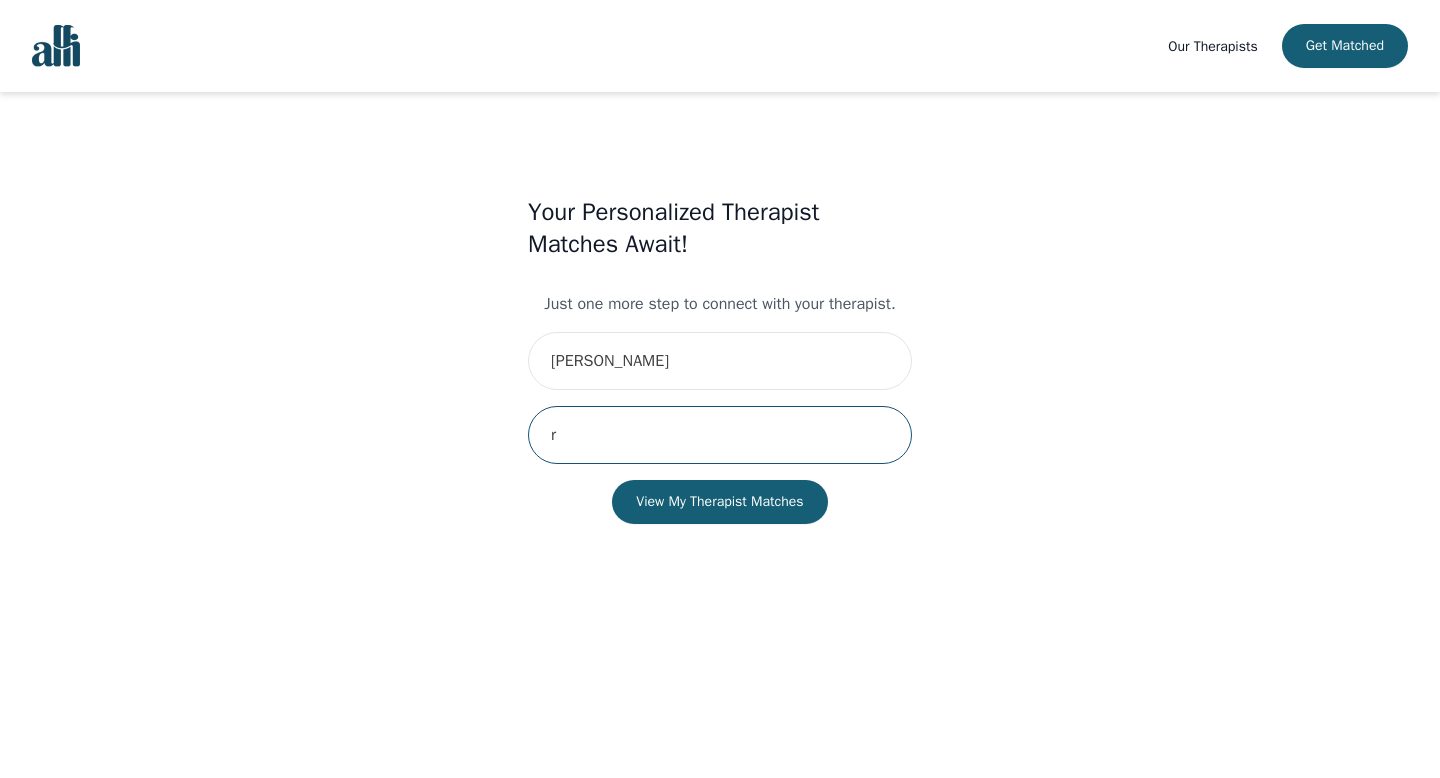 type on "[EMAIL_ADDRESS][DOMAIN_NAME]" 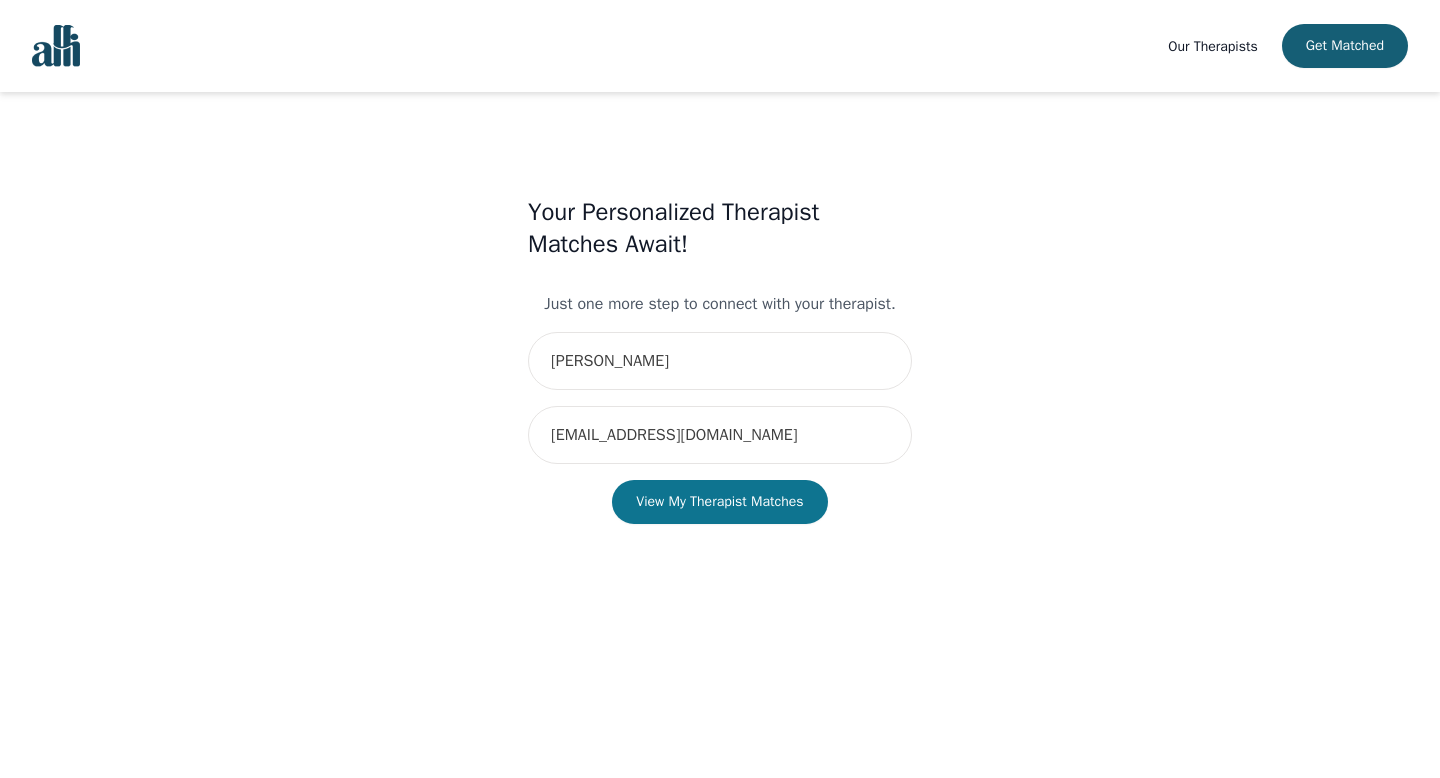 click on "View My Therapist Matches" at bounding box center [719, 502] 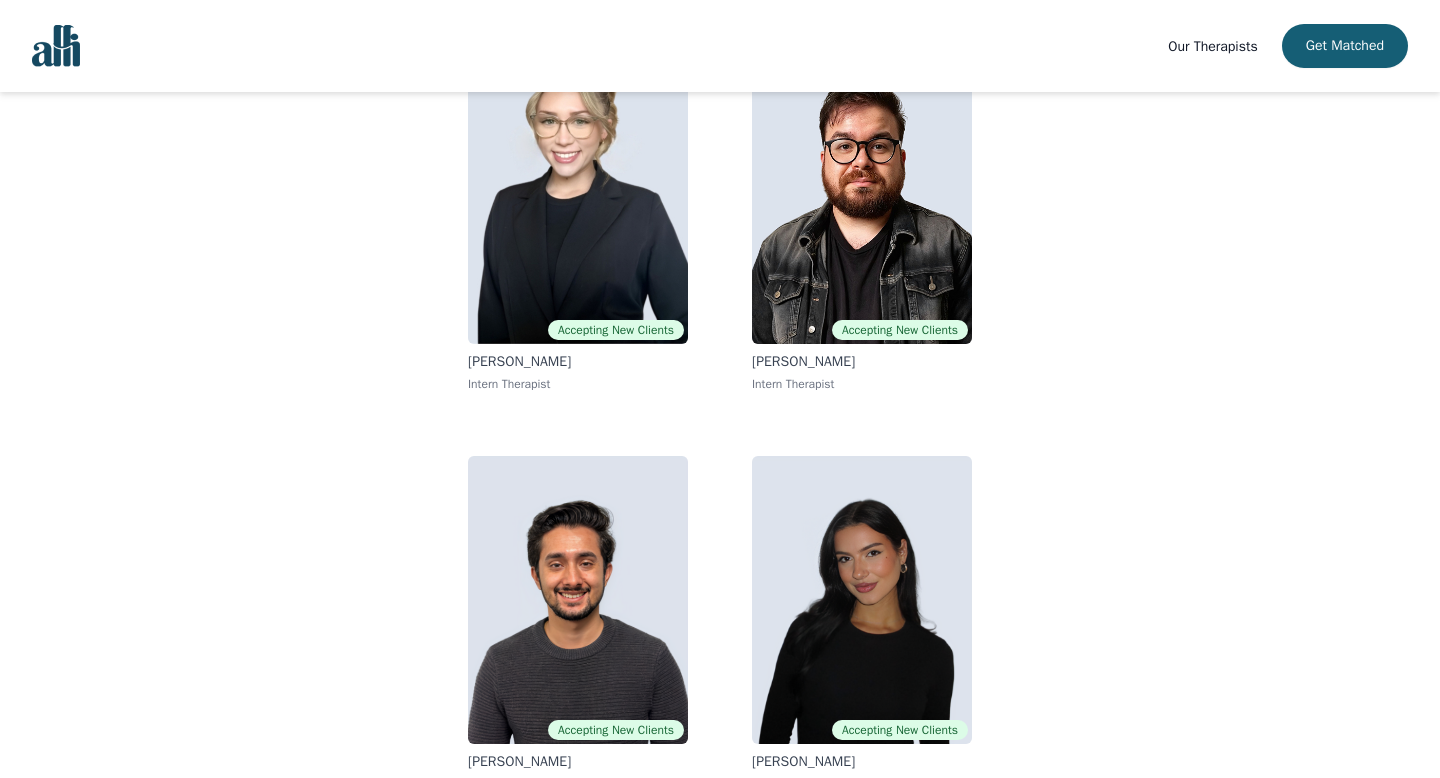 scroll, scrollTop: 266, scrollLeft: 0, axis: vertical 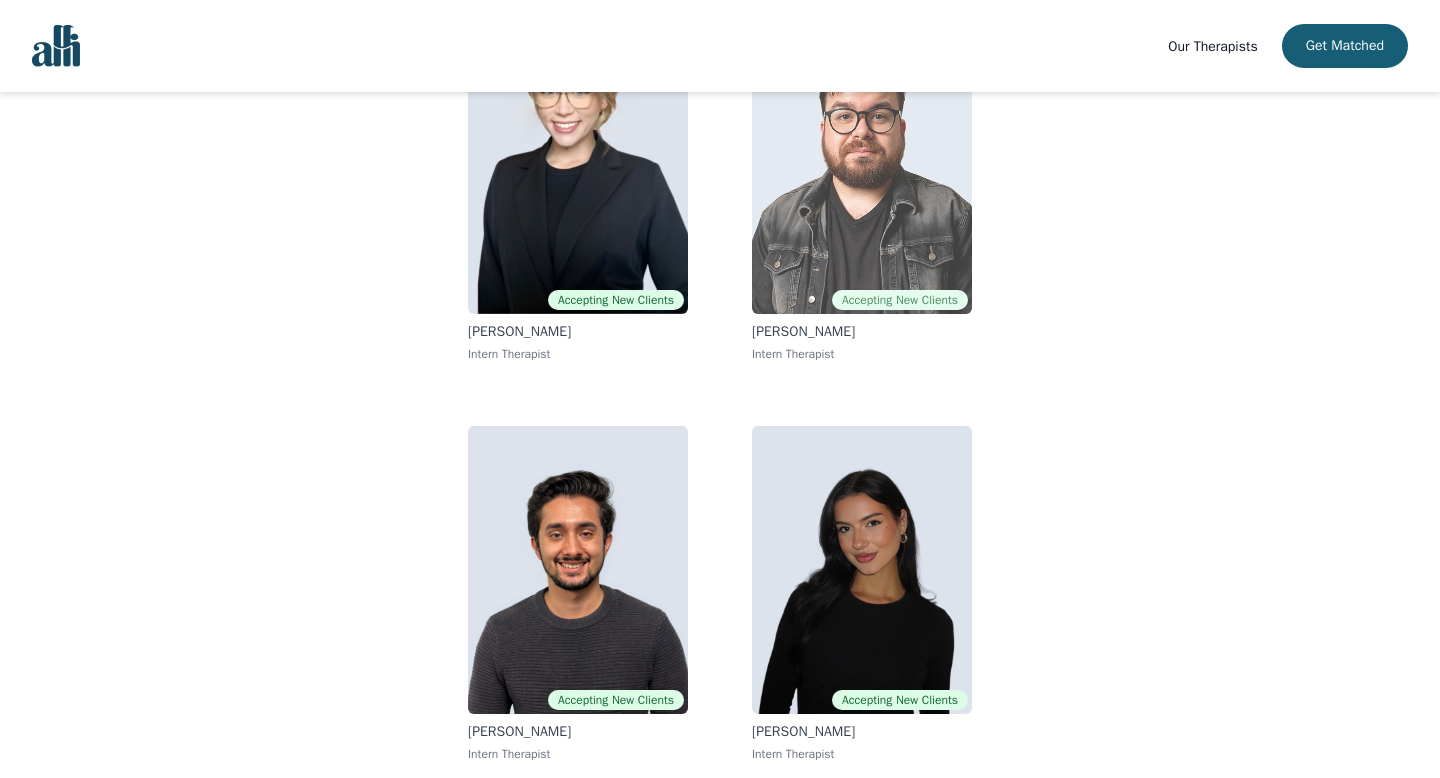 click at bounding box center [862, 170] 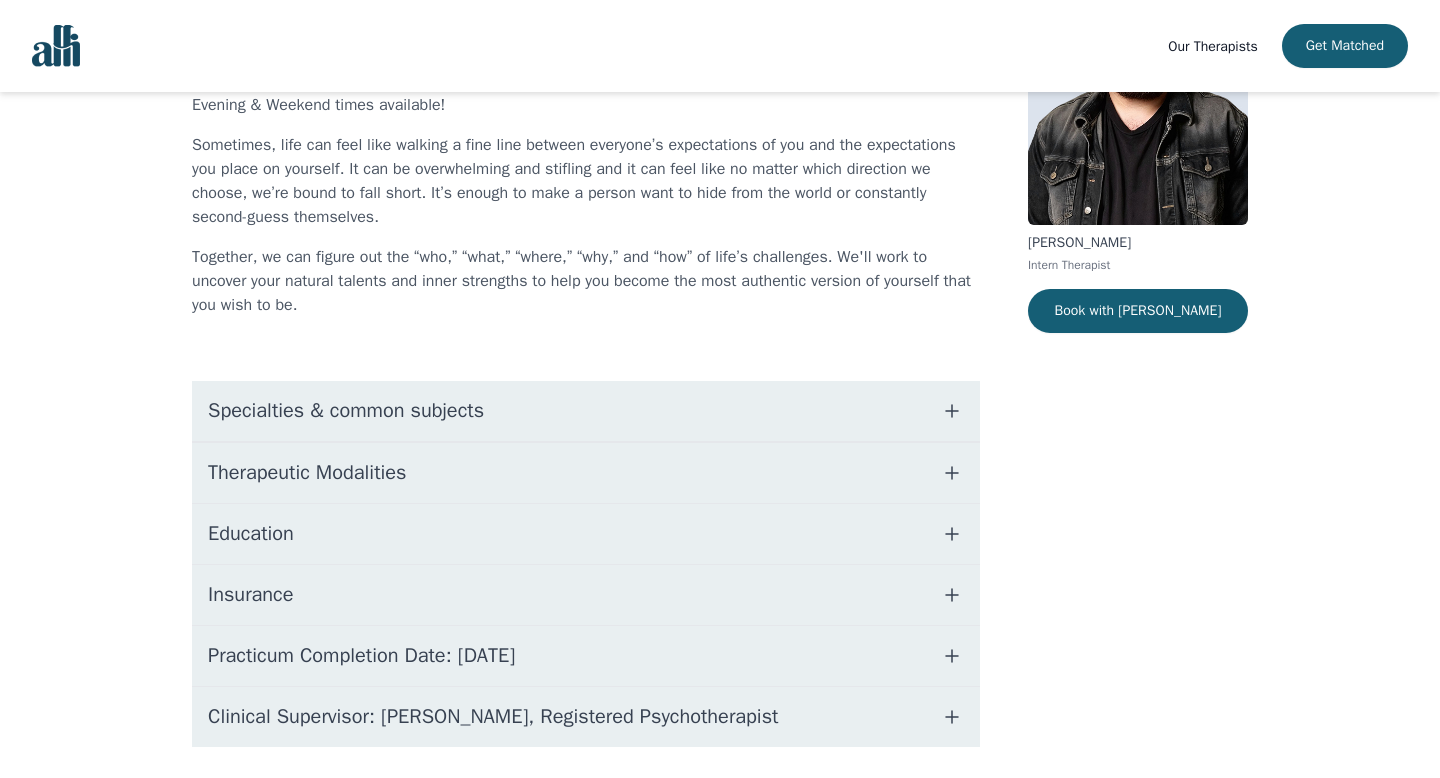 scroll, scrollTop: 206, scrollLeft: 0, axis: vertical 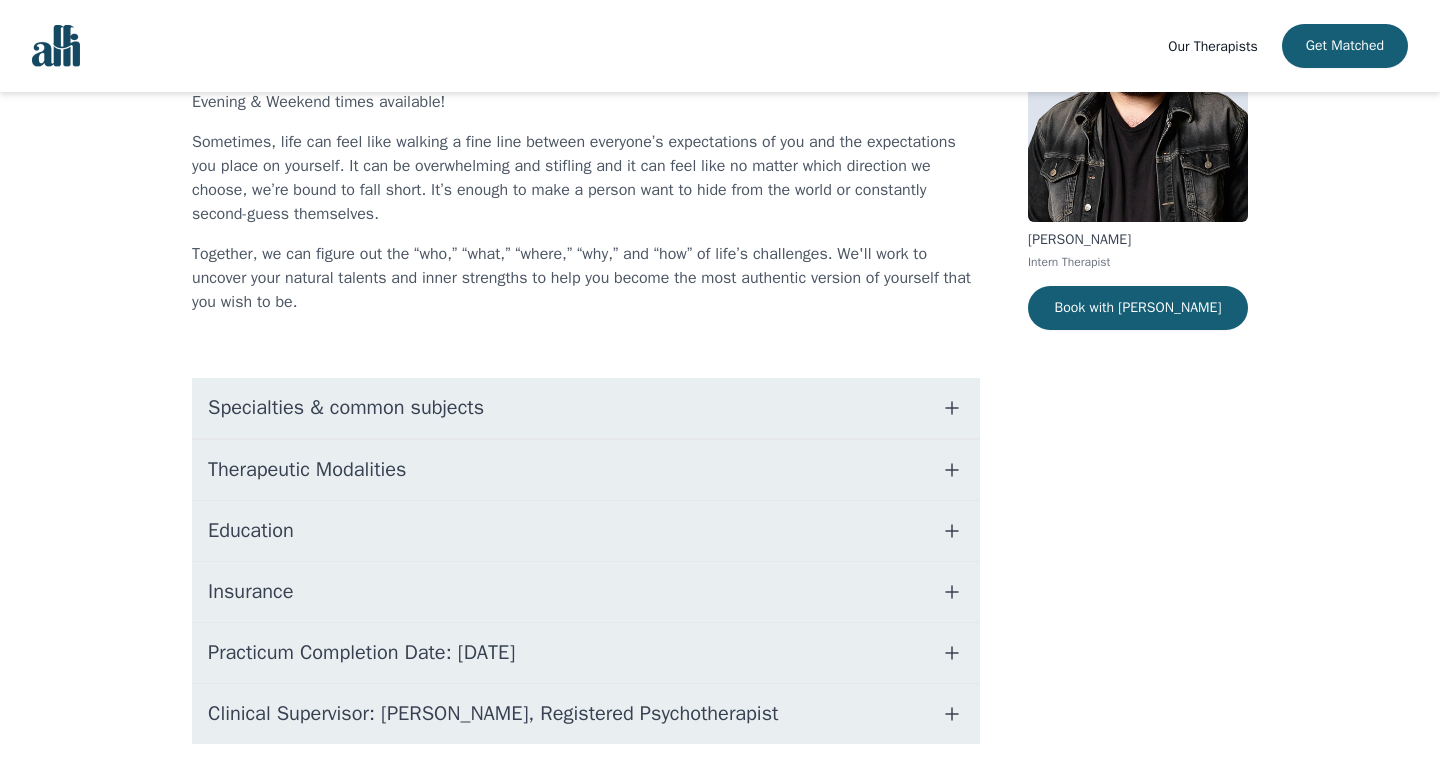 click at bounding box center (952, 408) 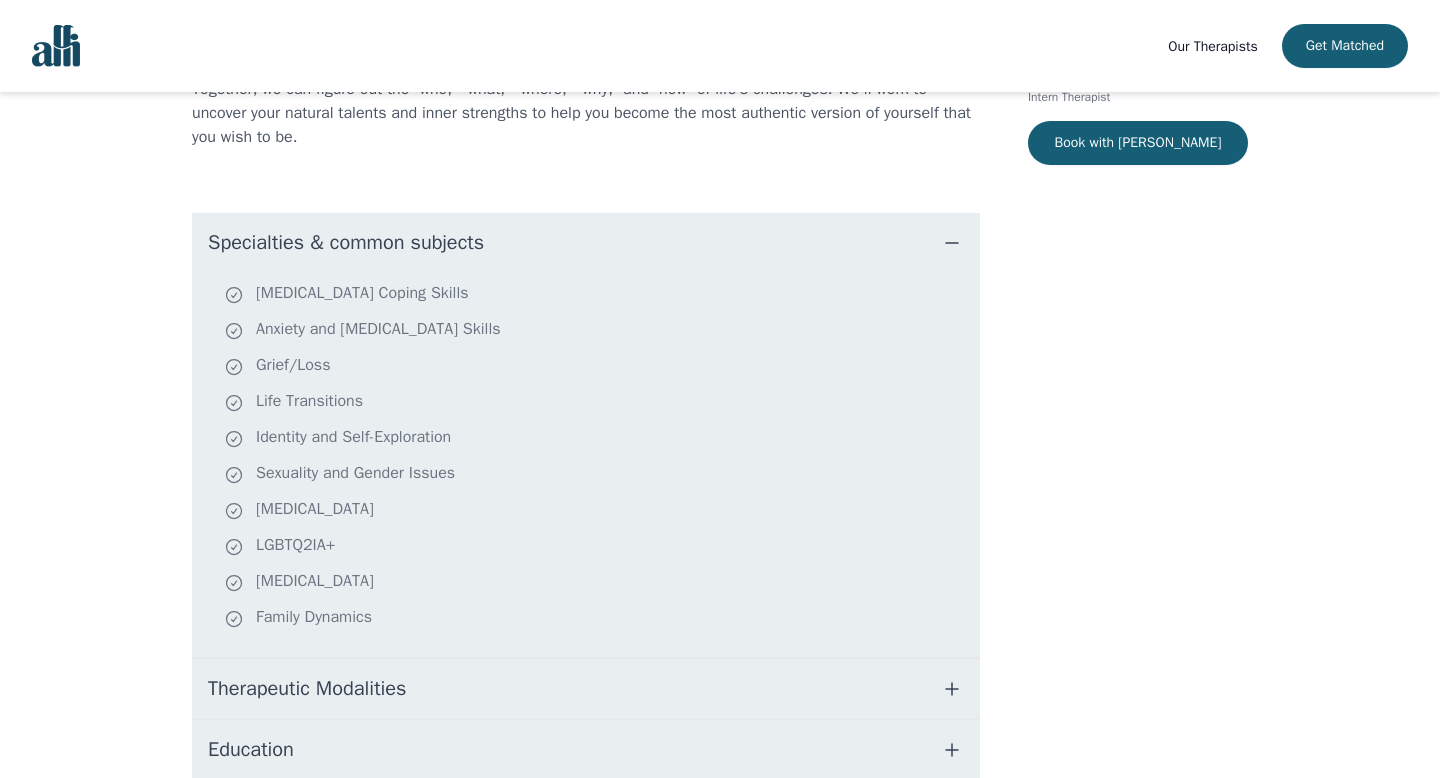 scroll, scrollTop: 387, scrollLeft: 0, axis: vertical 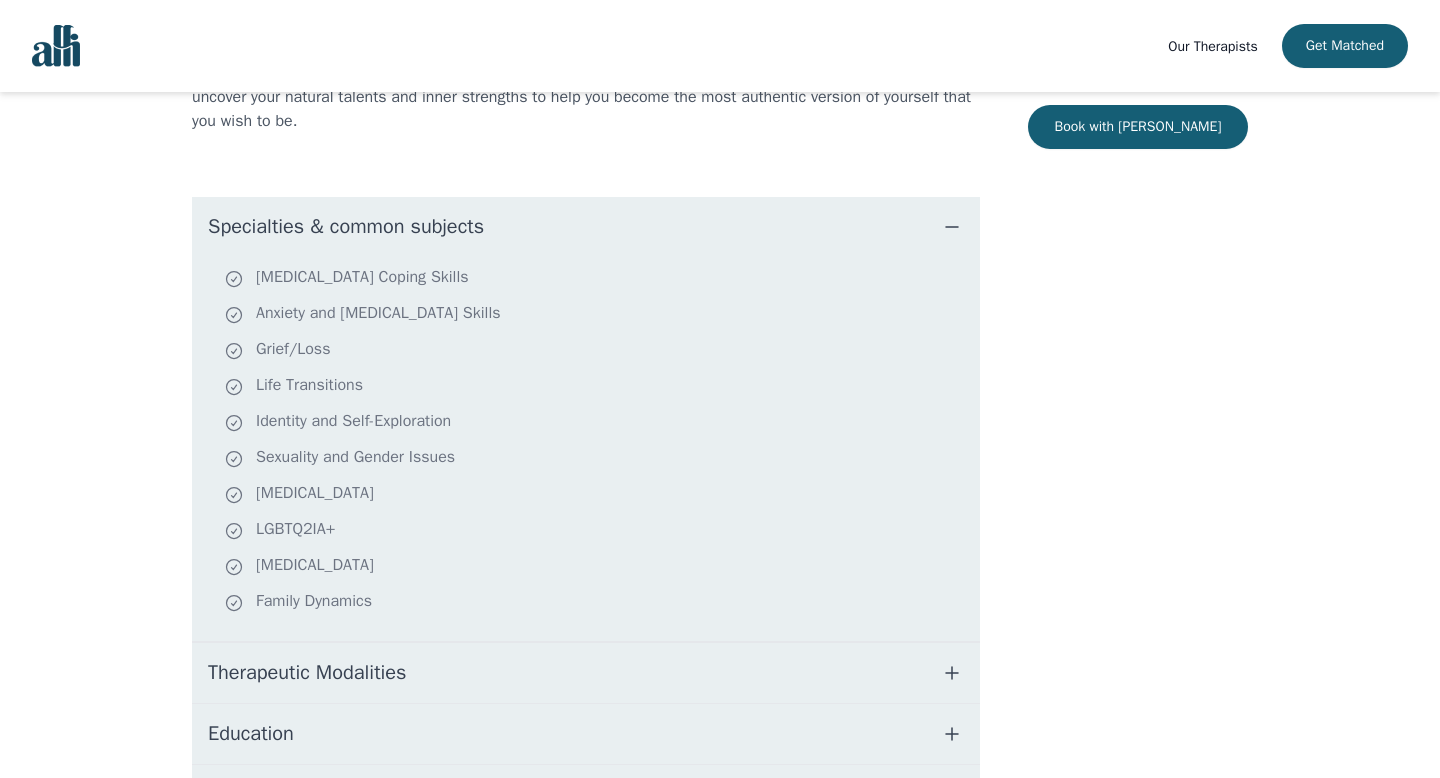 click 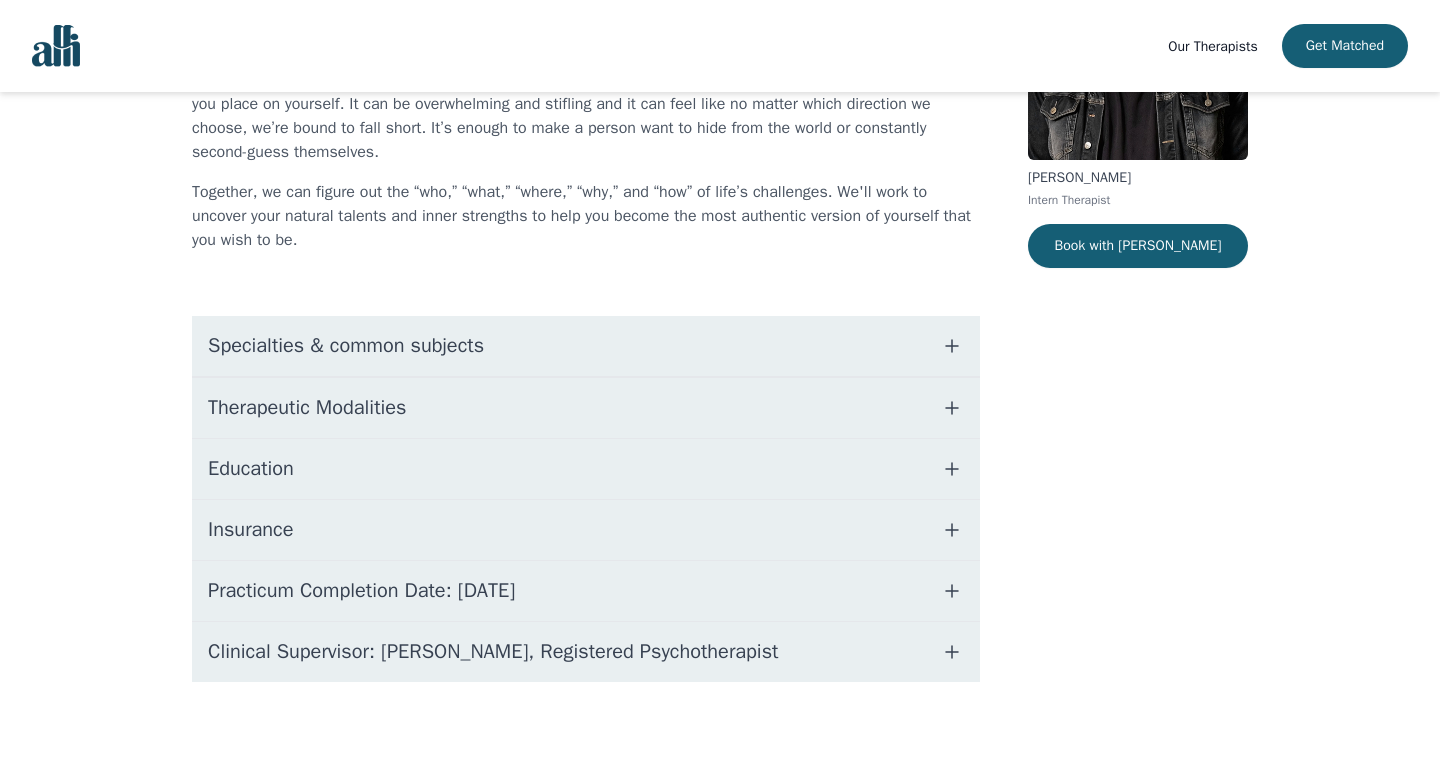 scroll, scrollTop: 268, scrollLeft: 0, axis: vertical 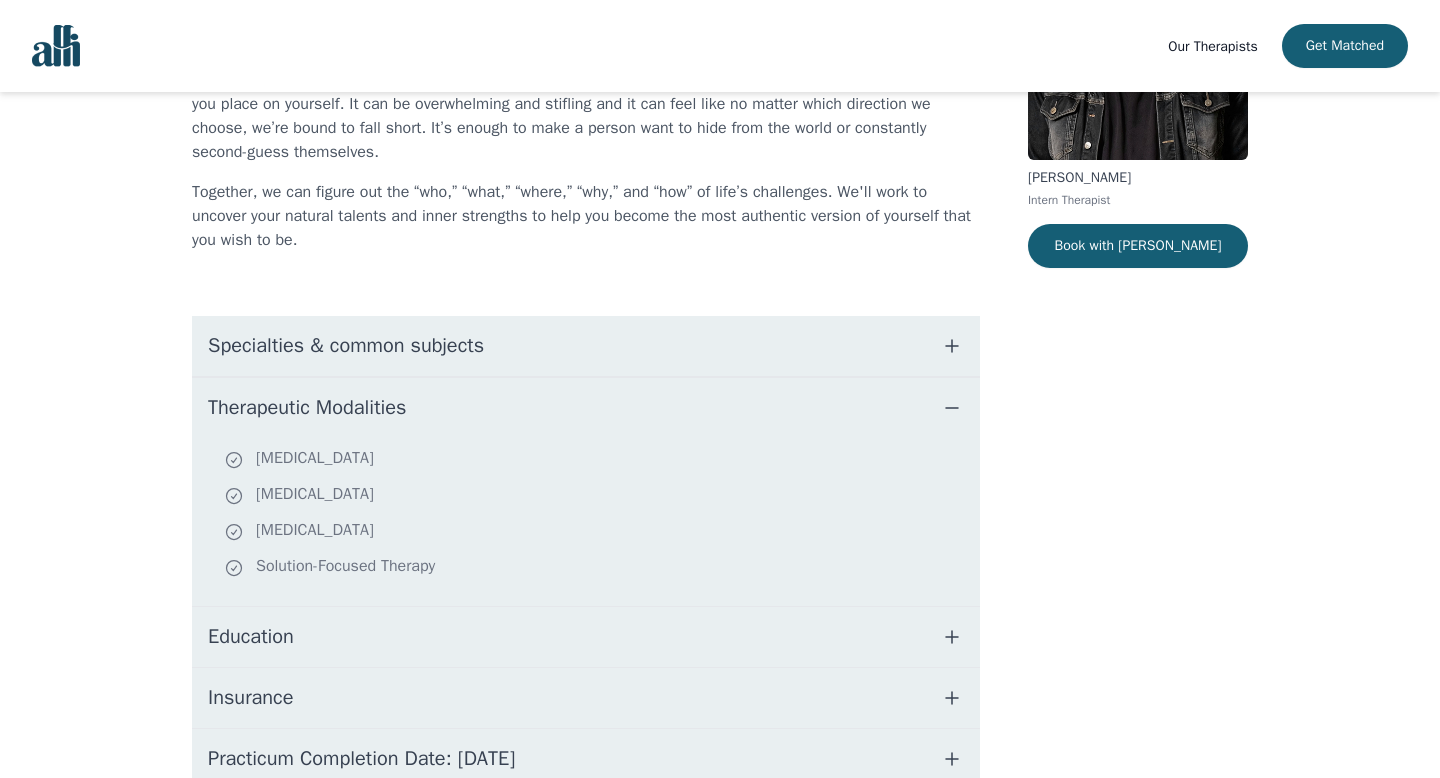 click at bounding box center (952, 408) 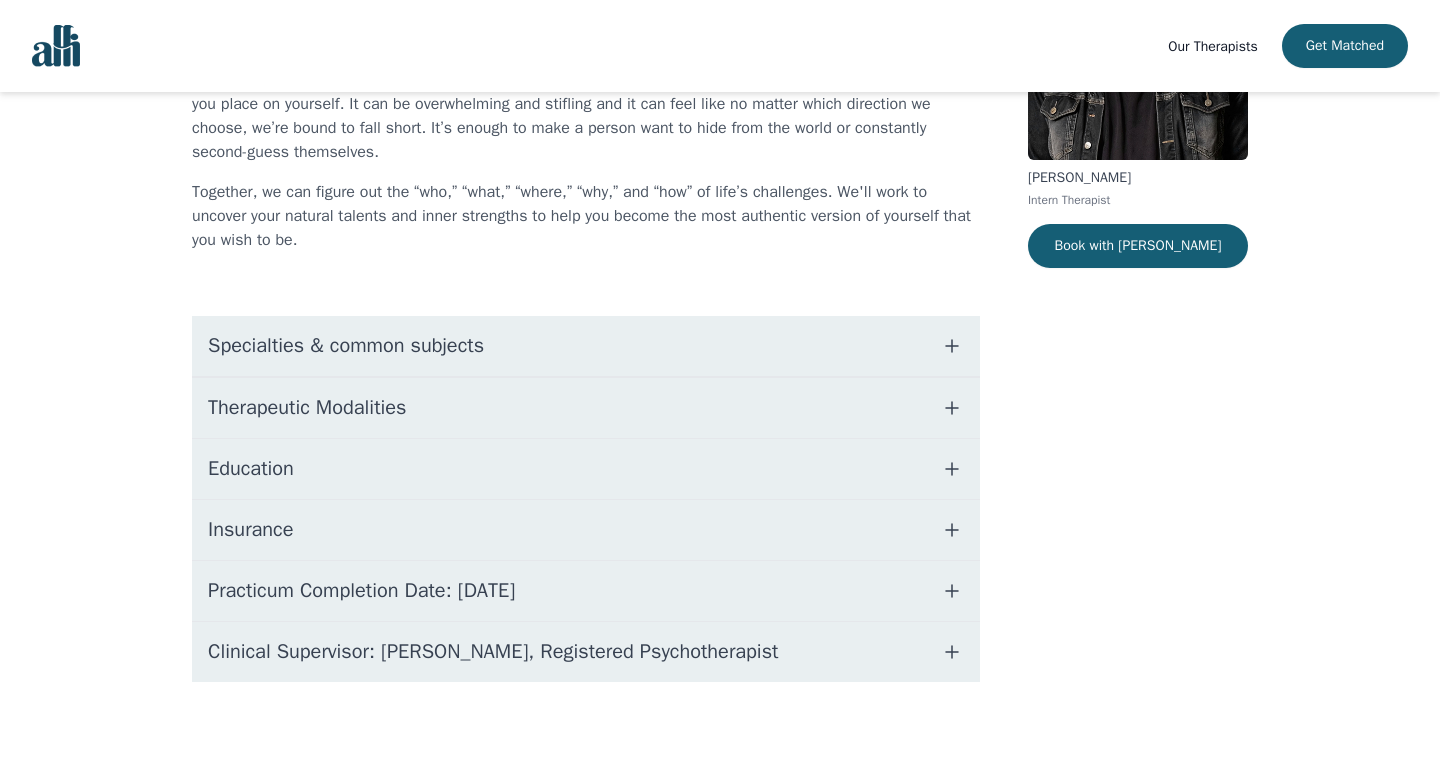 click on "Therapeutic Modalities" at bounding box center (586, 408) 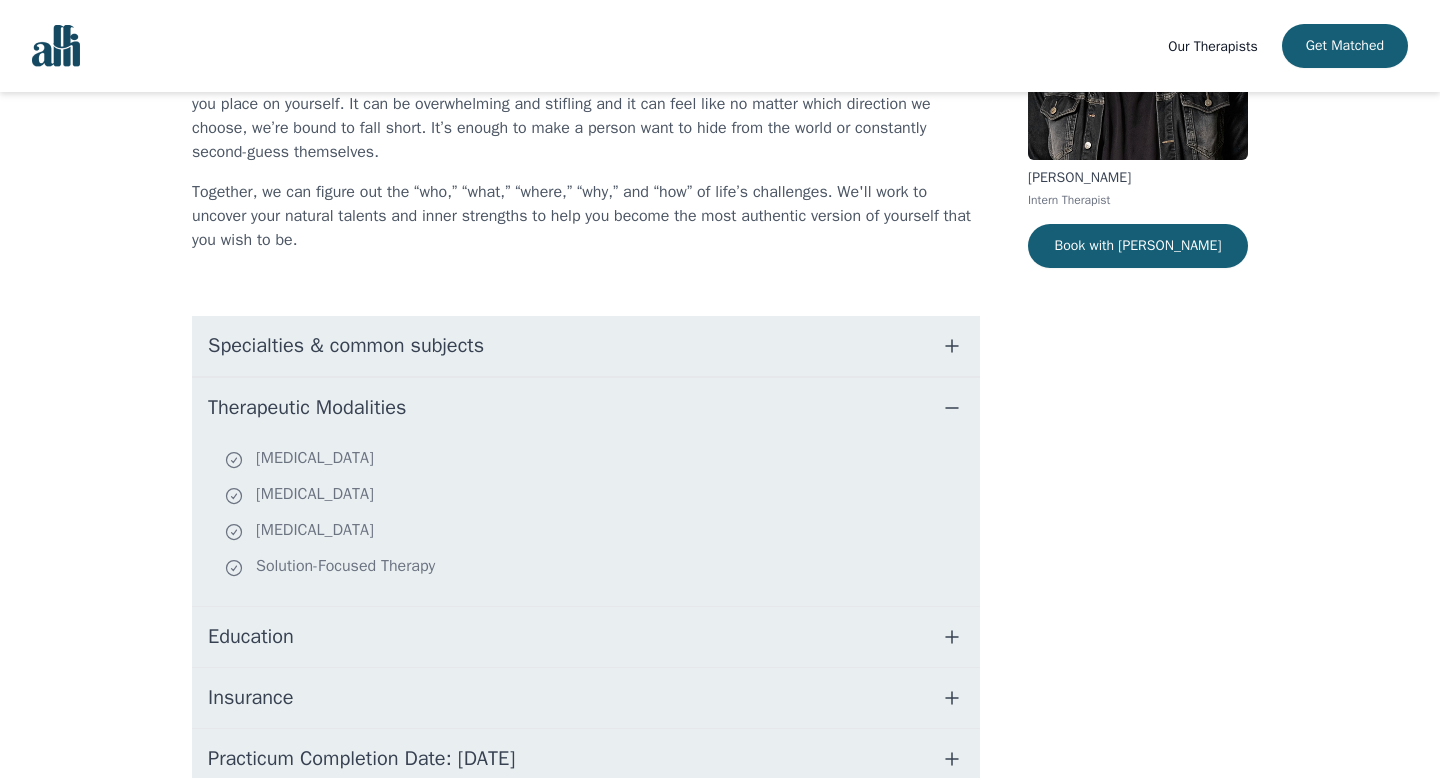 click on "Therapeutic Modalities" at bounding box center [586, 408] 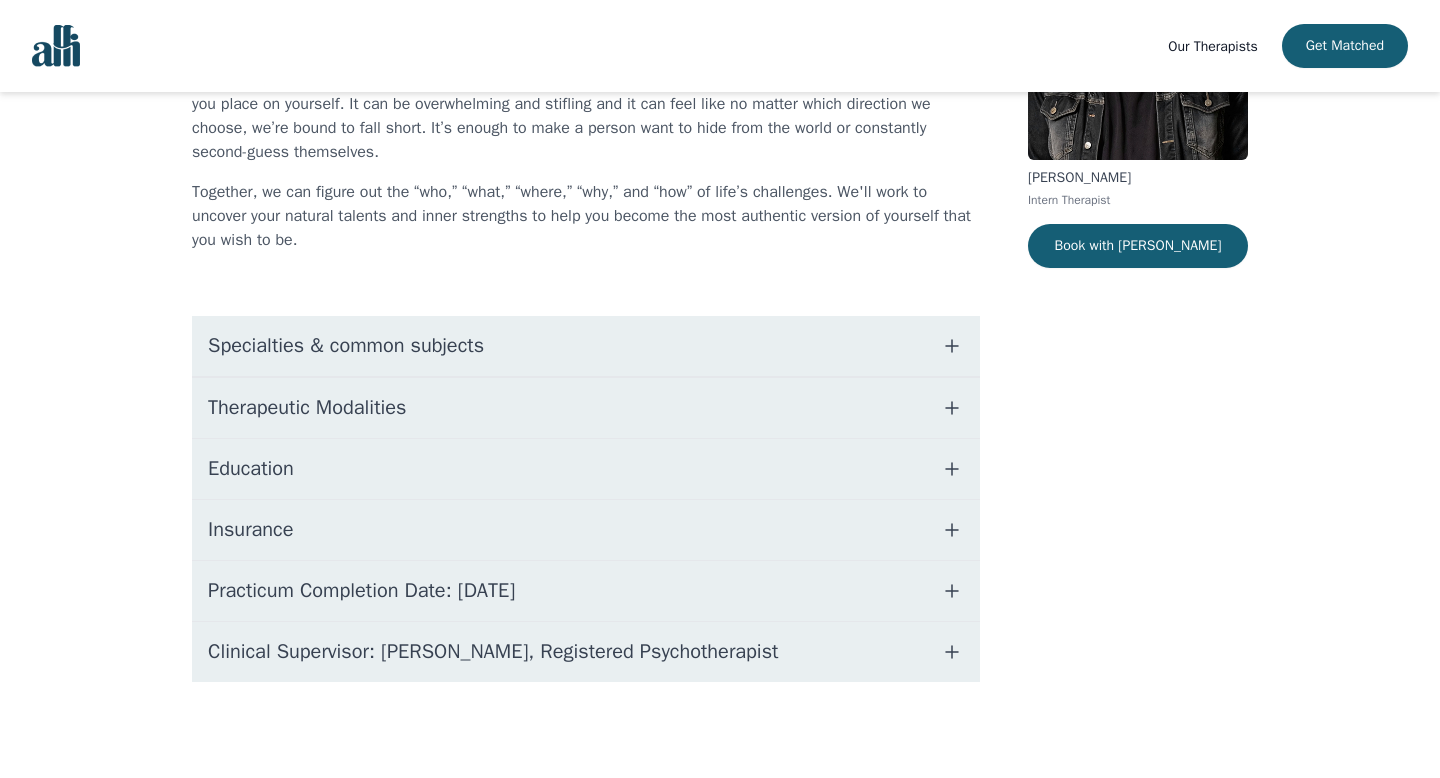 click 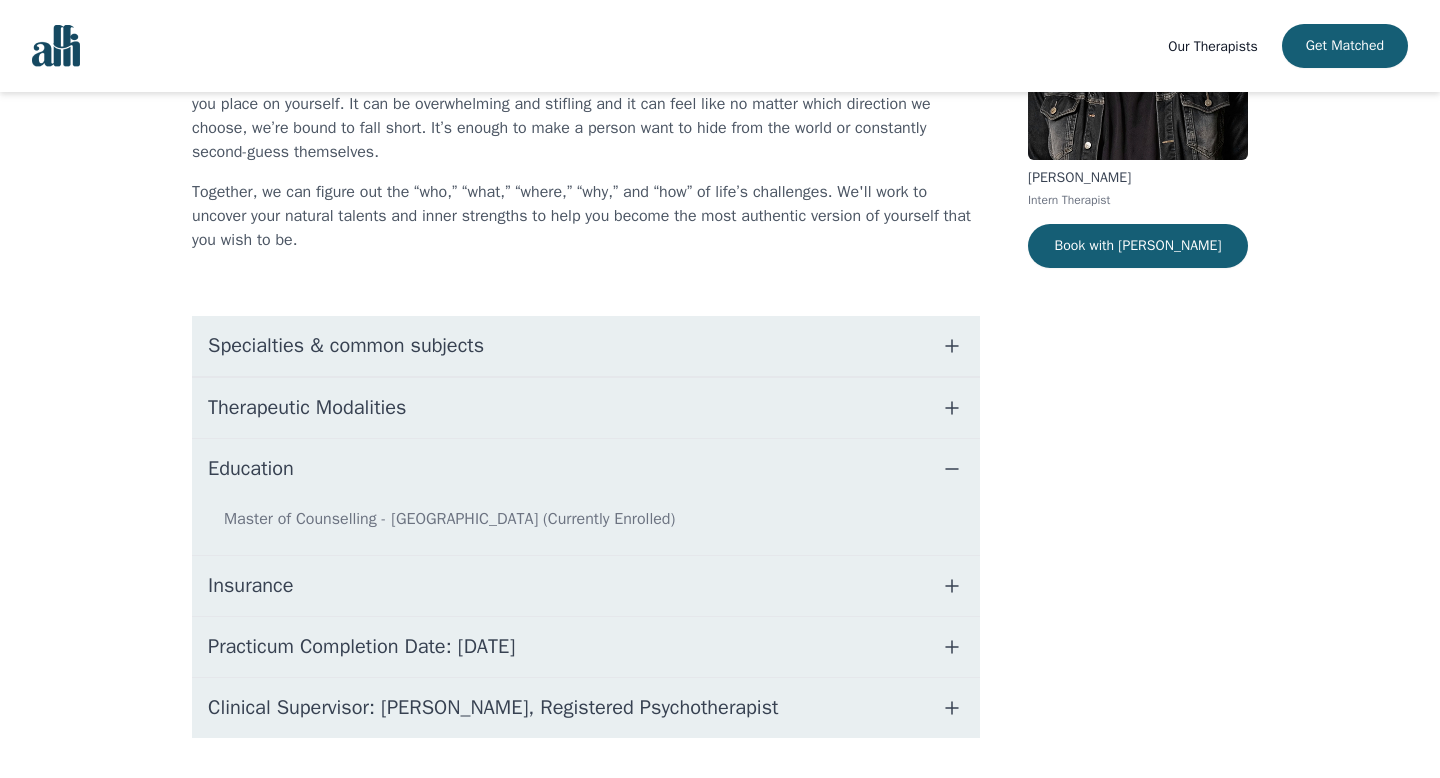 click on "Education" at bounding box center (586, 469) 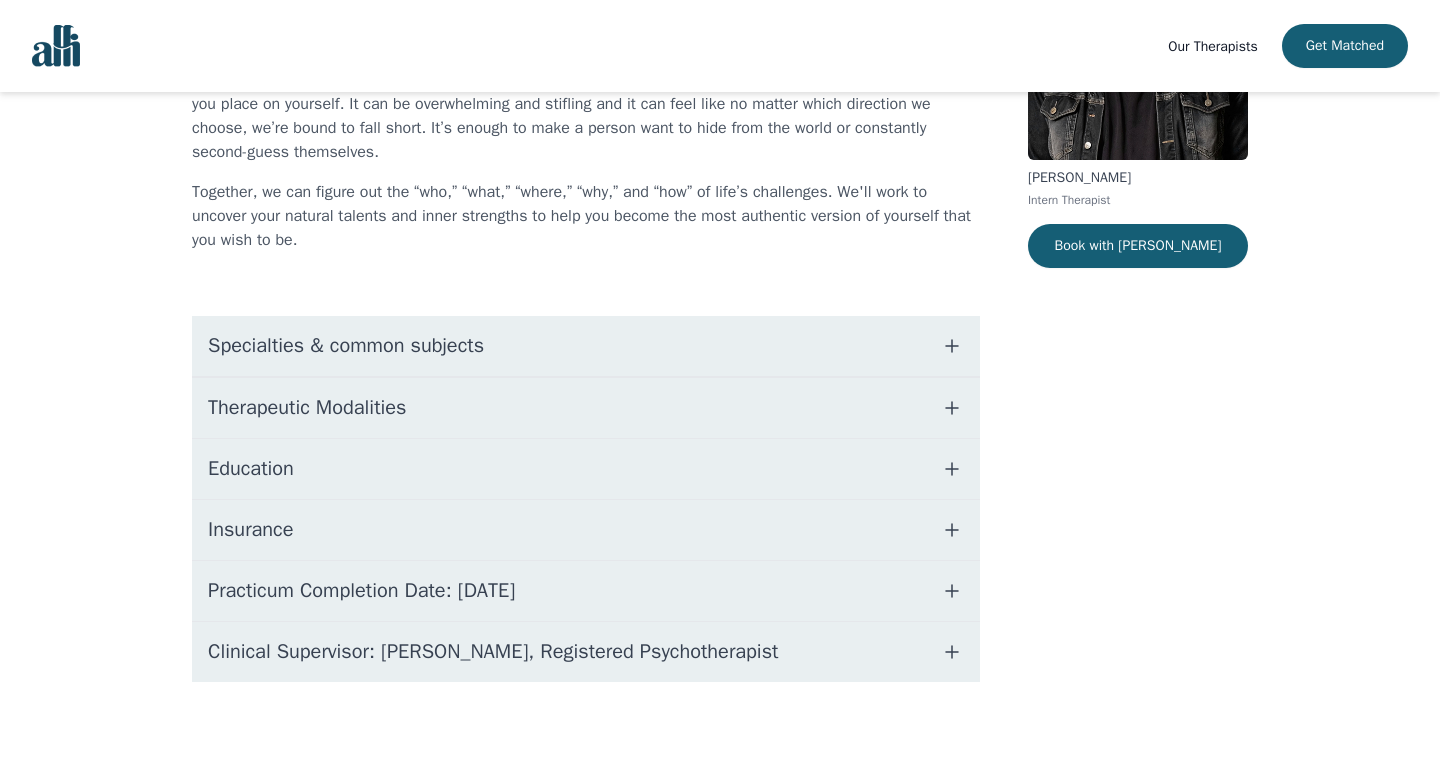 click on "Insurance" at bounding box center (586, 530) 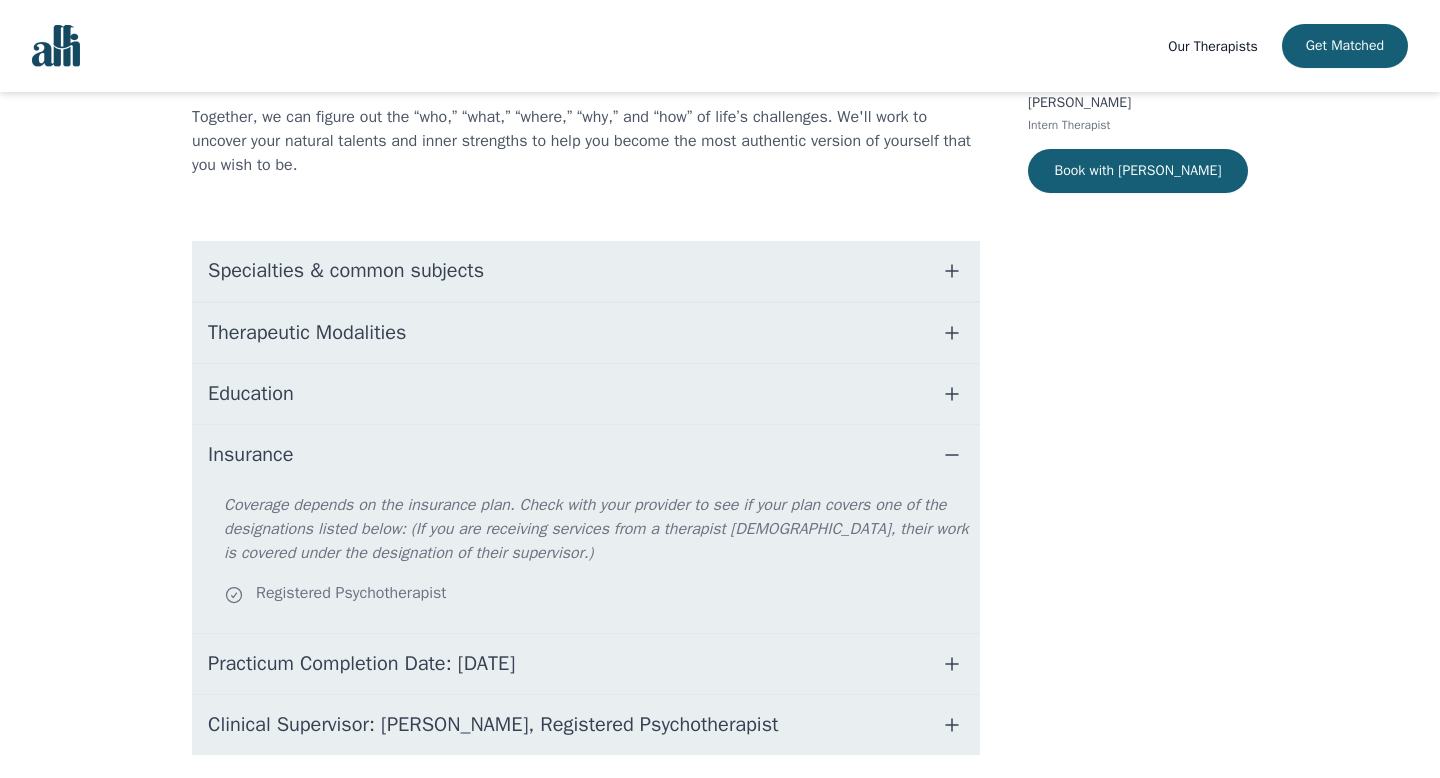 scroll, scrollTop: 351, scrollLeft: 0, axis: vertical 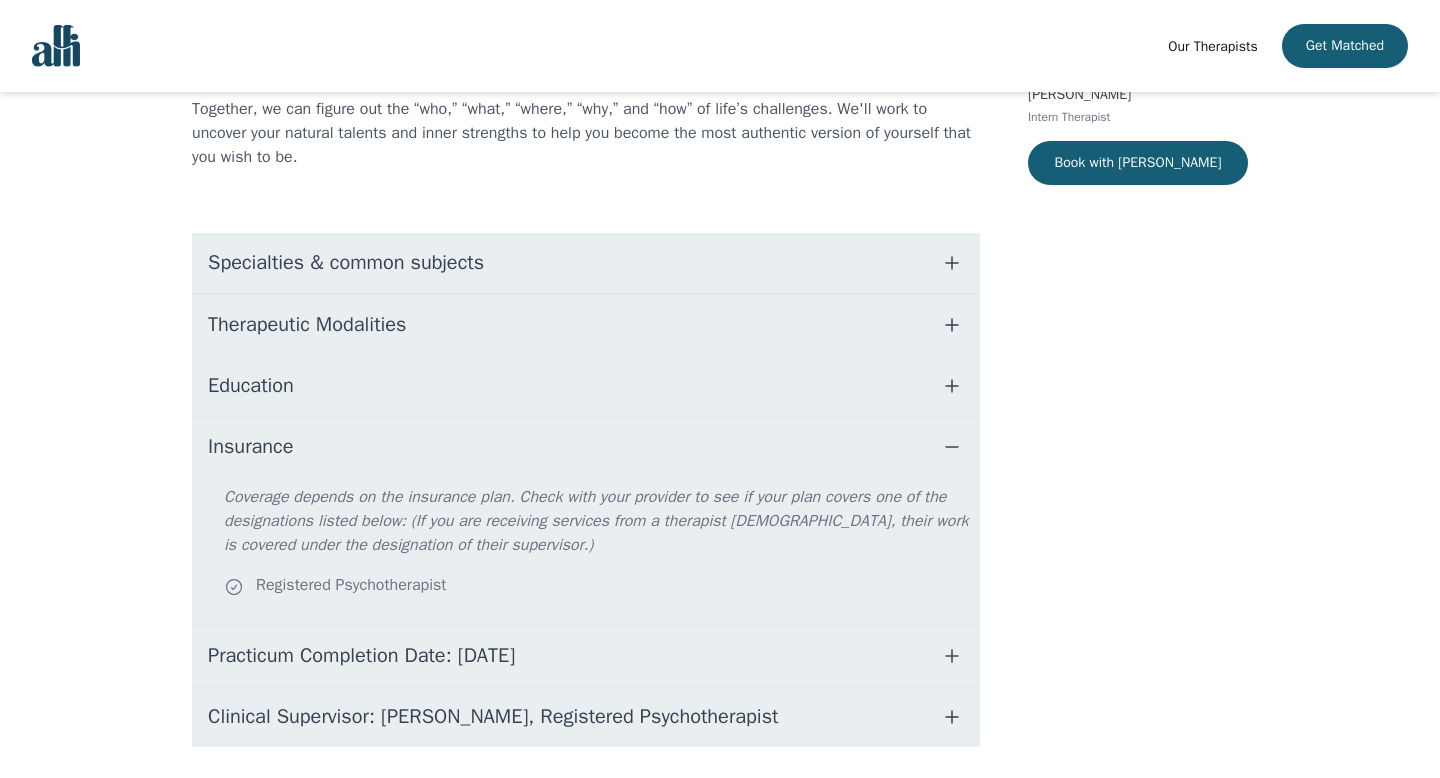 click on "Insurance" at bounding box center (586, 447) 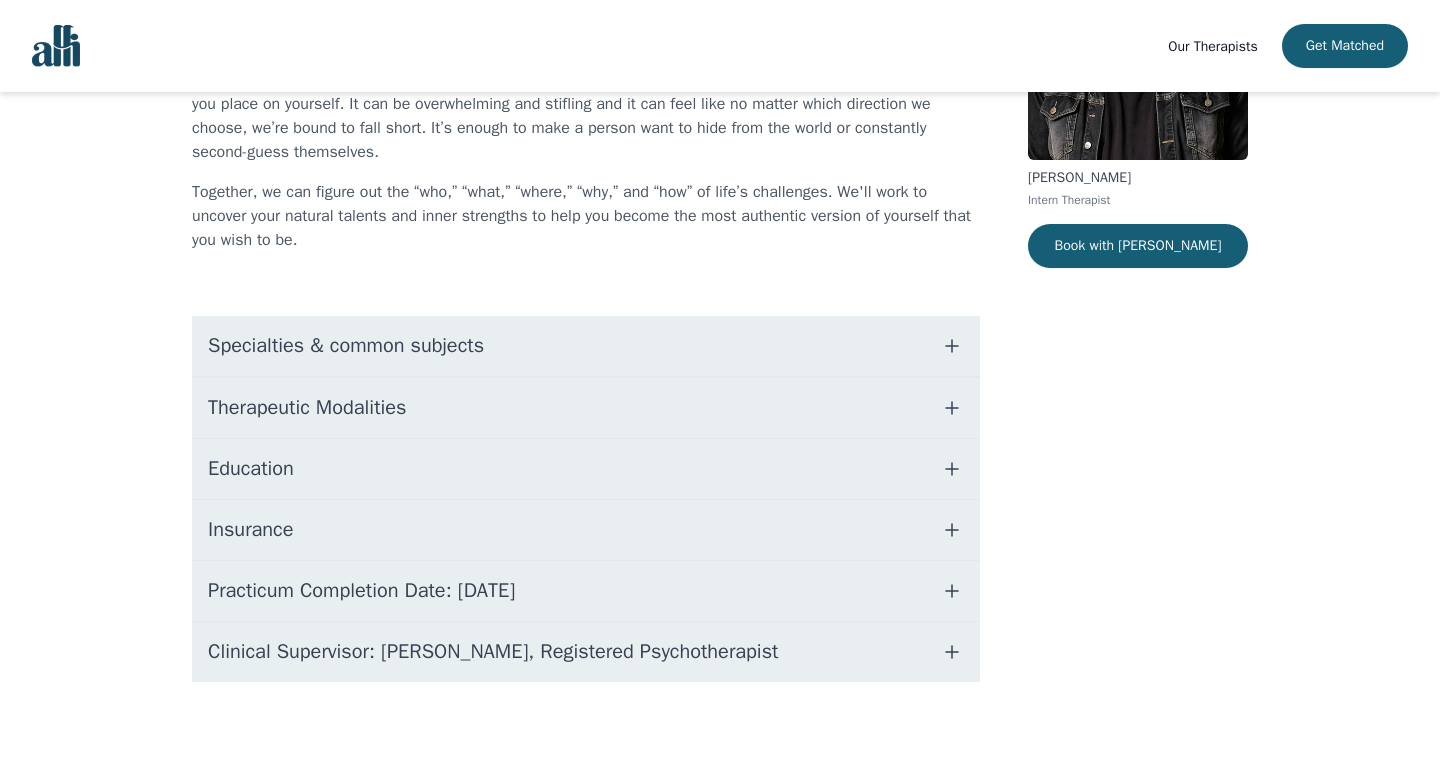 click on "Practicum Completion Date: [DATE]" at bounding box center [586, 591] 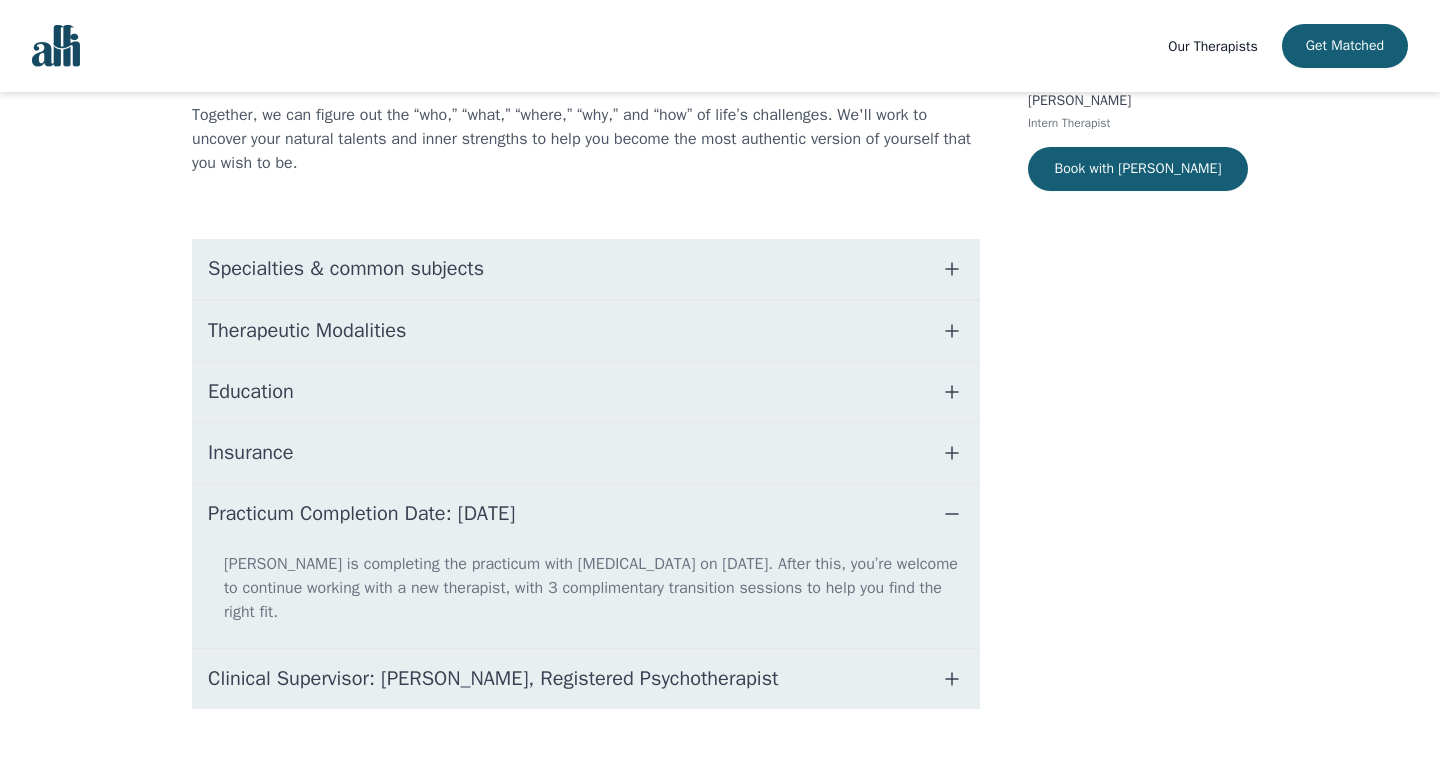 scroll, scrollTop: 348, scrollLeft: 0, axis: vertical 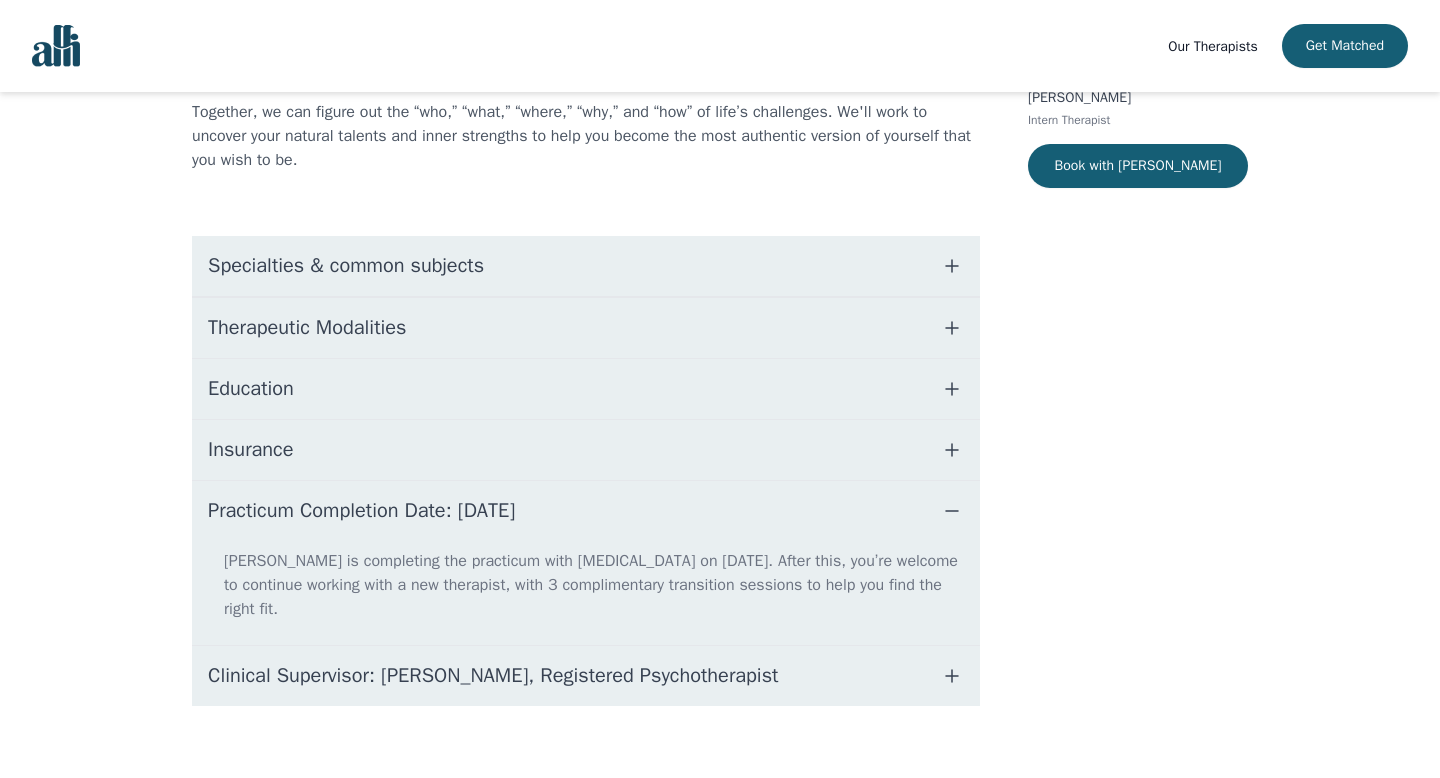 click on "Practicum Completion Date: [DATE]" at bounding box center (586, 511) 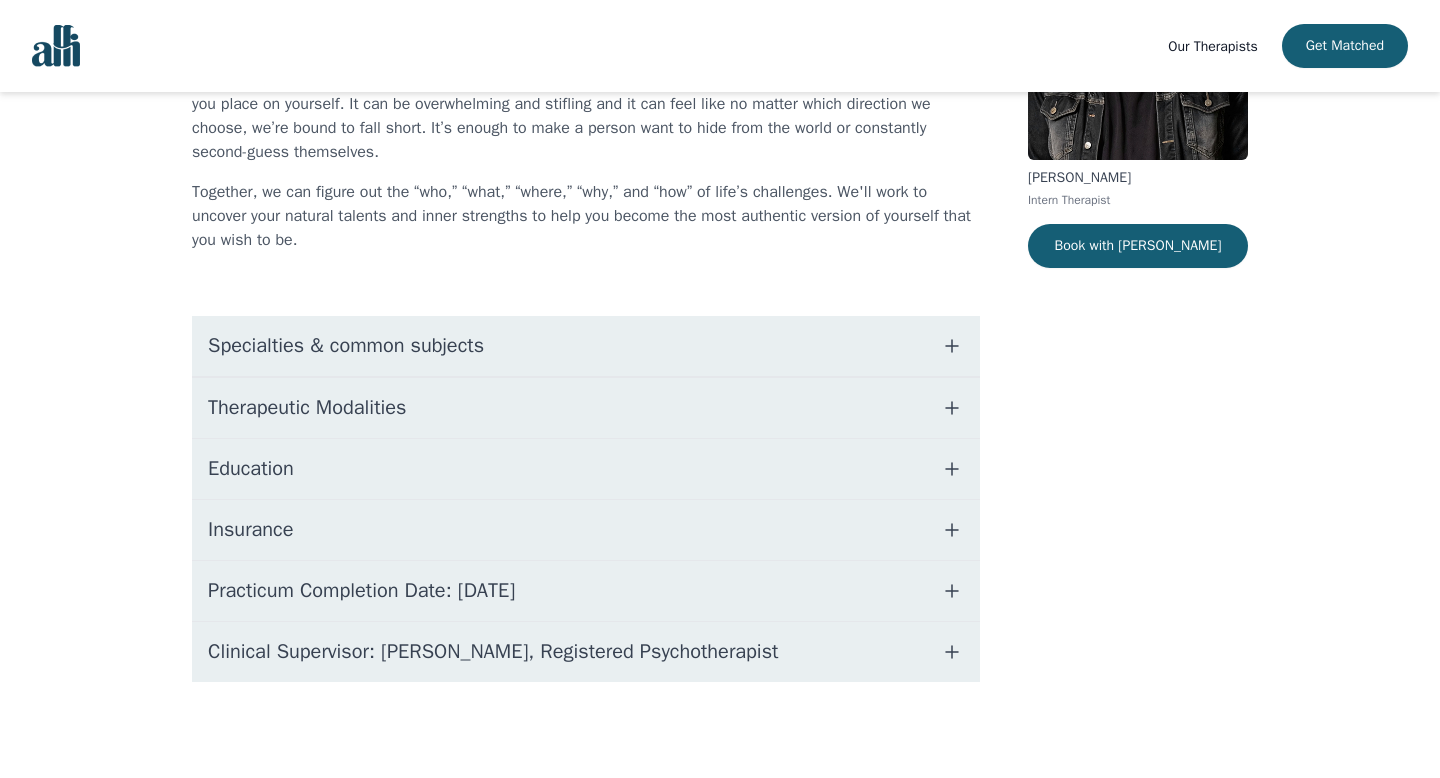 click on "Therapeutic Modalities" at bounding box center [586, 408] 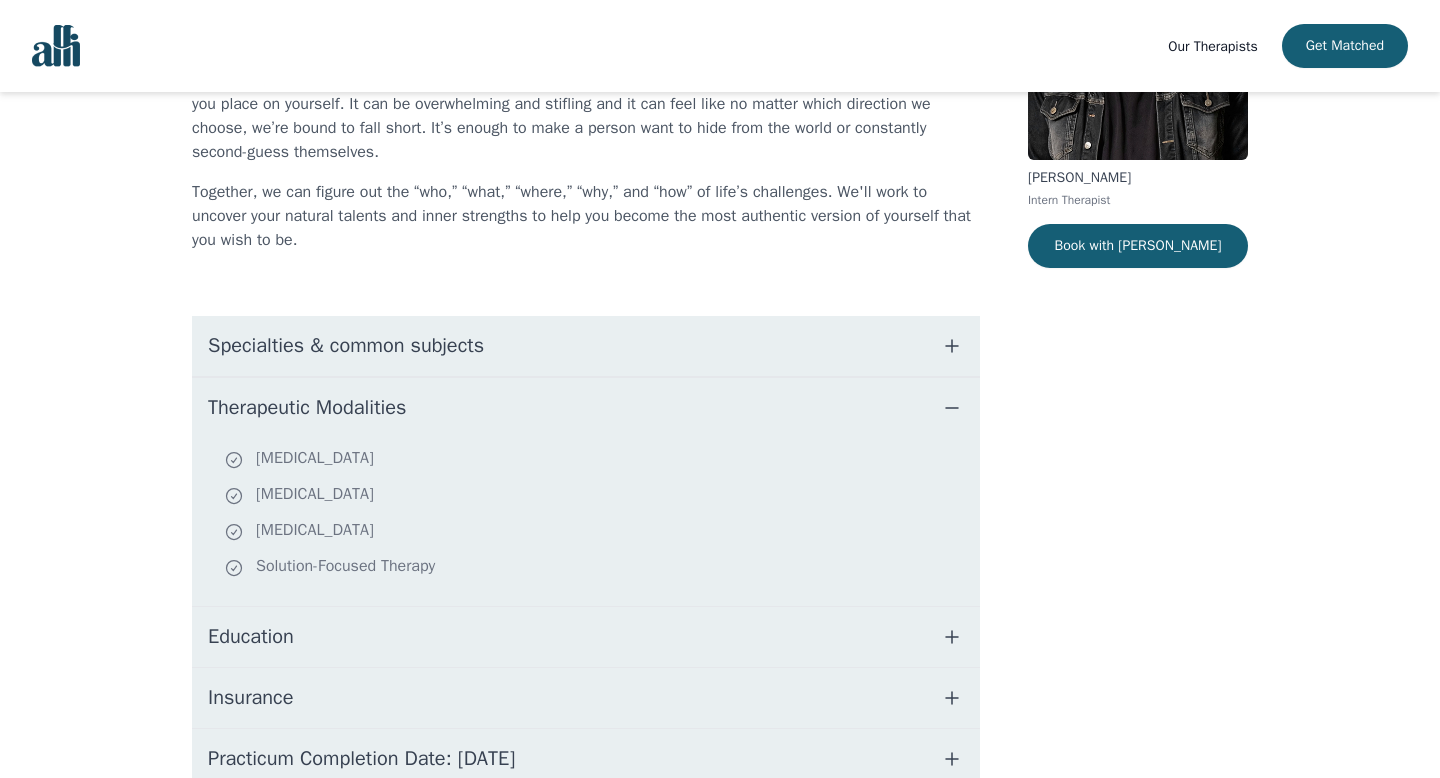 click on "Therapeutic Modalities" at bounding box center (586, 408) 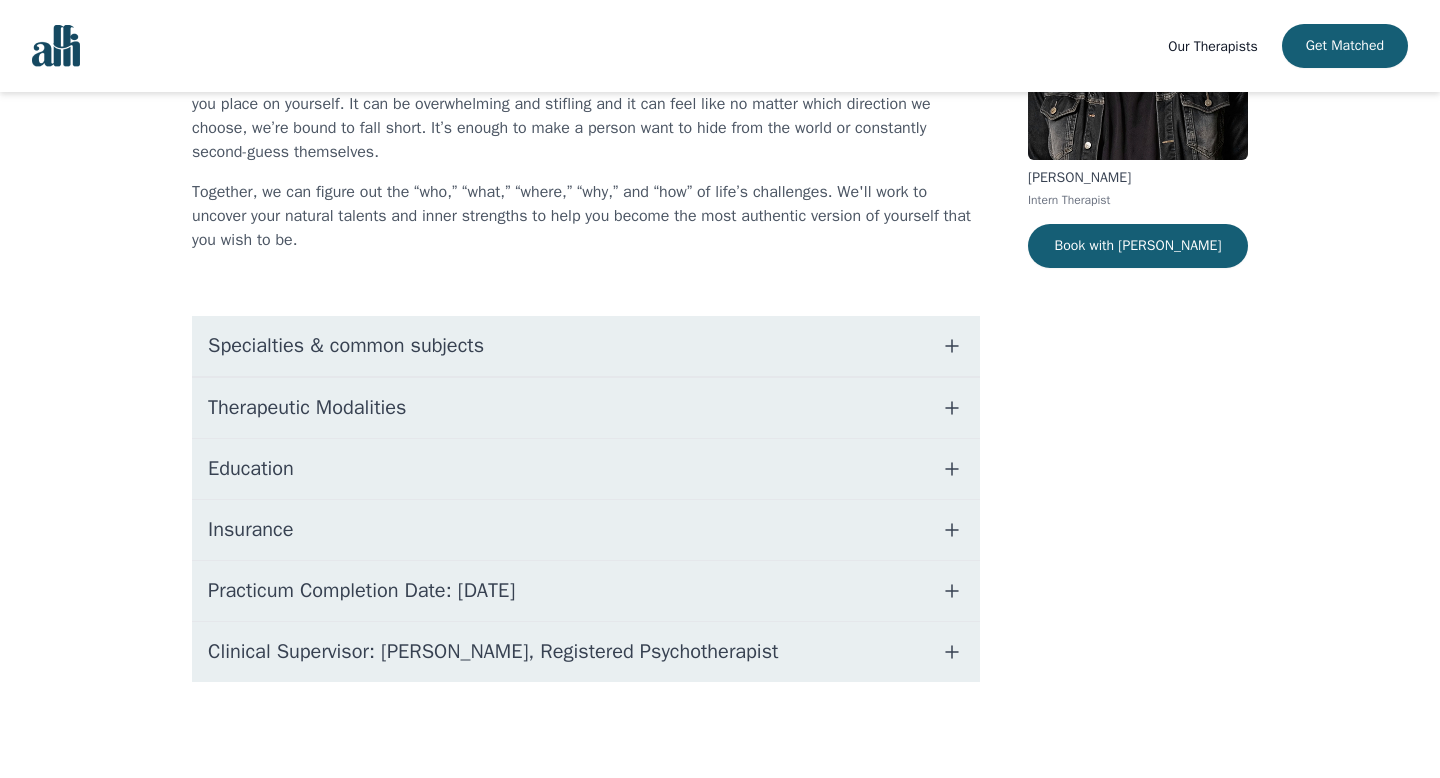 click on "Clinical Supervisor: [PERSON_NAME], Registered Psychotherapist" at bounding box center (586, 652) 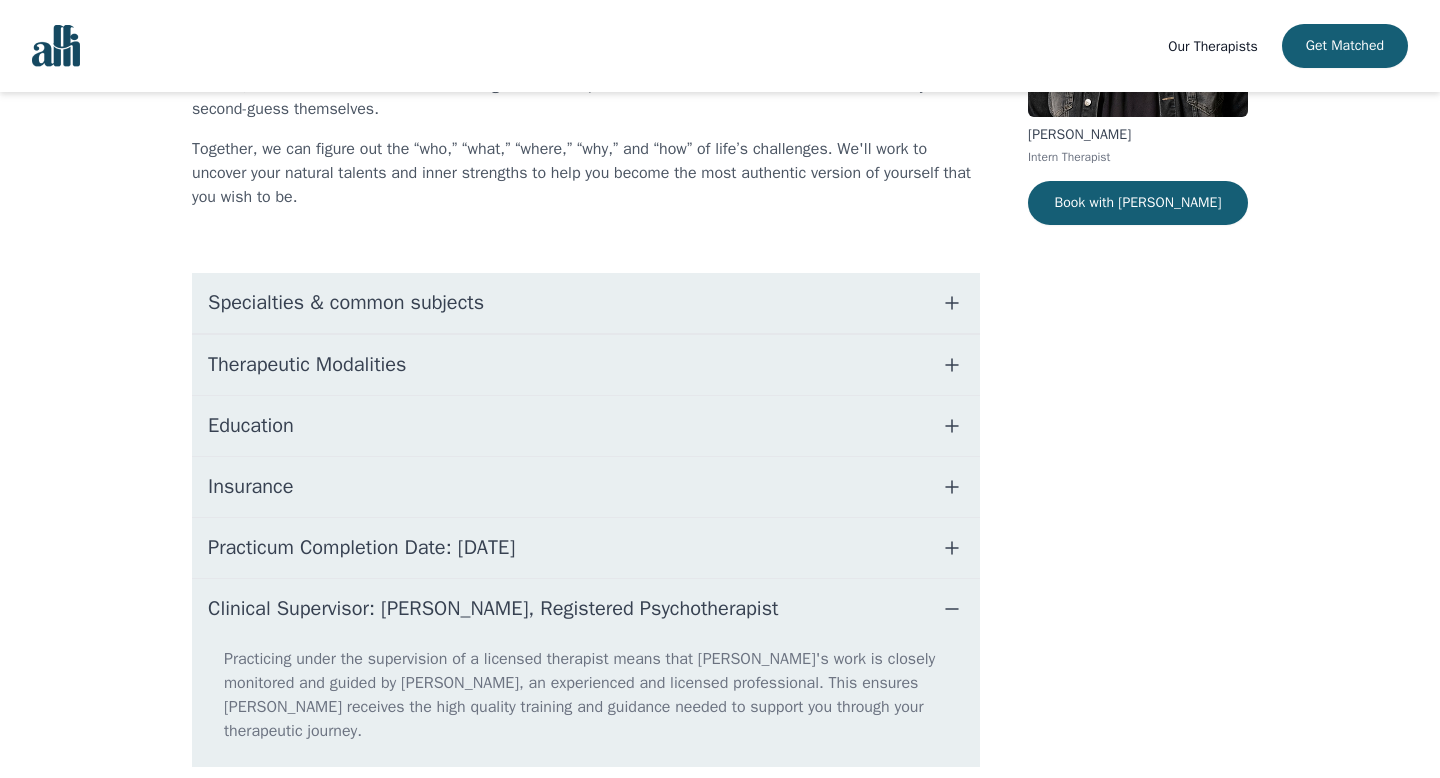 scroll, scrollTop: 372, scrollLeft: 0, axis: vertical 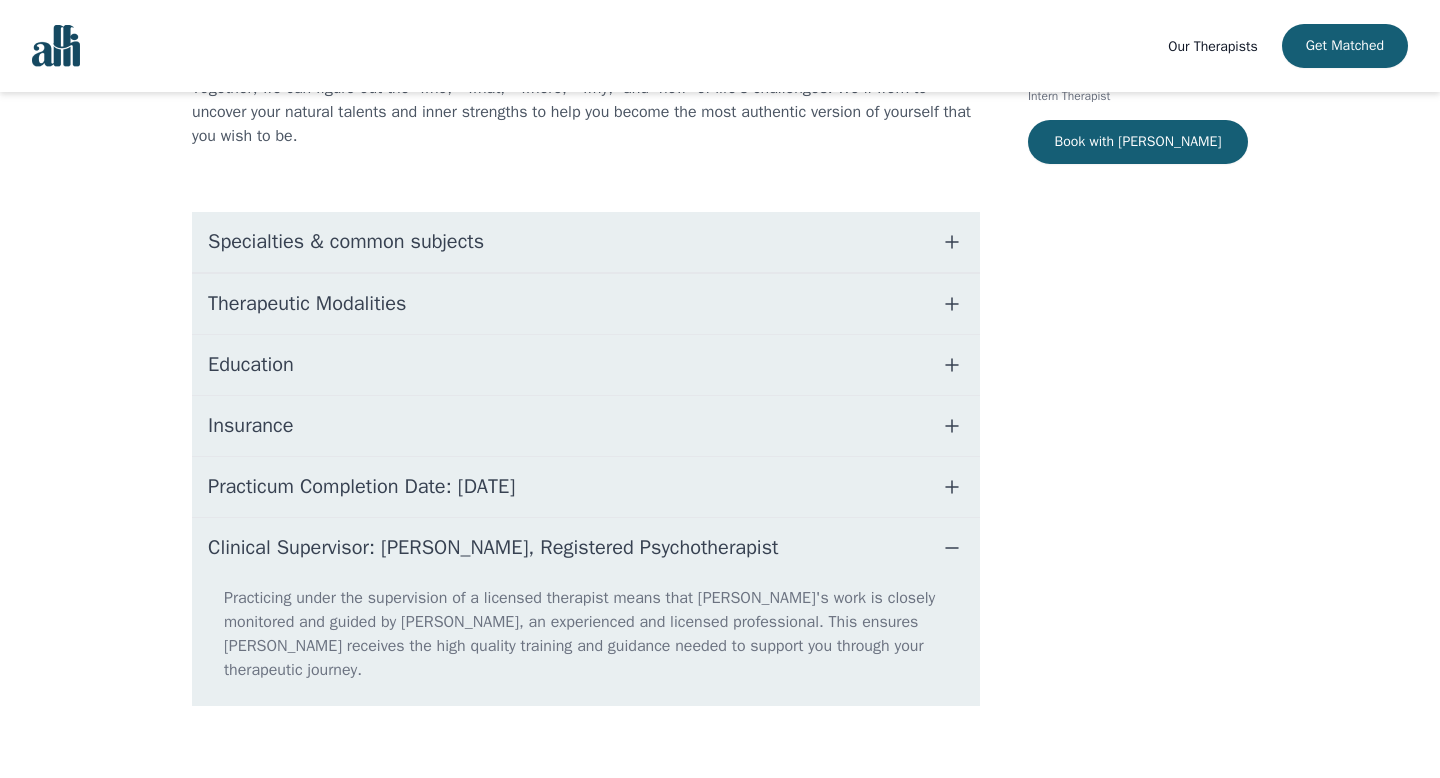 click on "Clinical Supervisor: [PERSON_NAME], Registered Psychotherapist" at bounding box center (586, 548) 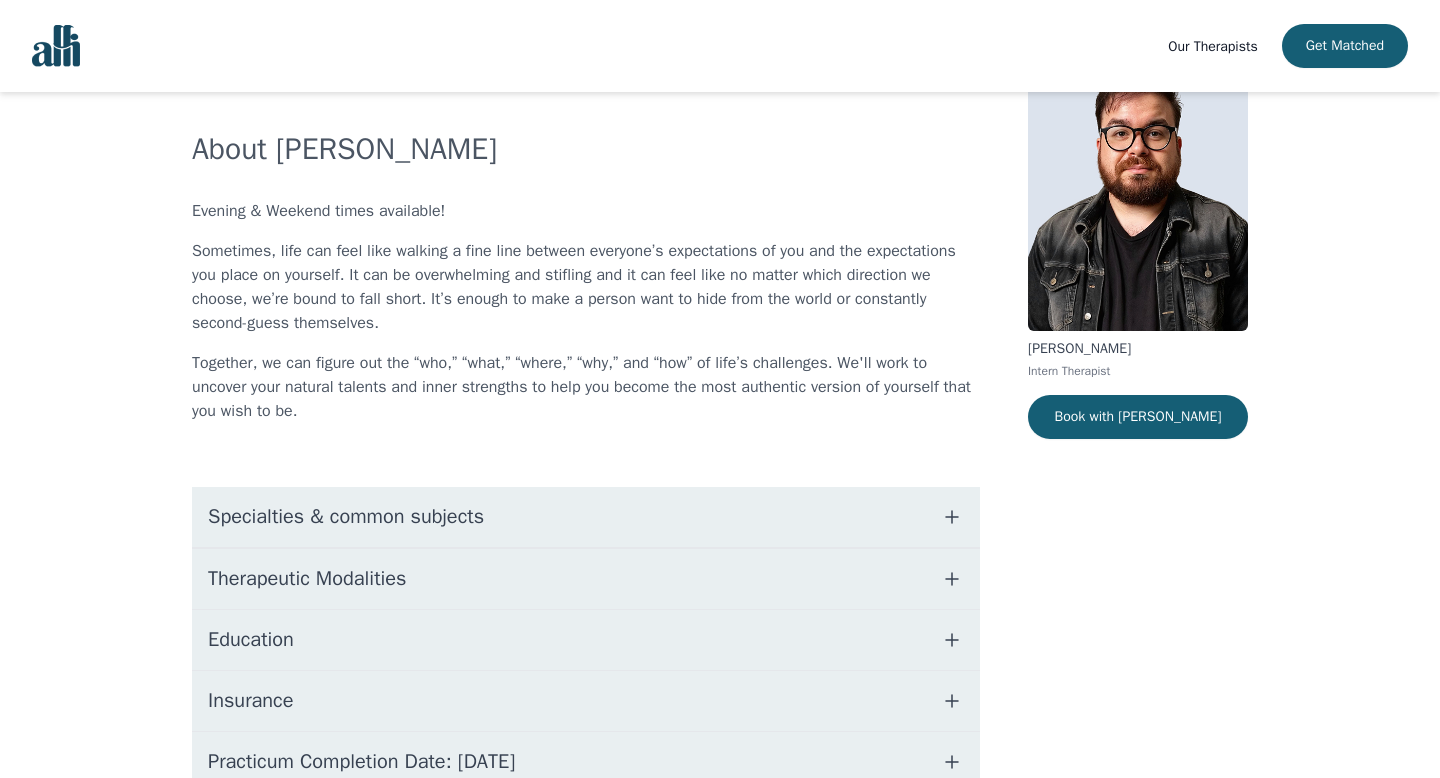 scroll, scrollTop: 0, scrollLeft: 0, axis: both 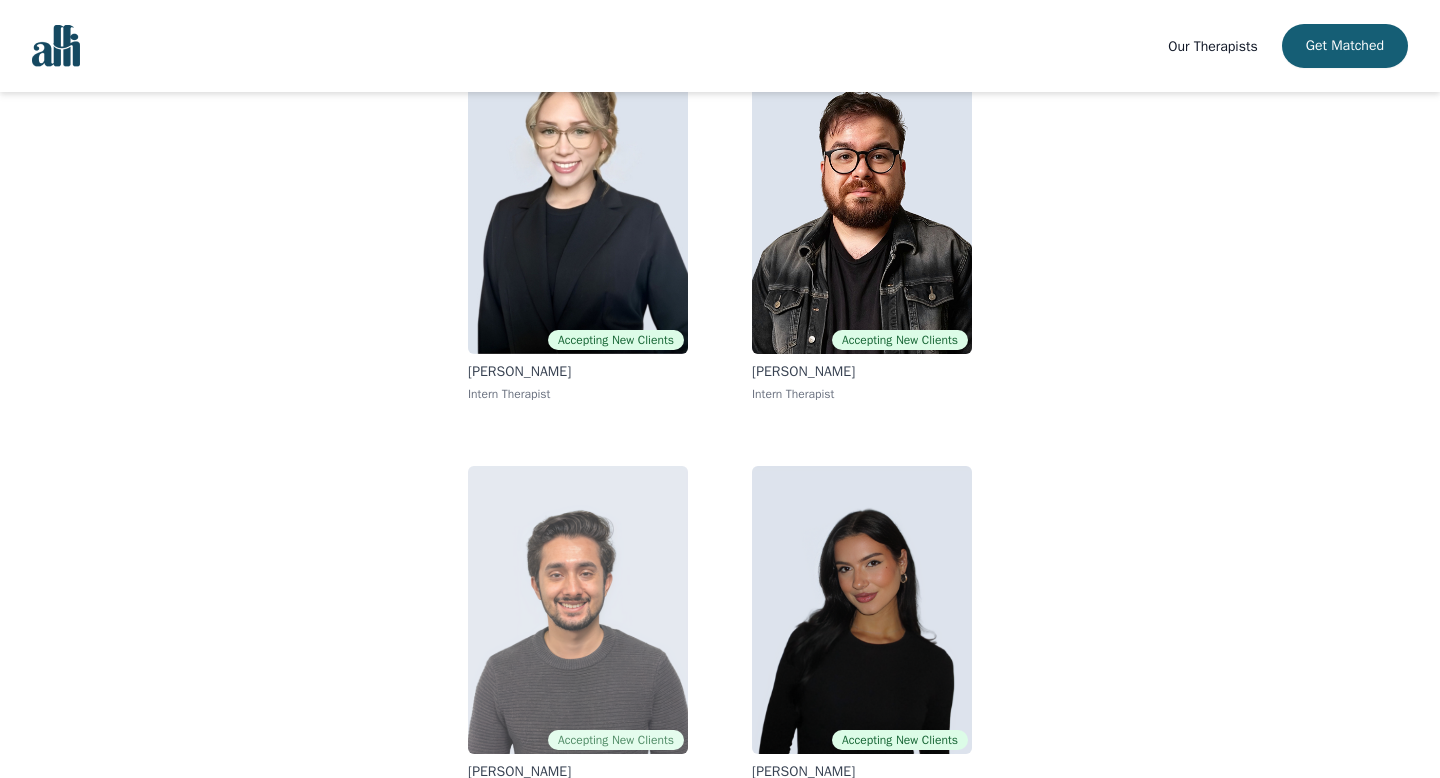 click at bounding box center [578, 610] 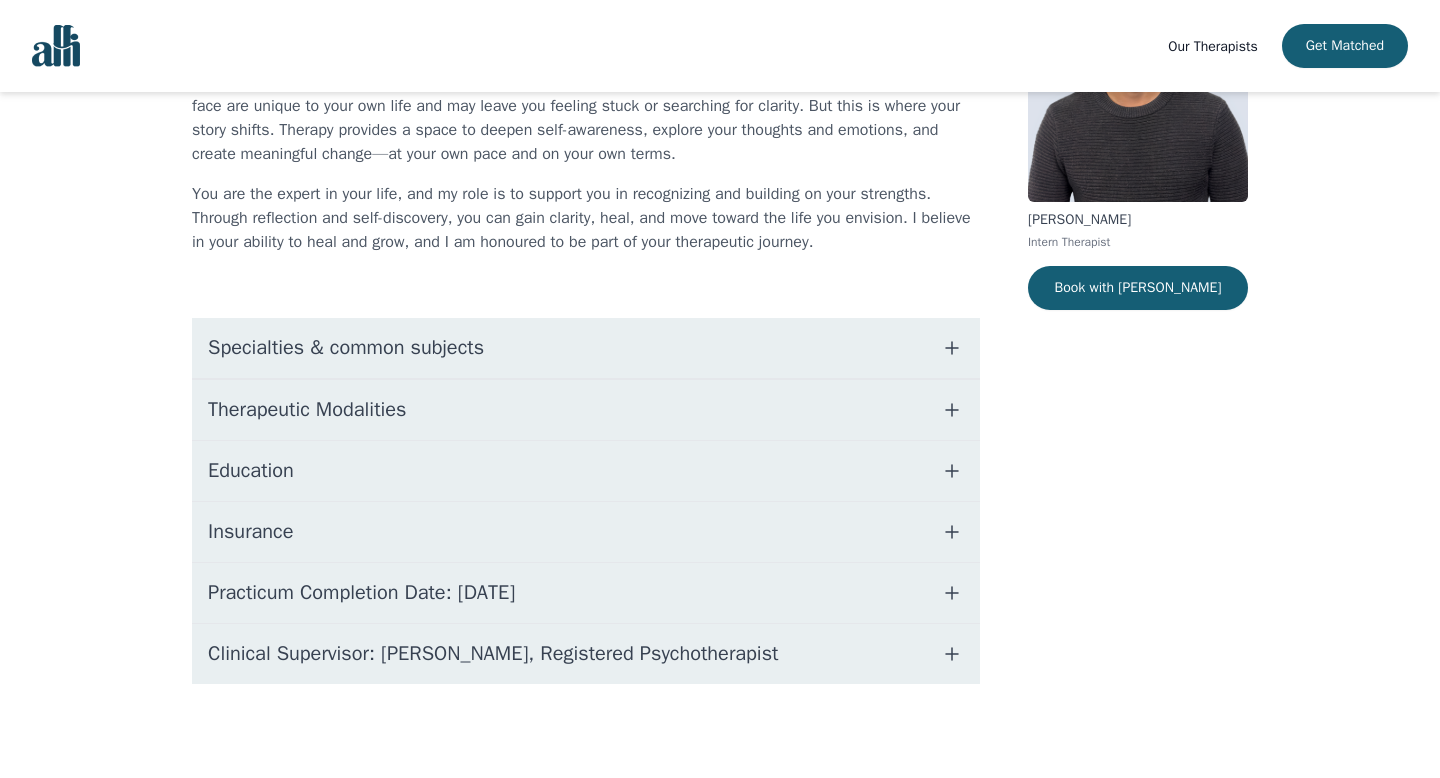 scroll, scrollTop: 0, scrollLeft: 0, axis: both 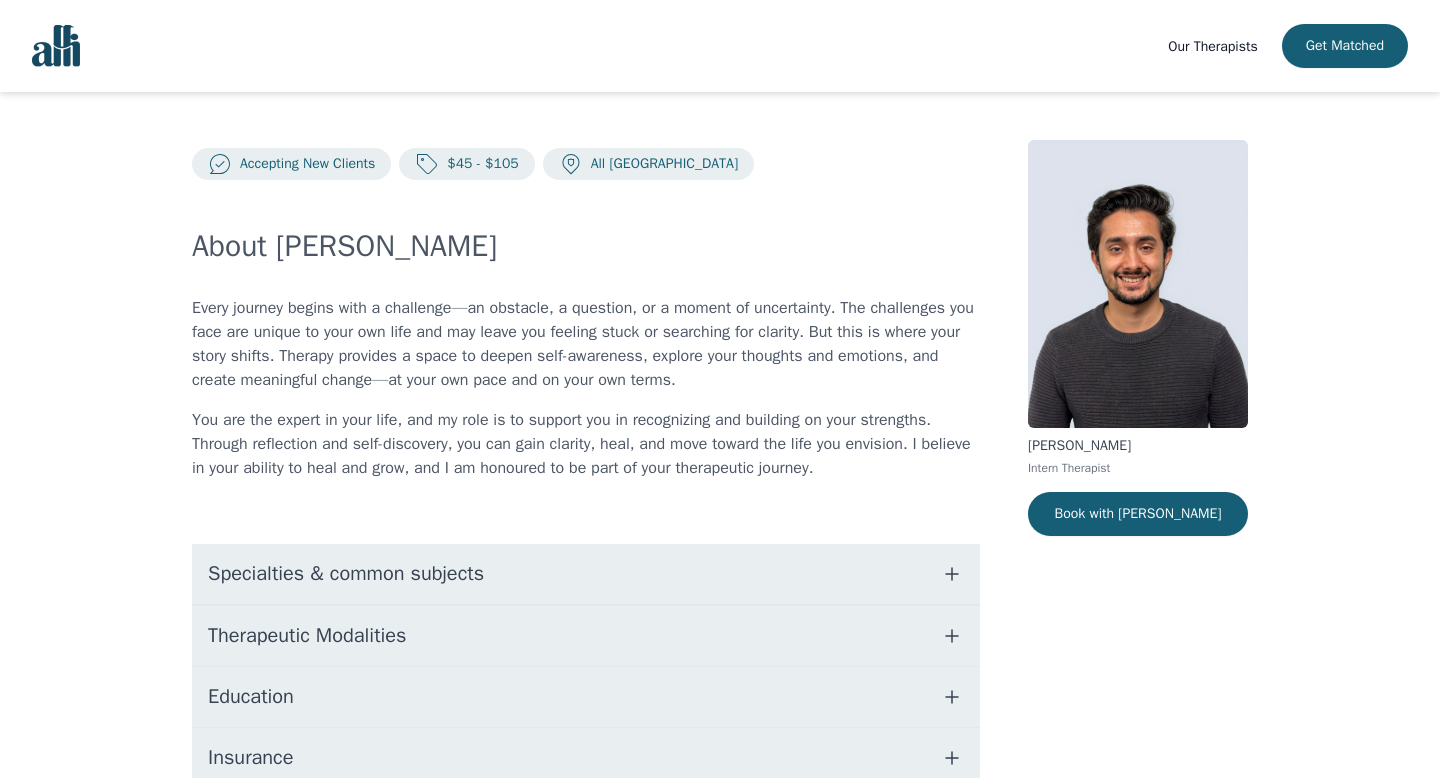 click on "Specialties & common subjects" at bounding box center (586, 574) 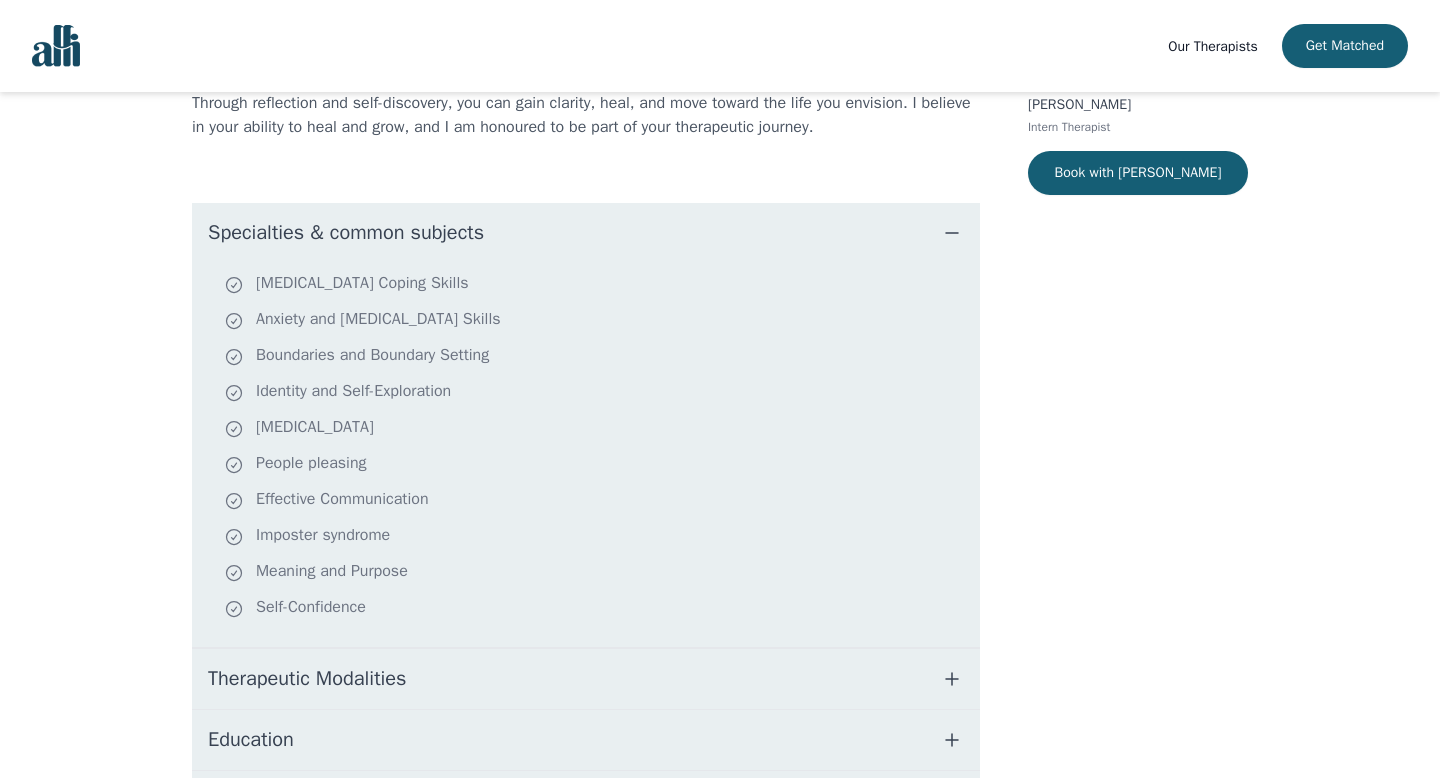 scroll, scrollTop: 344, scrollLeft: 0, axis: vertical 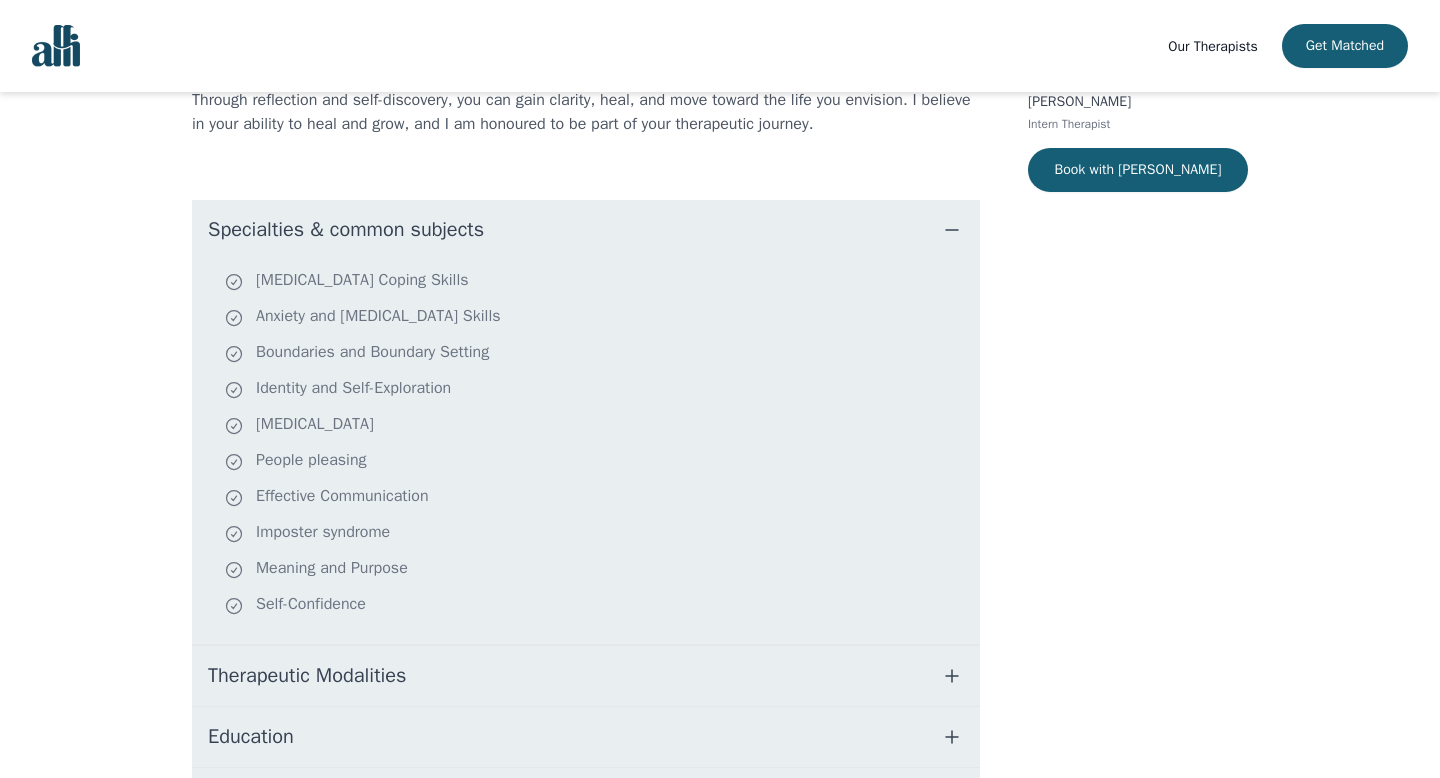 click on "Specialties & common subjects" at bounding box center (586, 230) 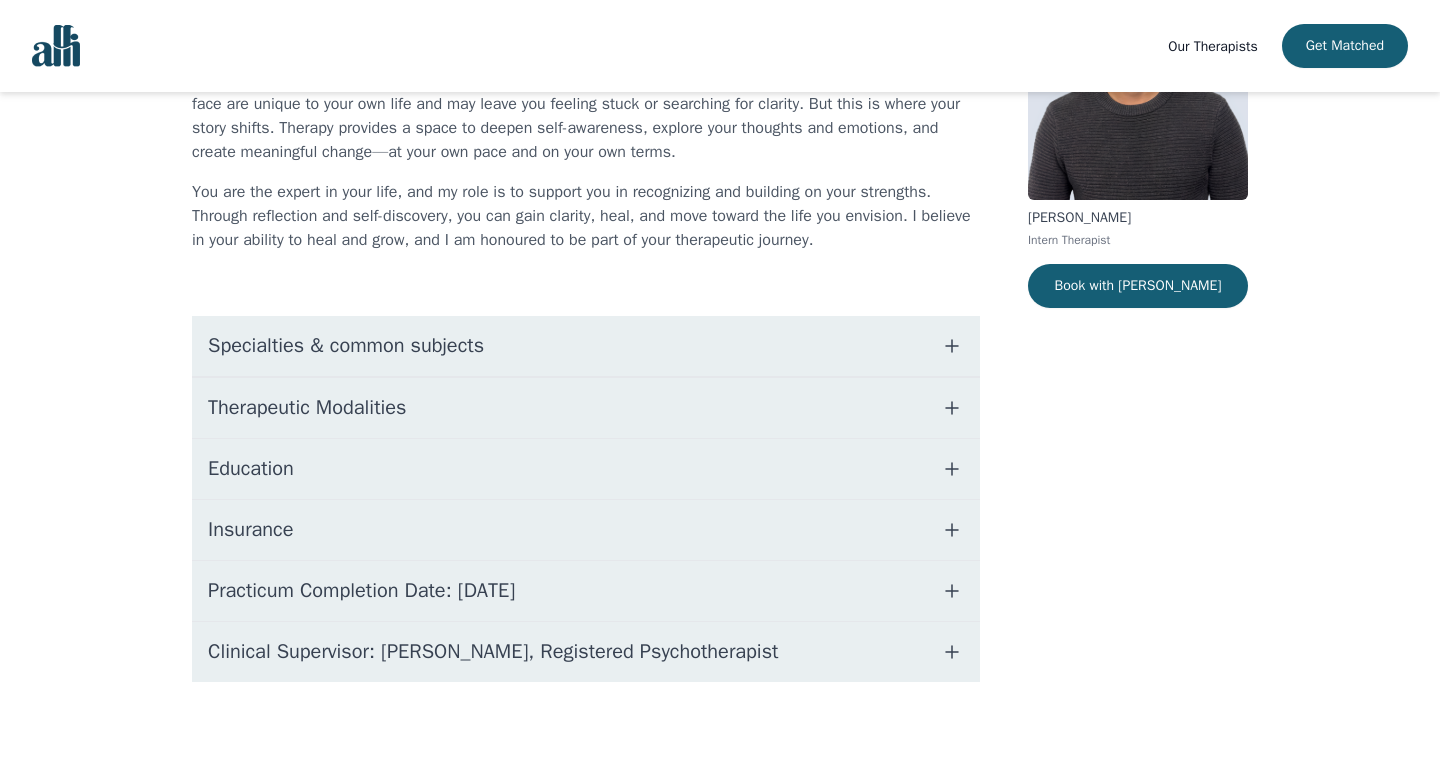 scroll, scrollTop: 228, scrollLeft: 0, axis: vertical 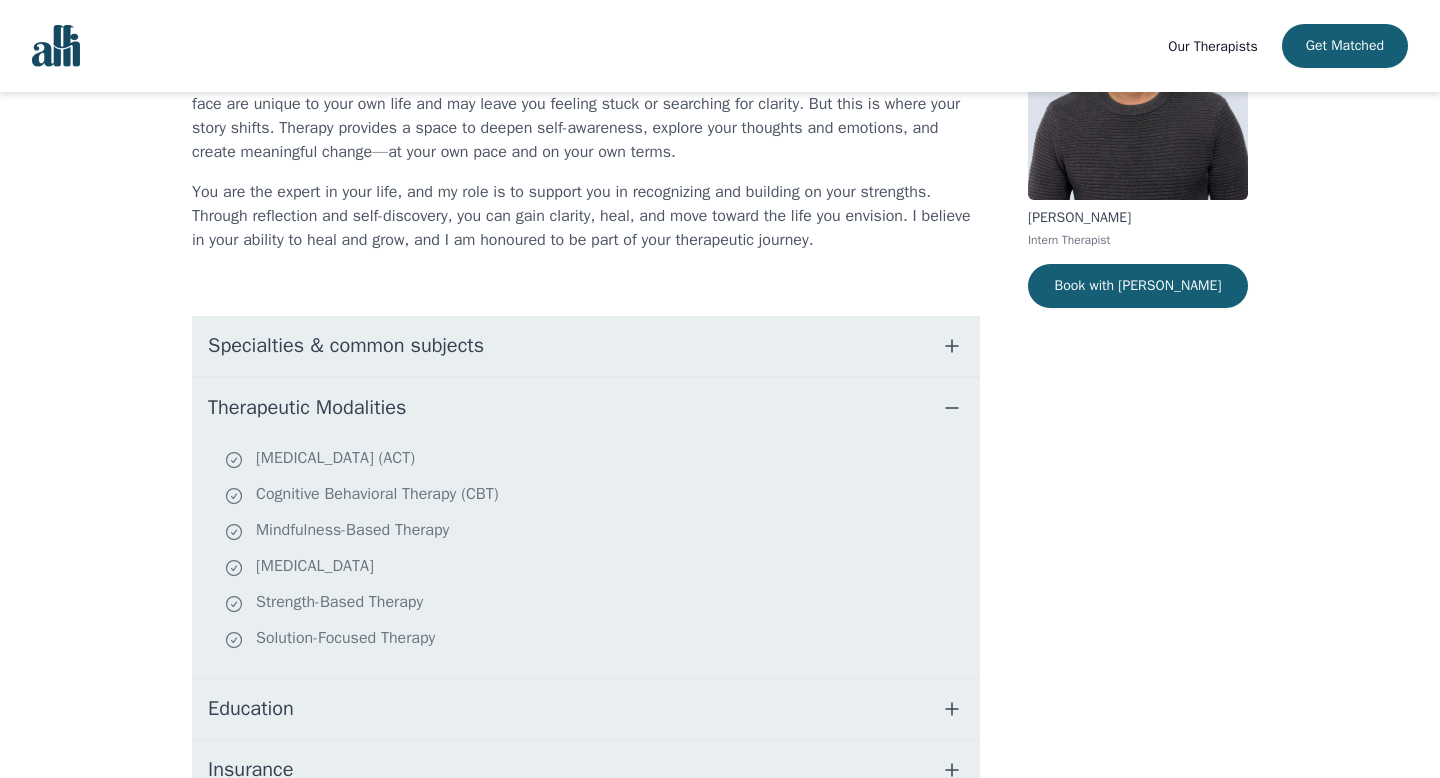 click on "Therapeutic Modalities" at bounding box center (586, 408) 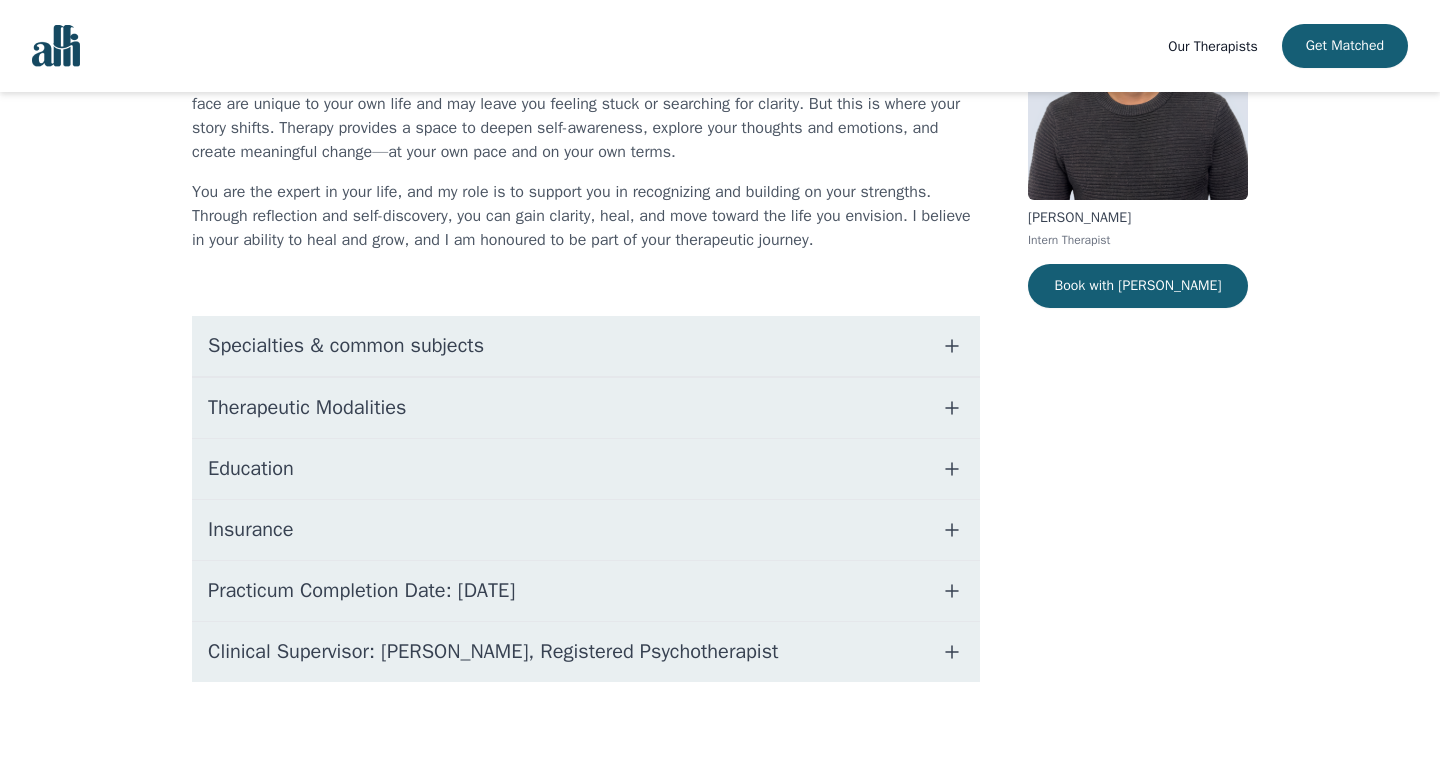 click on "Education" at bounding box center (586, 469) 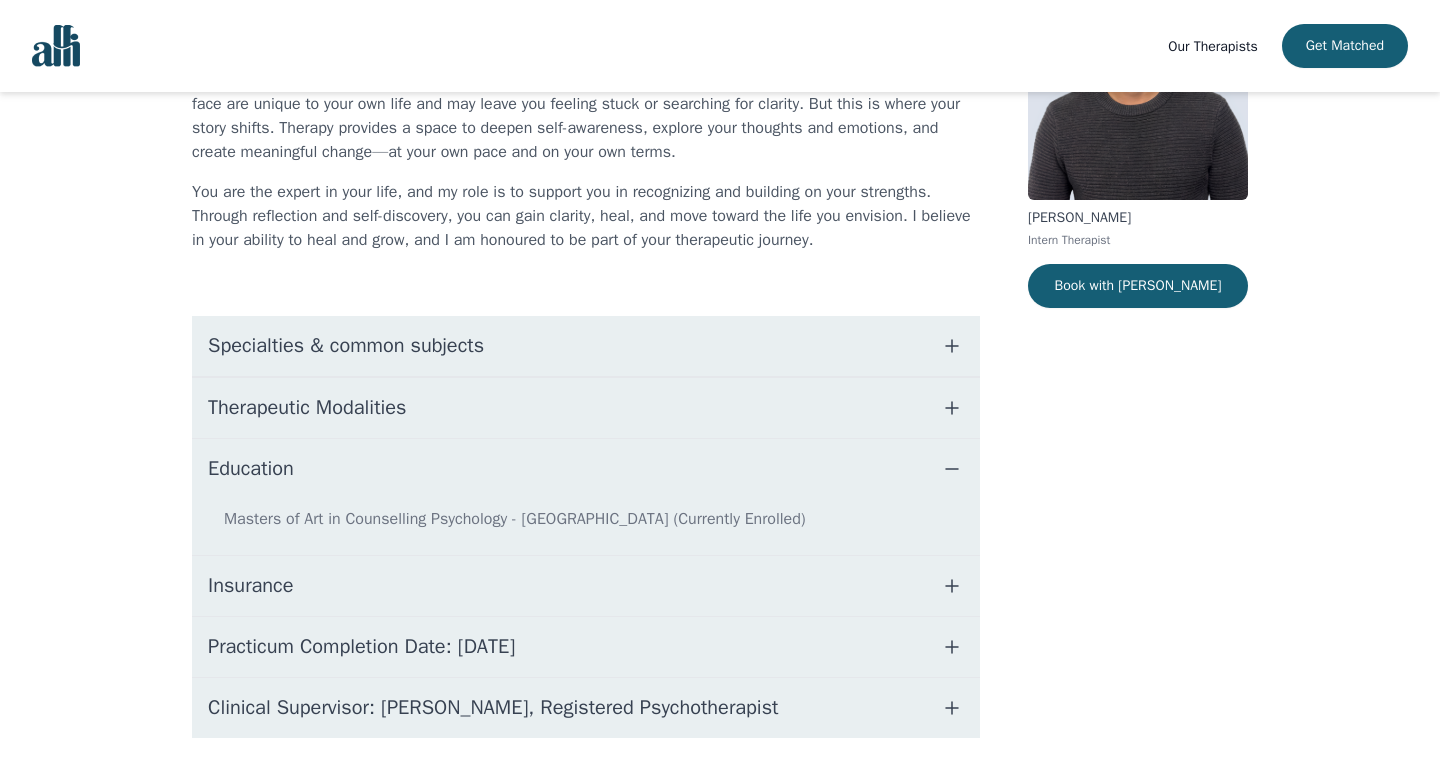 click on "Education" at bounding box center [586, 469] 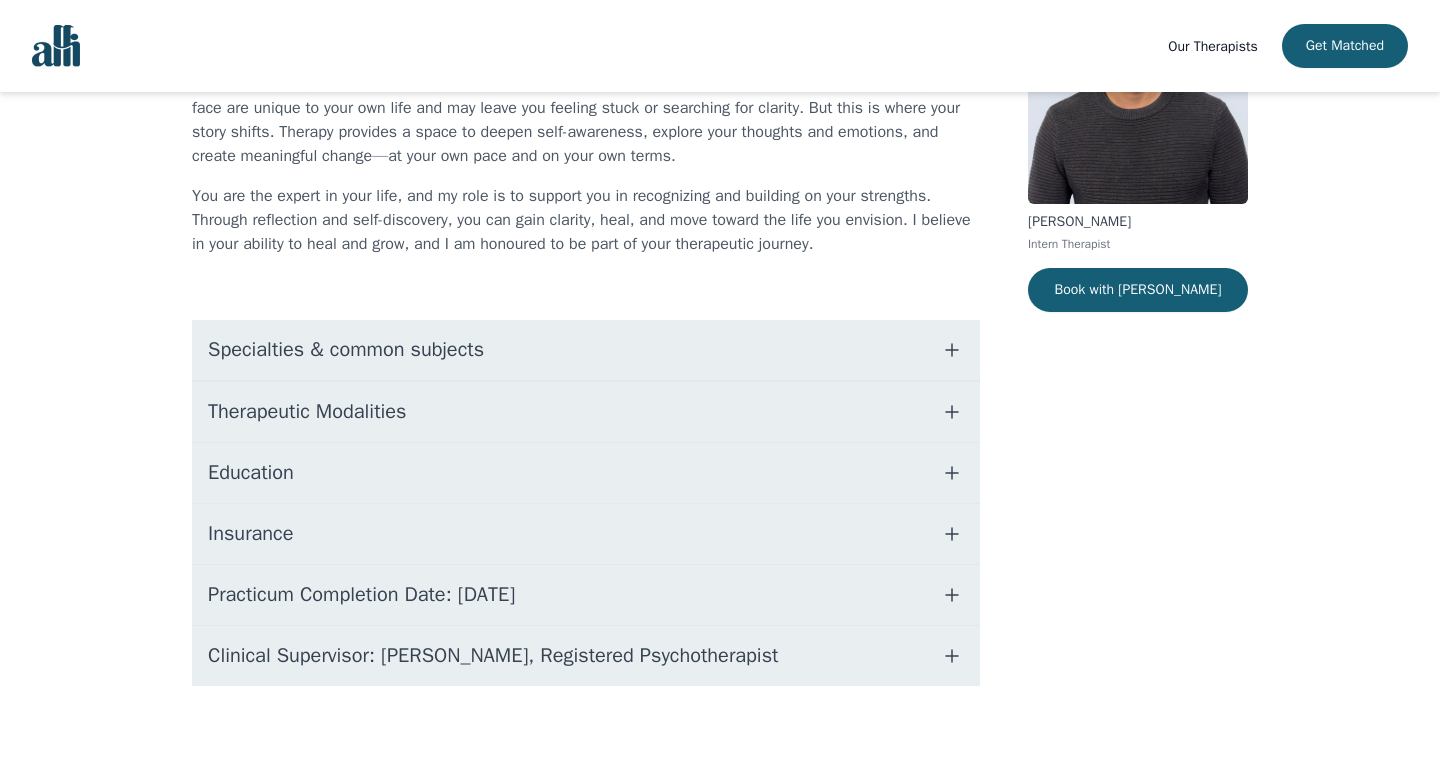 scroll, scrollTop: 226, scrollLeft: 0, axis: vertical 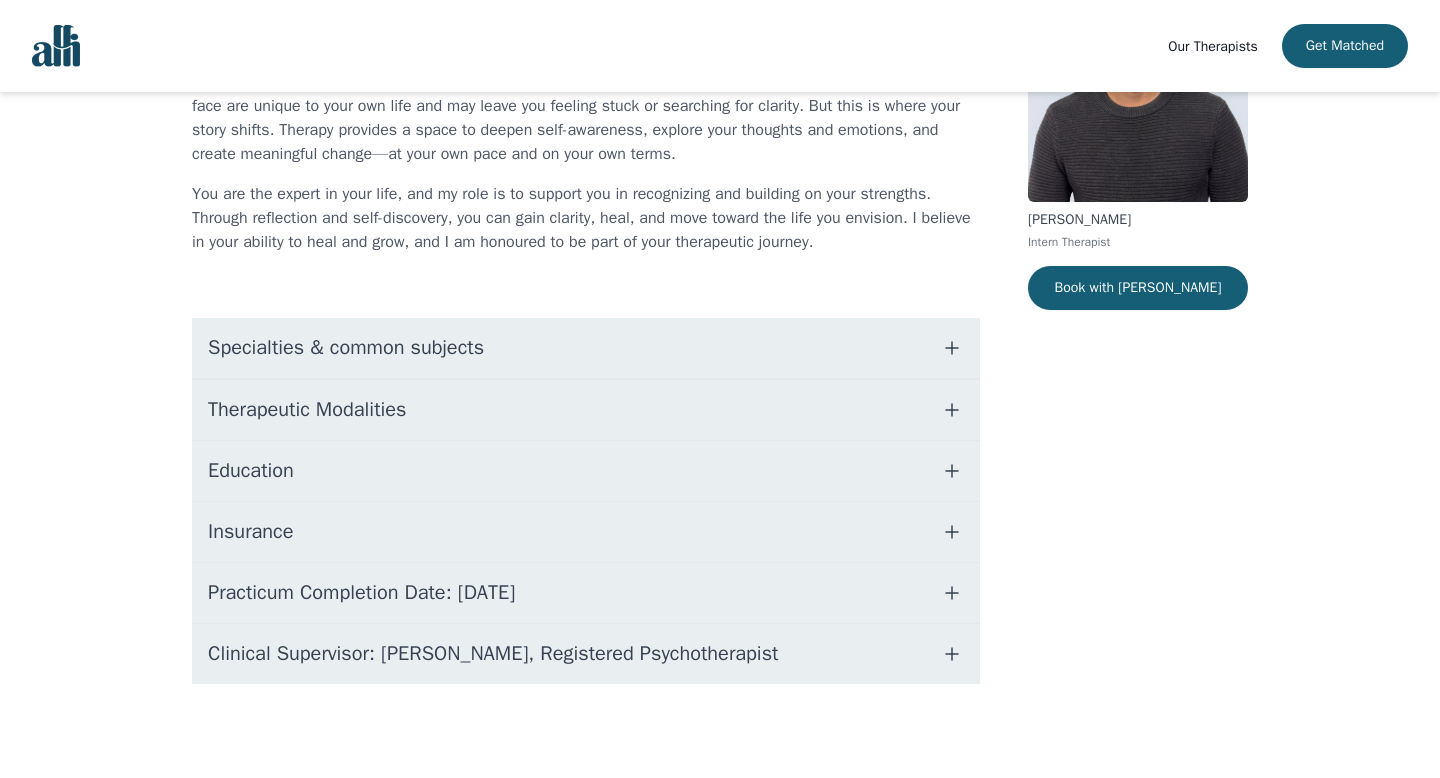 click on "Insurance" at bounding box center (586, 532) 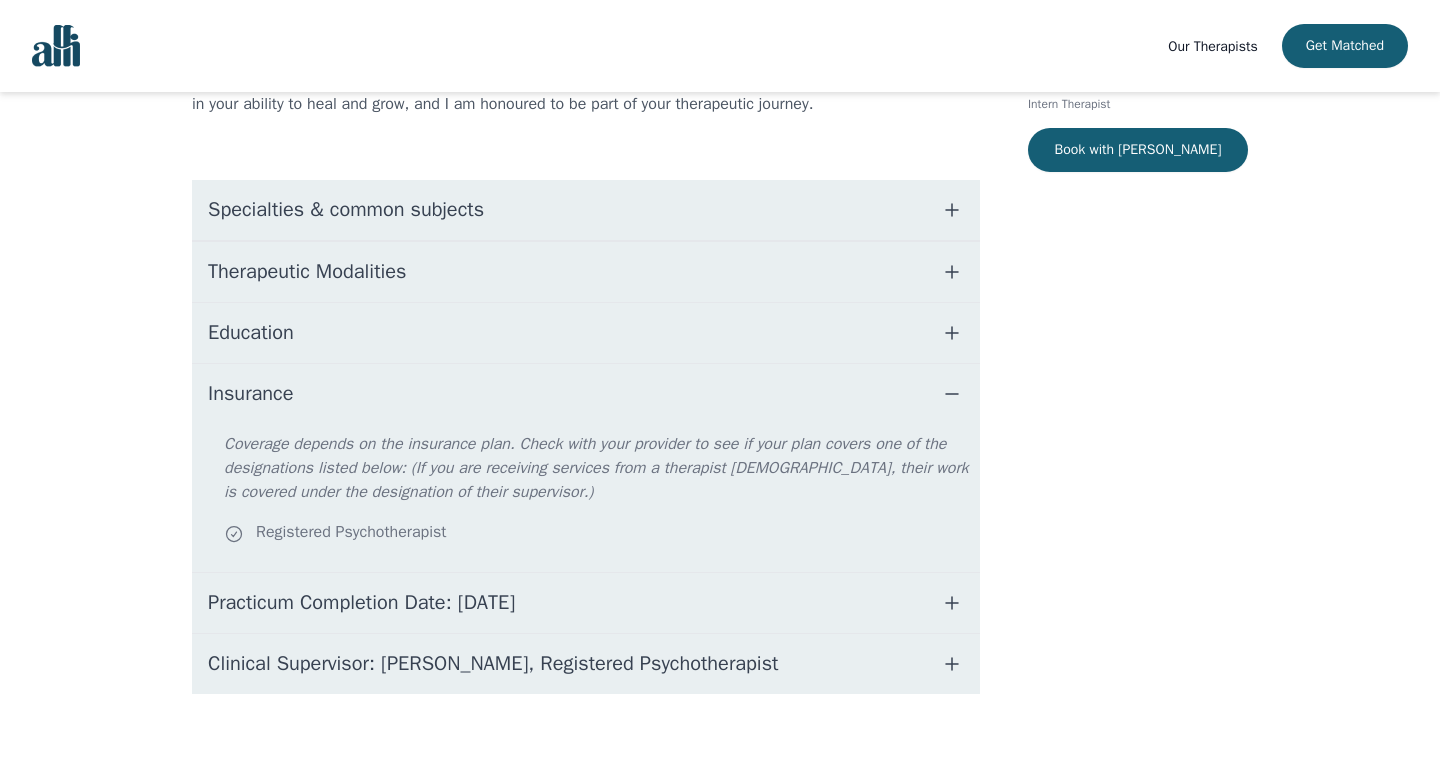 scroll, scrollTop: 376, scrollLeft: 0, axis: vertical 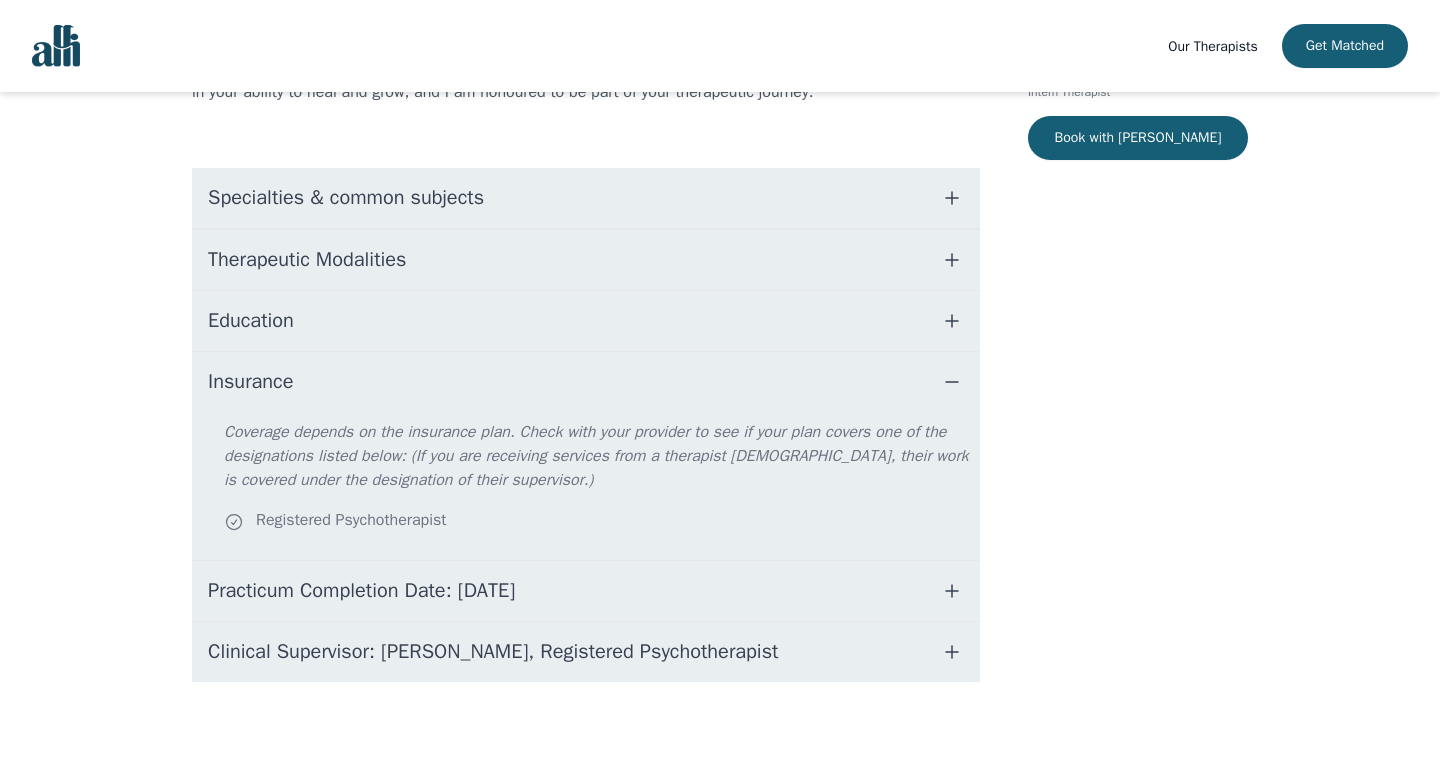 click on "Insurance" at bounding box center (586, 382) 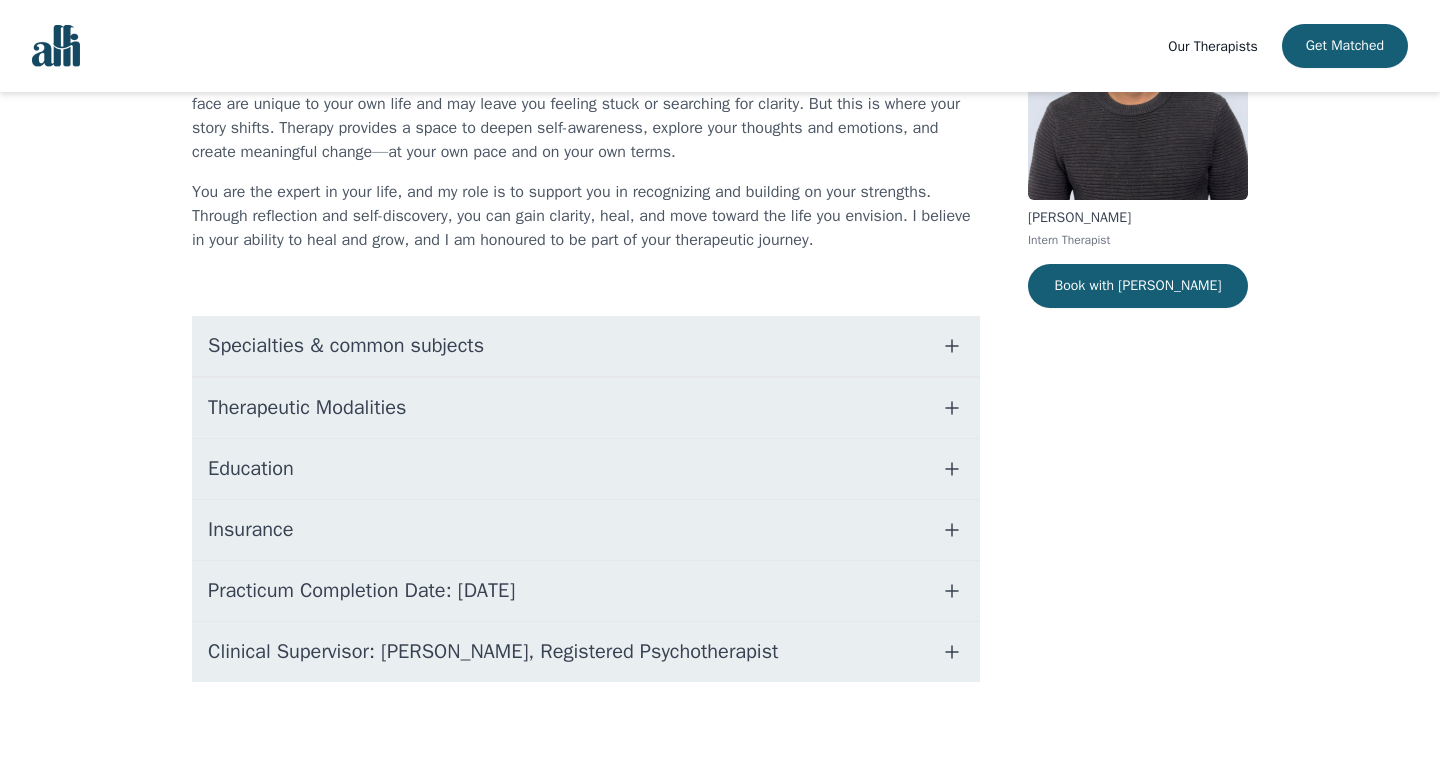 scroll, scrollTop: 228, scrollLeft: 0, axis: vertical 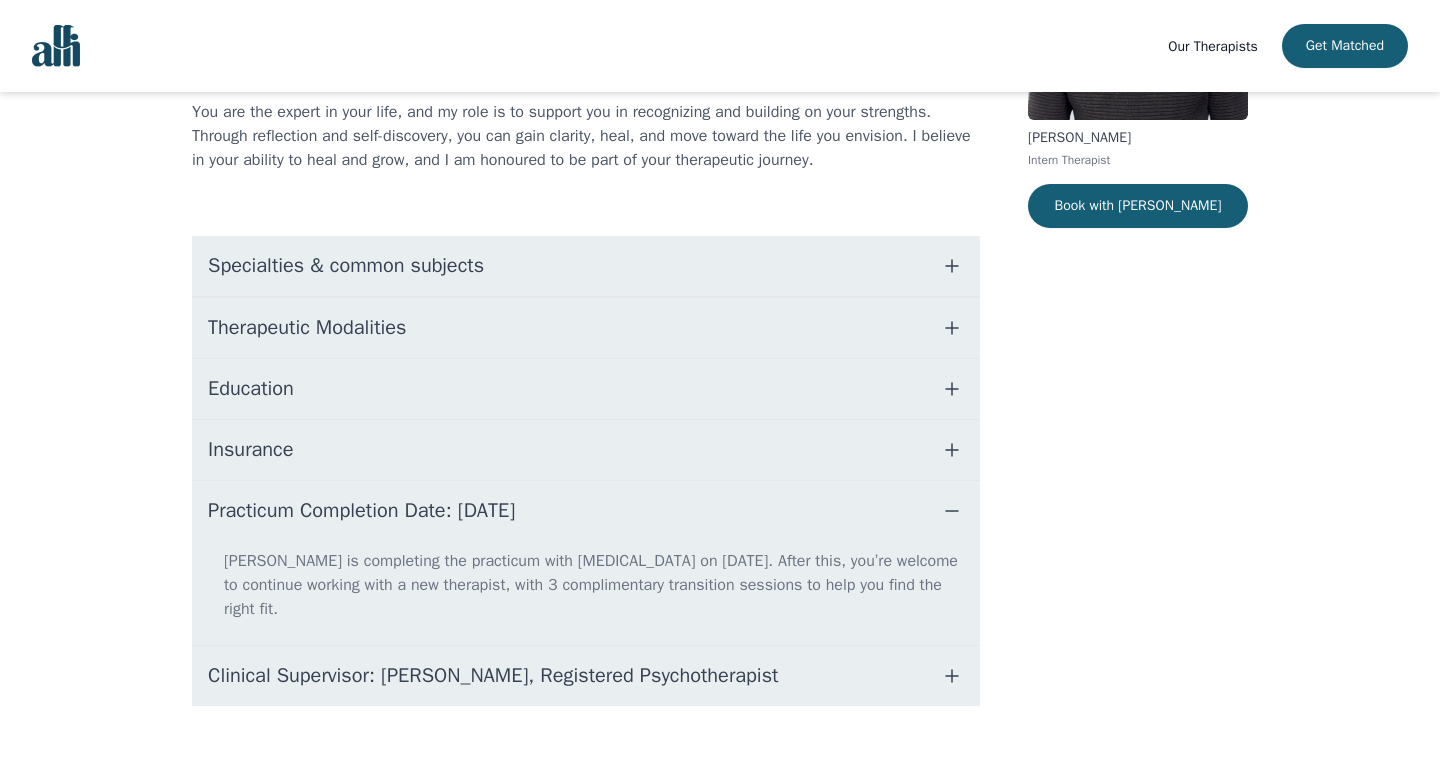 click on "Practicum Completion Date: [DATE]" at bounding box center [586, 511] 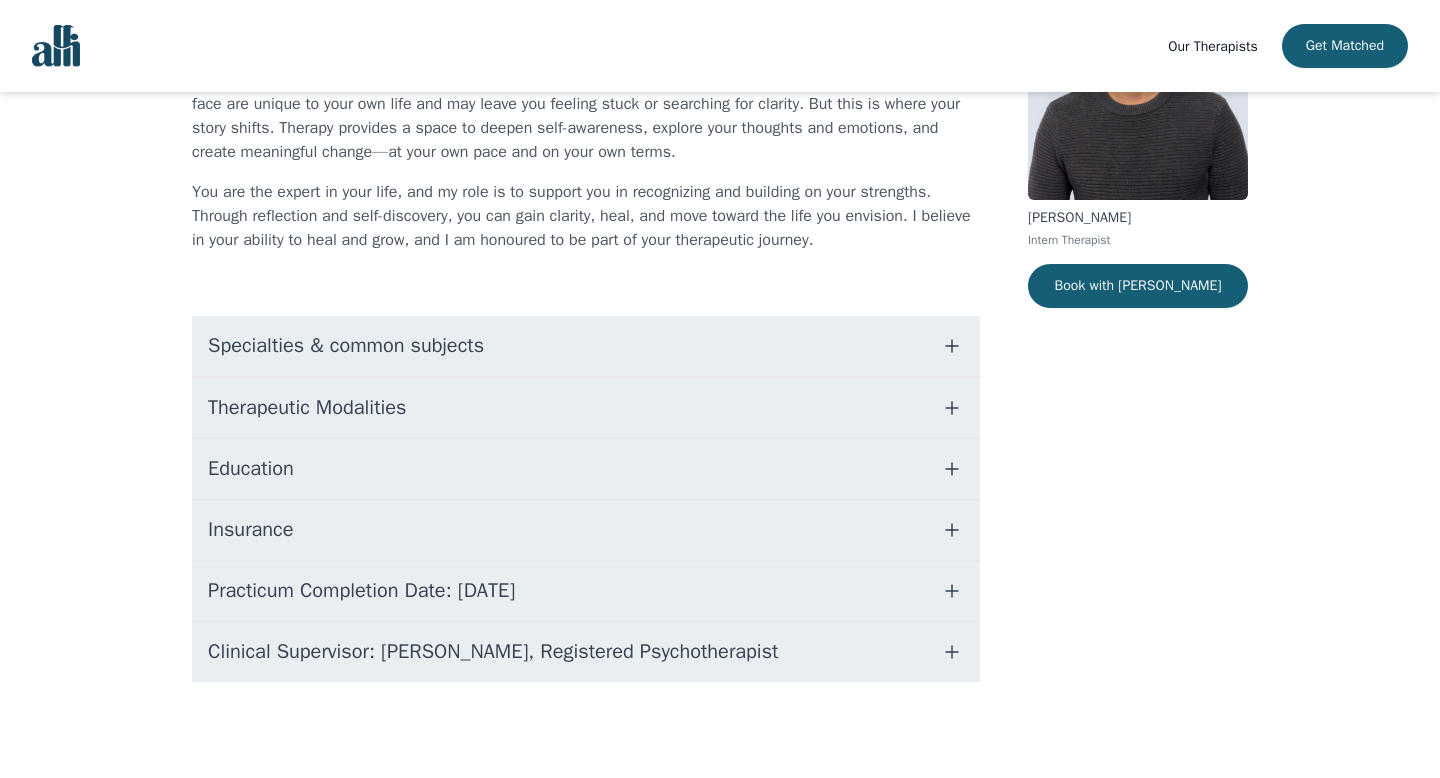 click on "Clinical Supervisor: [PERSON_NAME], Registered Psychotherapist" at bounding box center [586, 652] 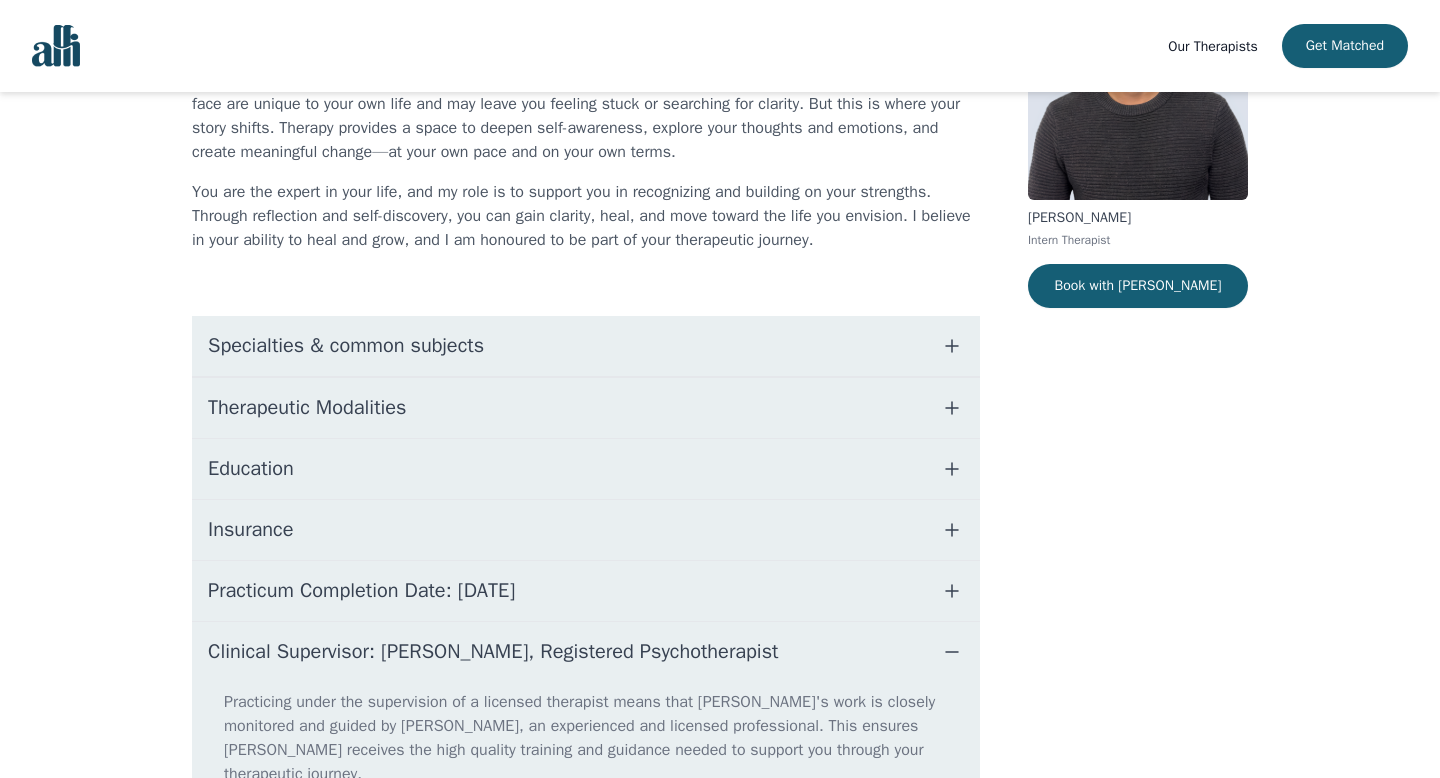 scroll, scrollTop: 332, scrollLeft: 0, axis: vertical 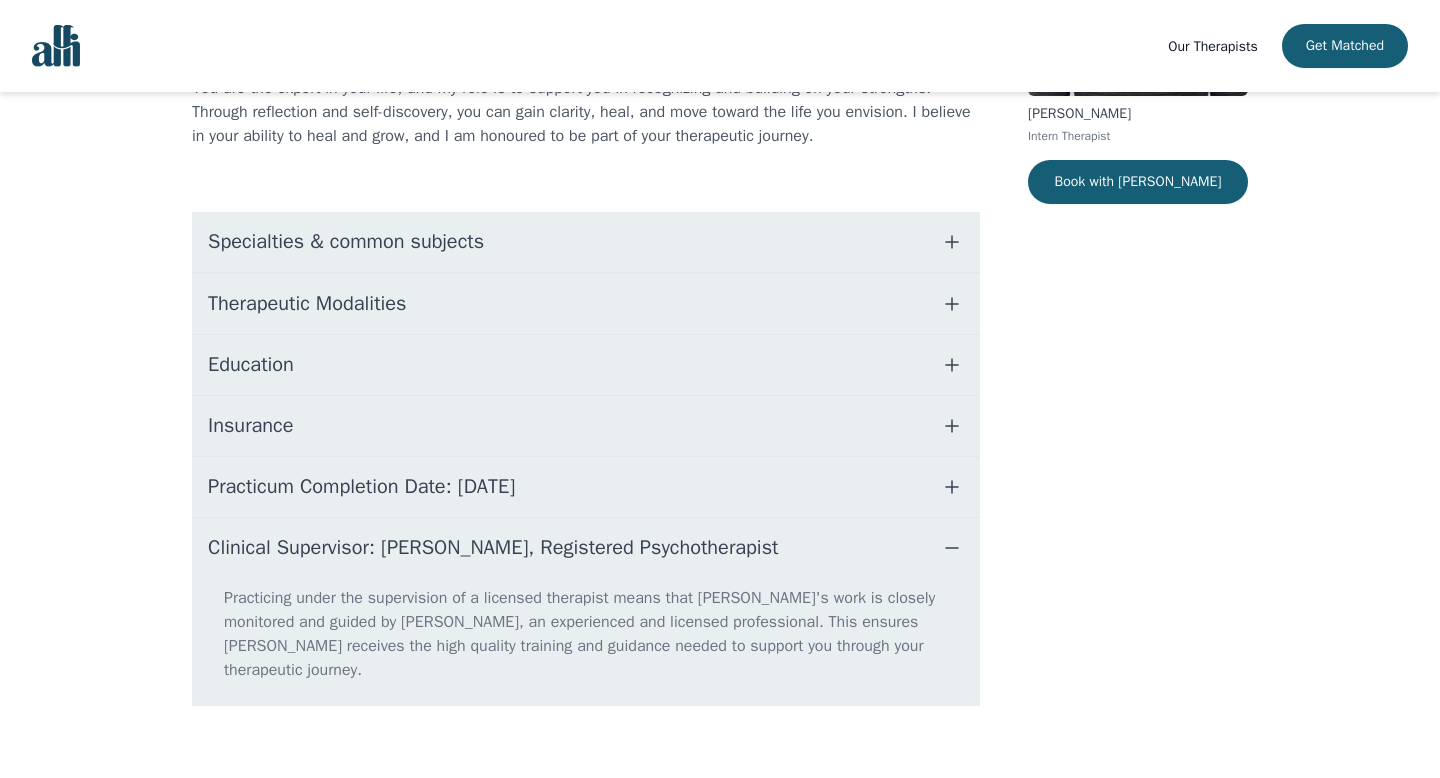 click on "Clinical Supervisor: [PERSON_NAME], Registered Psychotherapist" at bounding box center [586, 548] 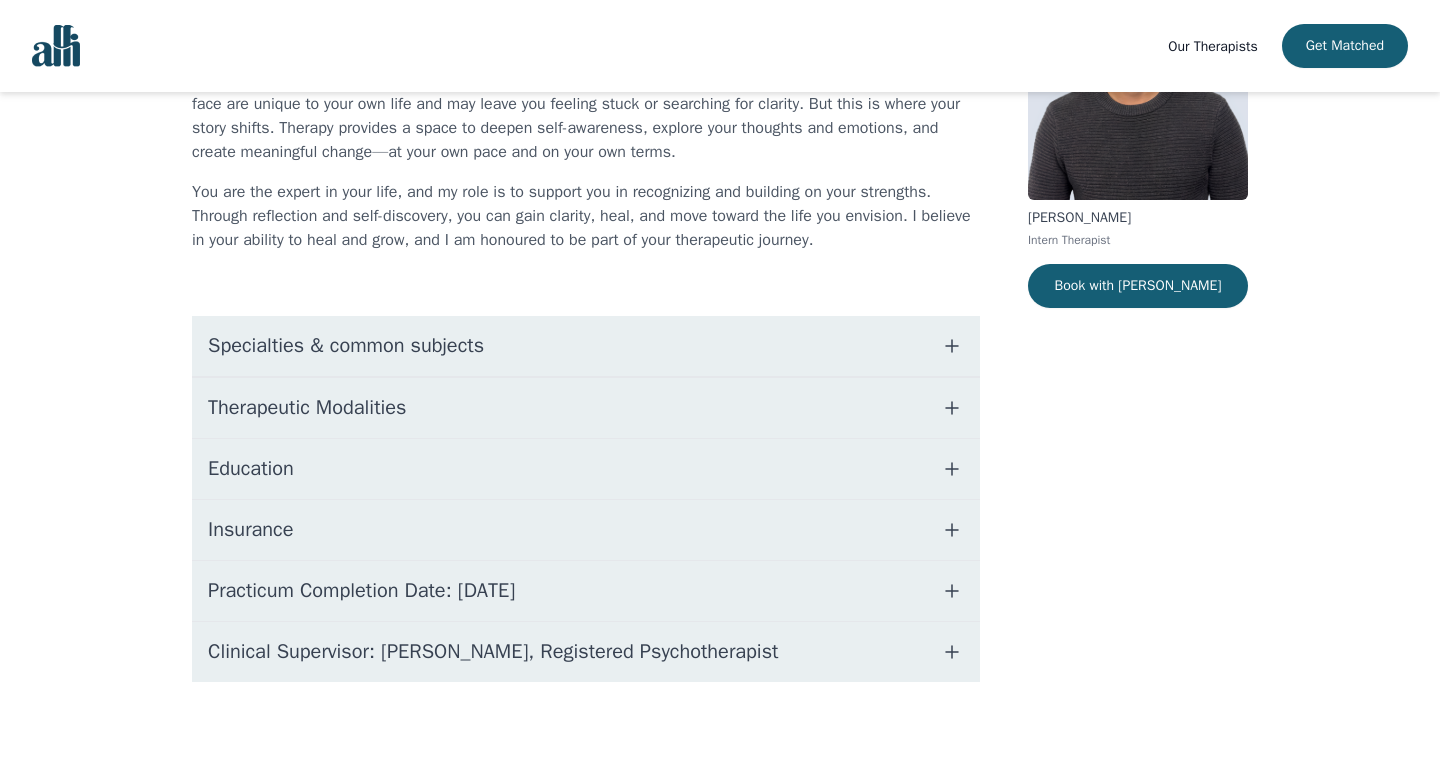 scroll, scrollTop: 0, scrollLeft: 0, axis: both 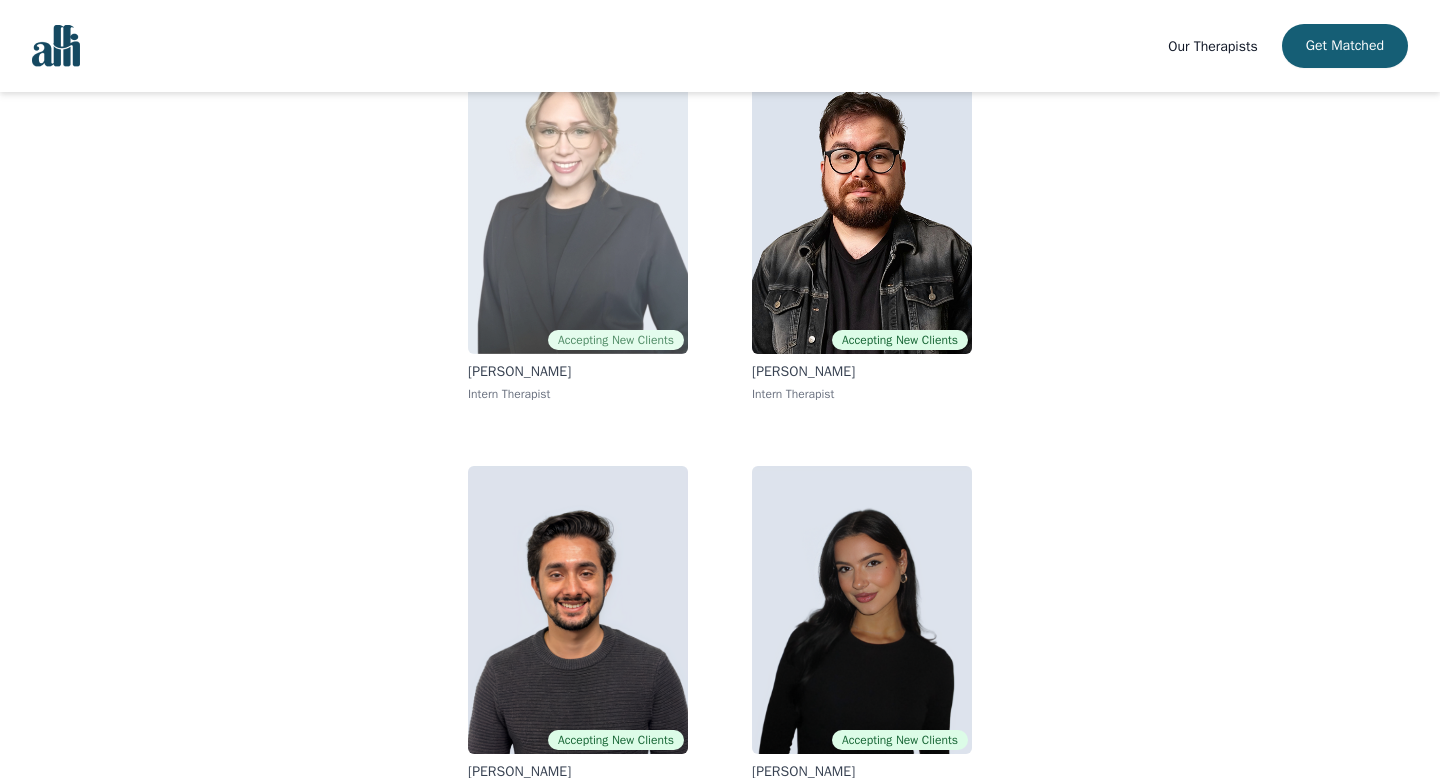 click at bounding box center [578, 210] 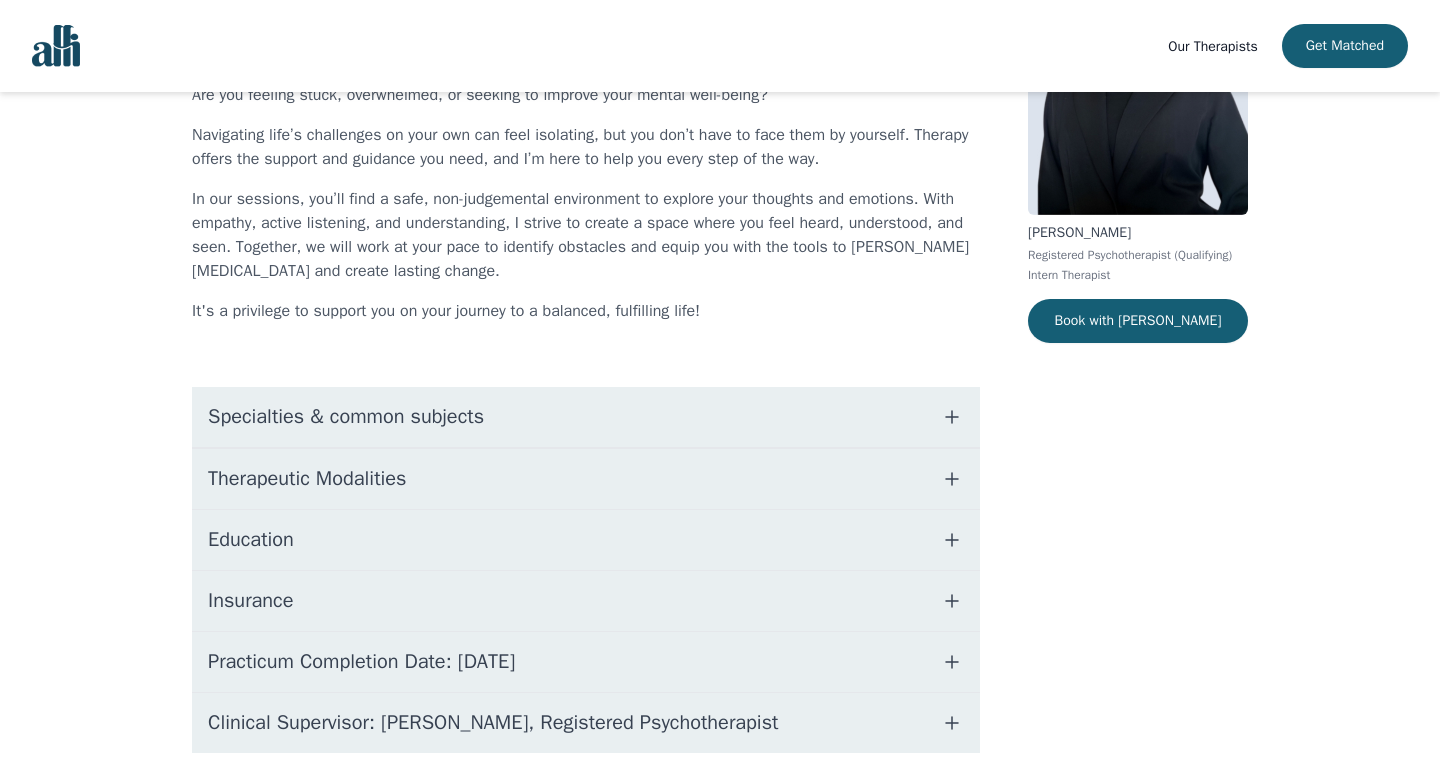 scroll, scrollTop: 220, scrollLeft: 0, axis: vertical 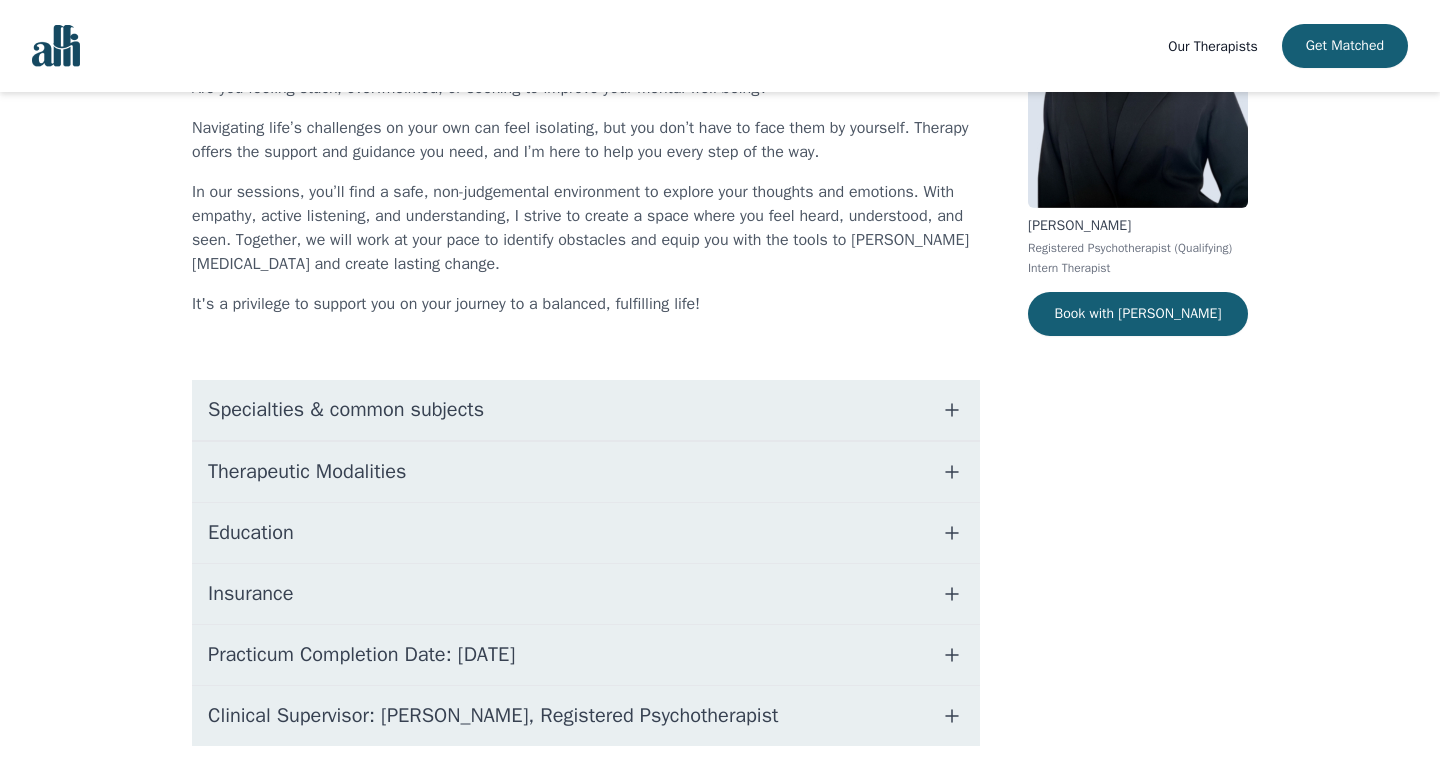 click on "Education" at bounding box center [586, 533] 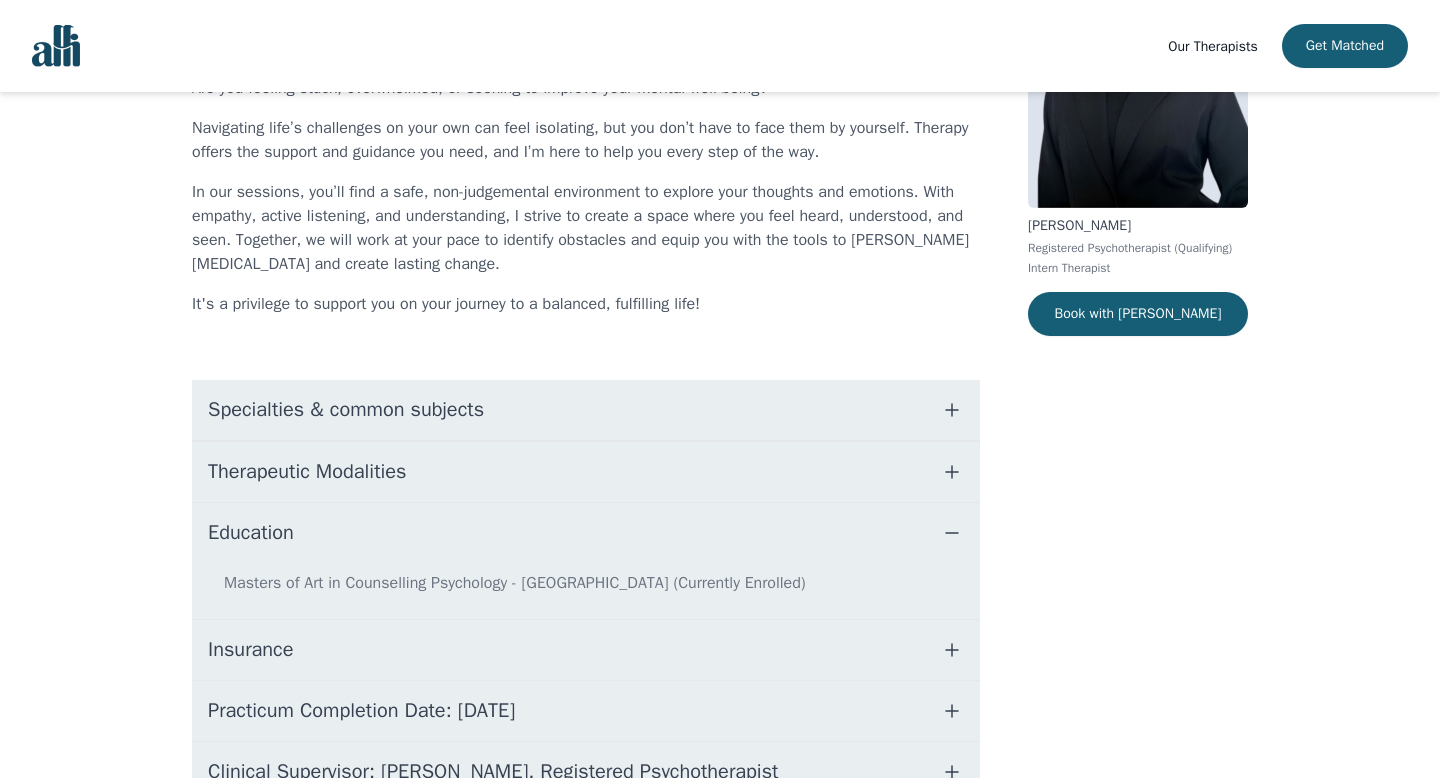 click on "Education" at bounding box center (586, 533) 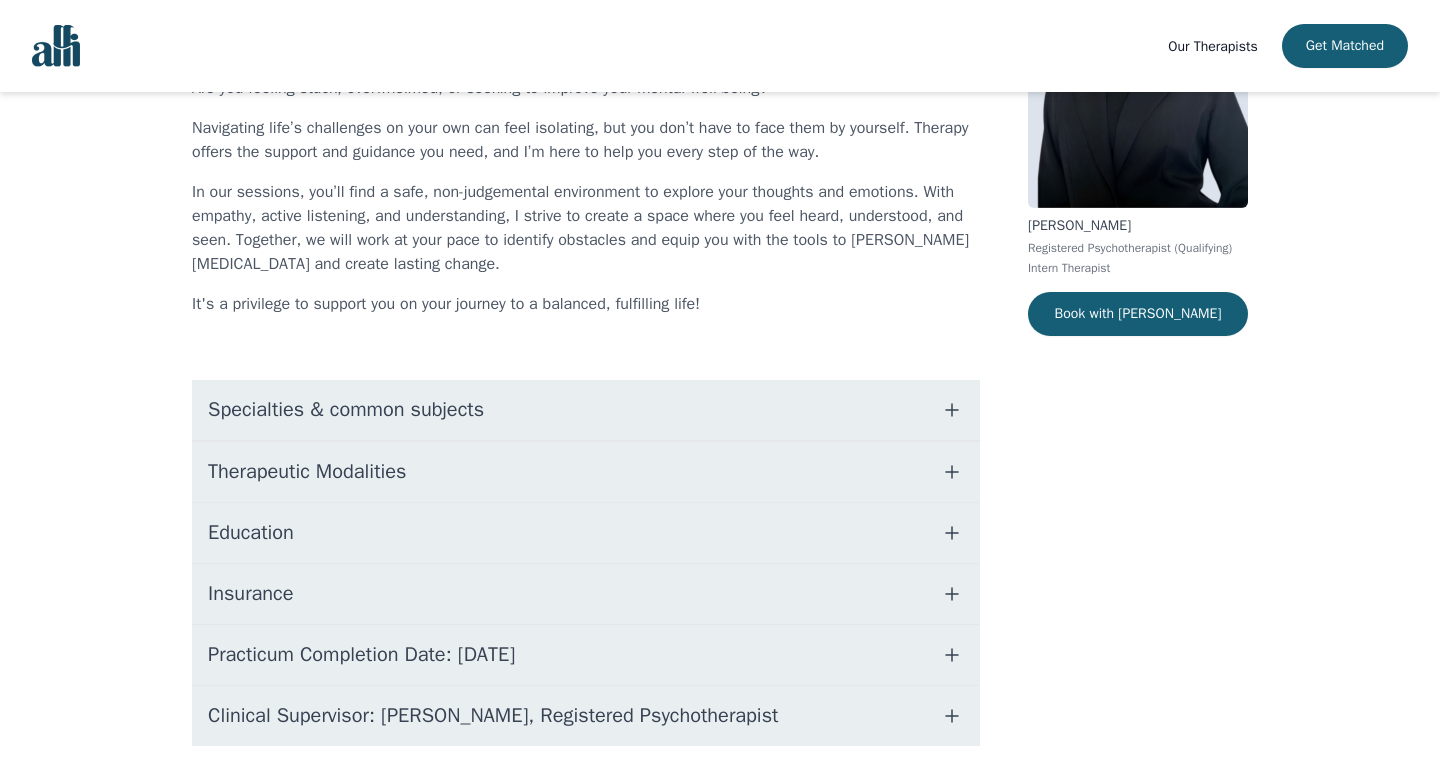 click on "Therapeutic Modalities" at bounding box center (586, 472) 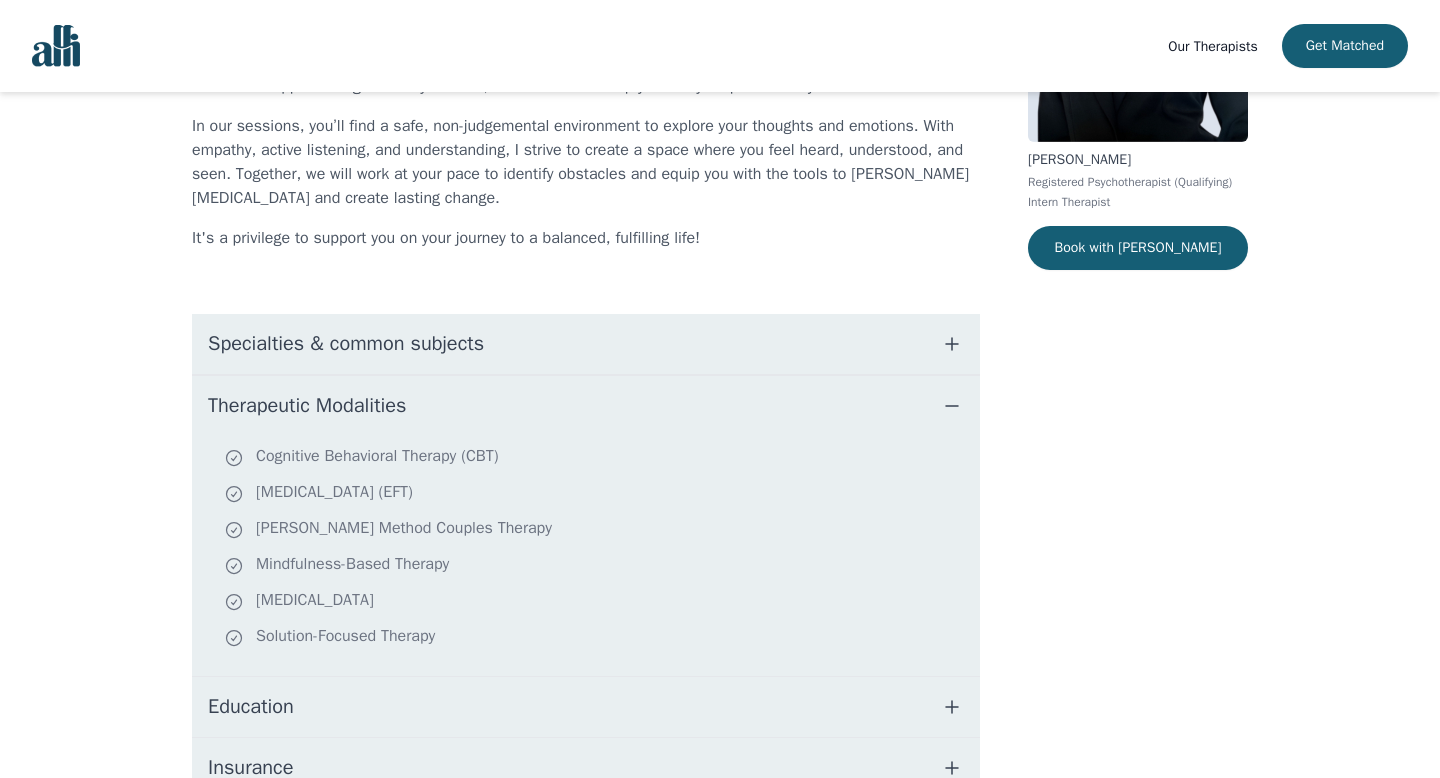 scroll, scrollTop: 291, scrollLeft: 0, axis: vertical 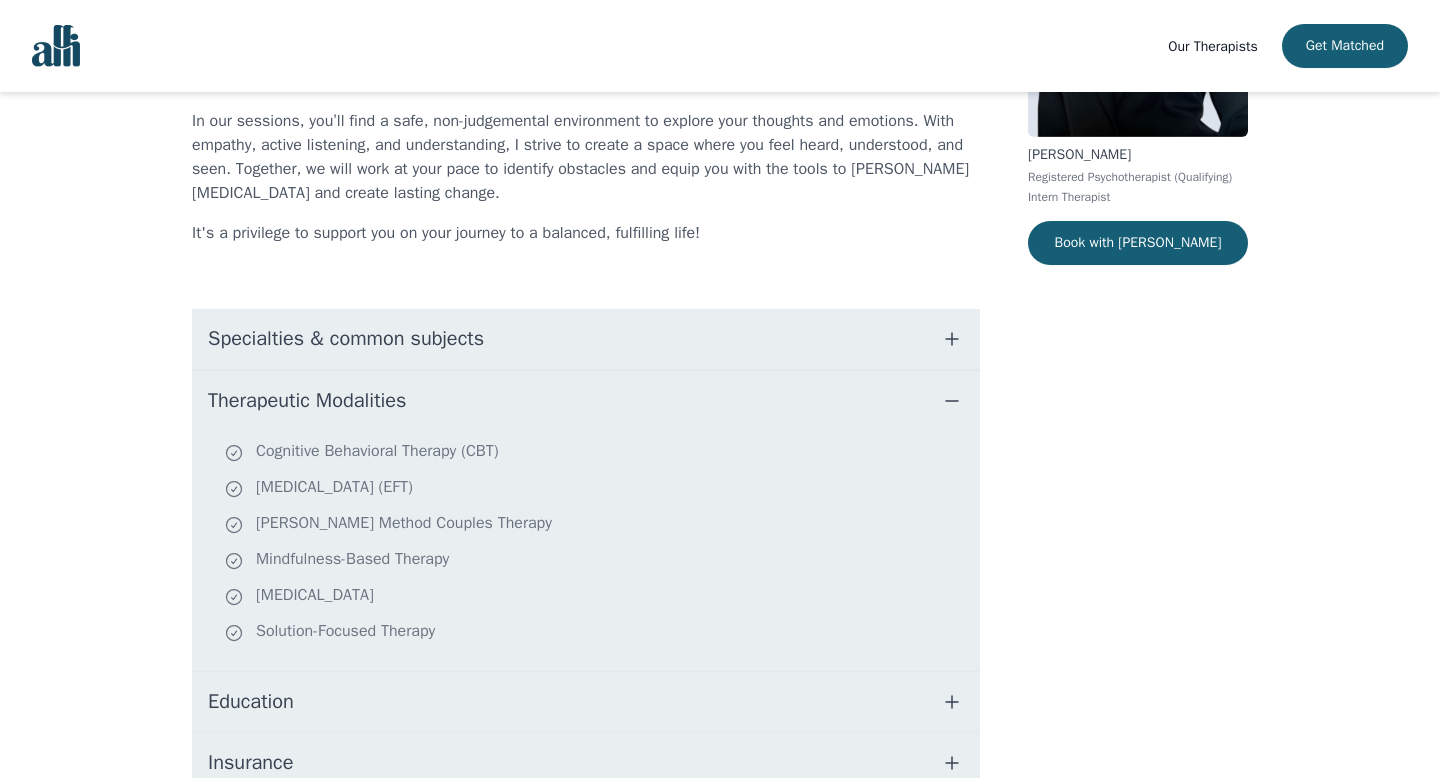 click on "Therapeutic Modalities" at bounding box center (586, 401) 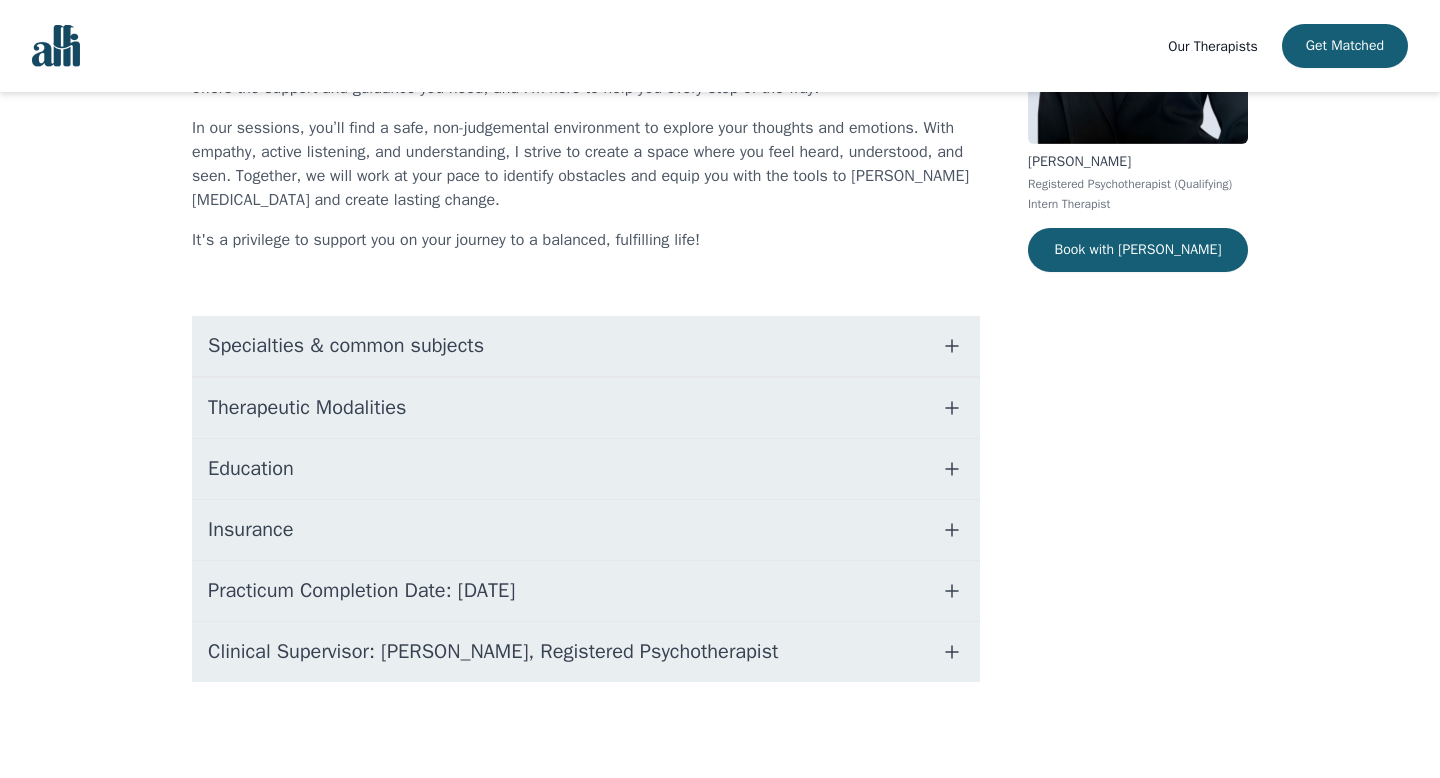 click on "Specialties & common subjects" at bounding box center [586, 346] 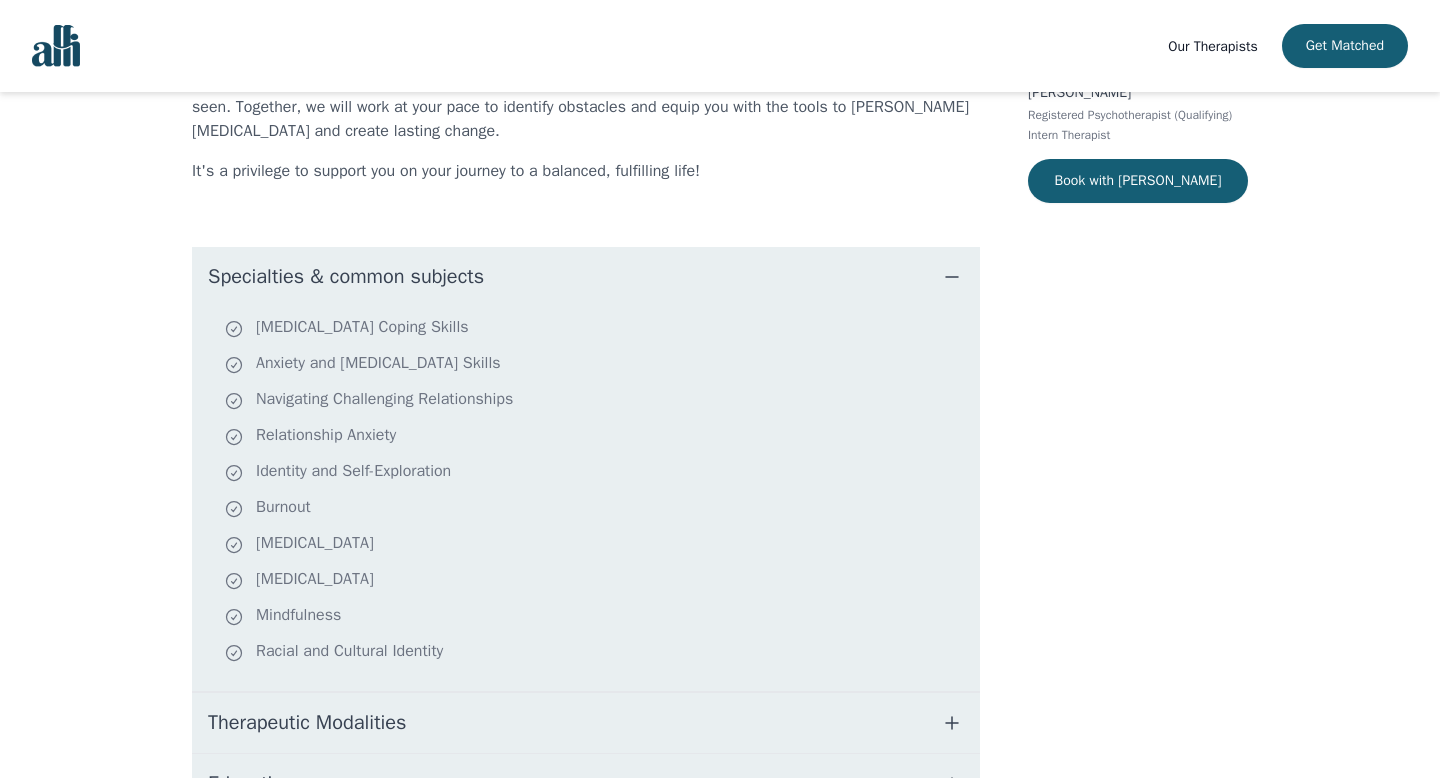 scroll, scrollTop: 367, scrollLeft: 0, axis: vertical 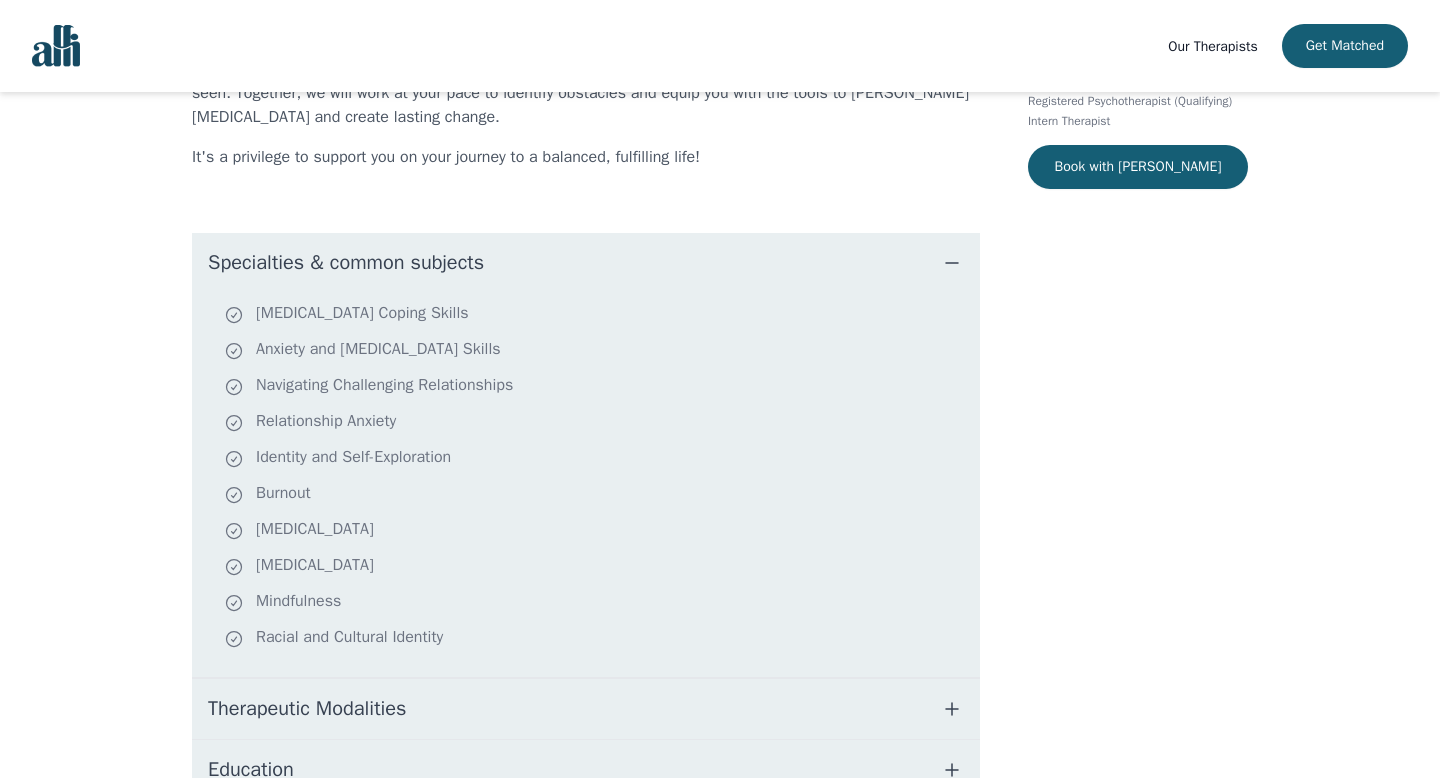 click on "Specialties & common subjects" at bounding box center (586, 263) 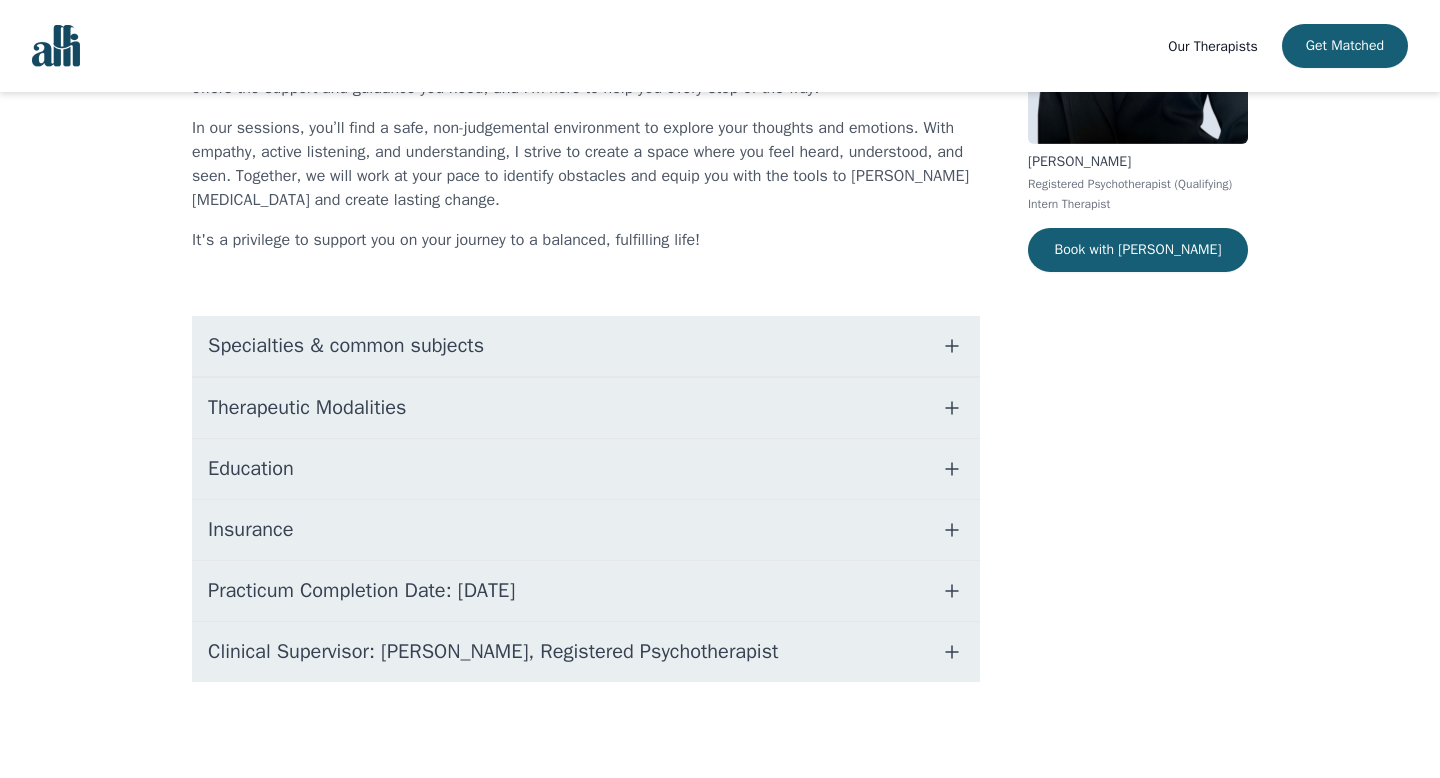 scroll, scrollTop: 284, scrollLeft: 0, axis: vertical 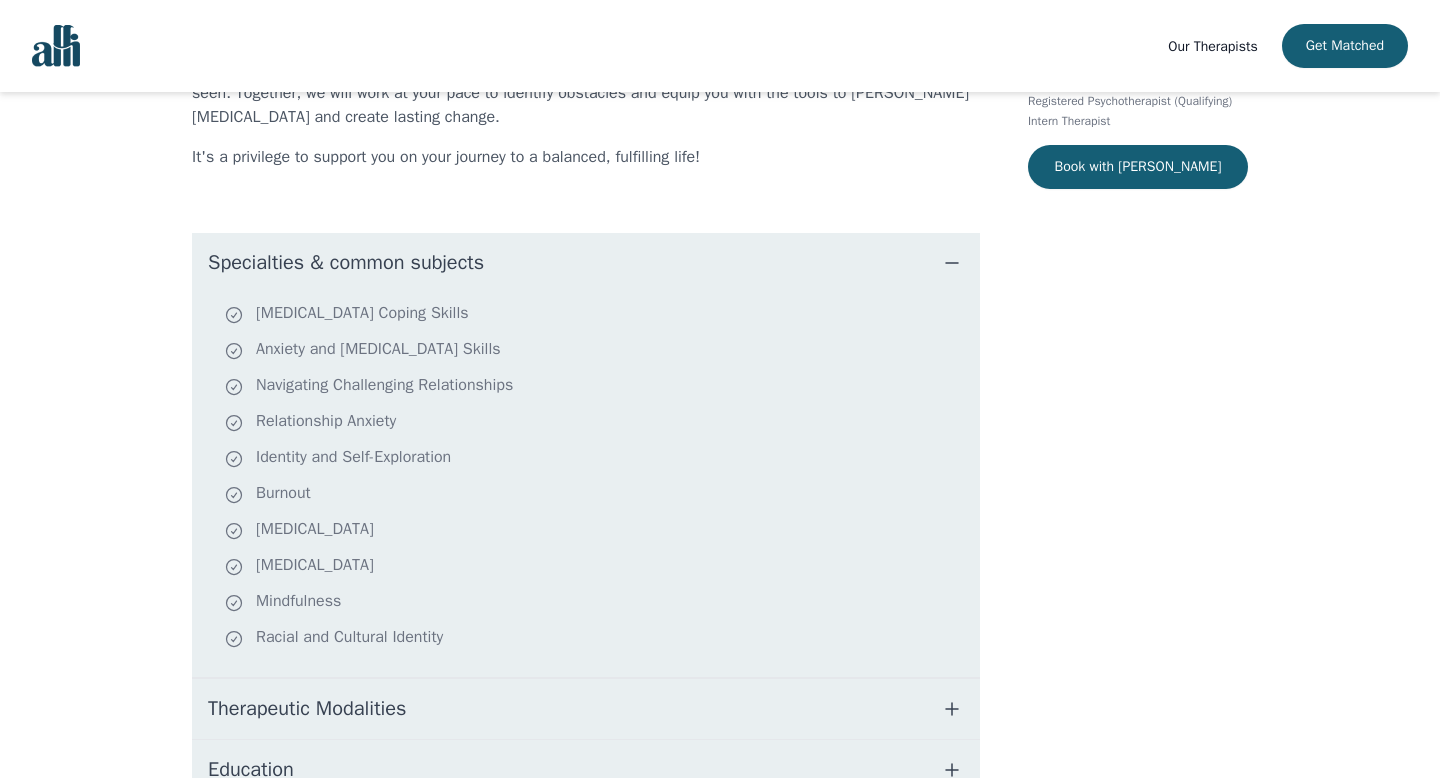 click on "Specialties & common subjects" at bounding box center (586, 263) 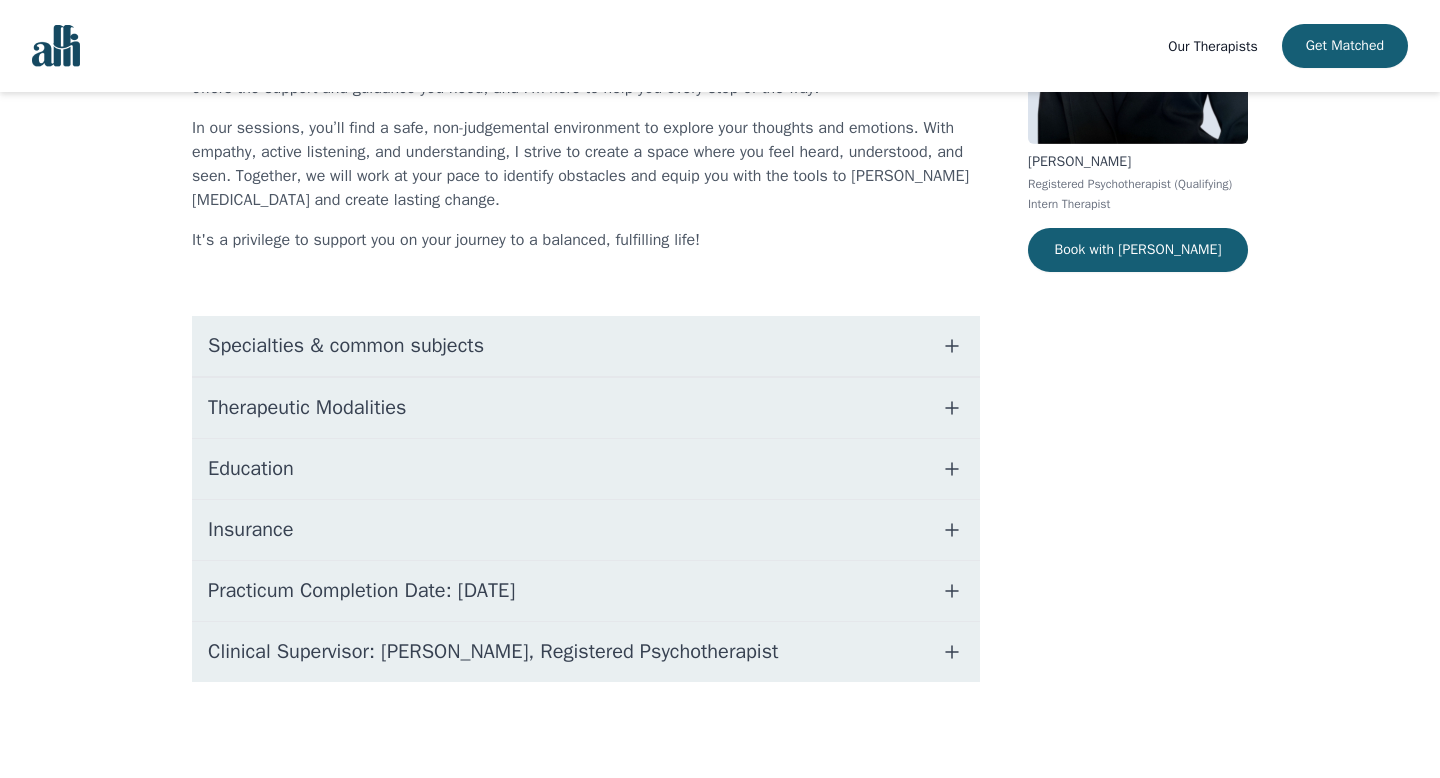 scroll, scrollTop: 284, scrollLeft: 0, axis: vertical 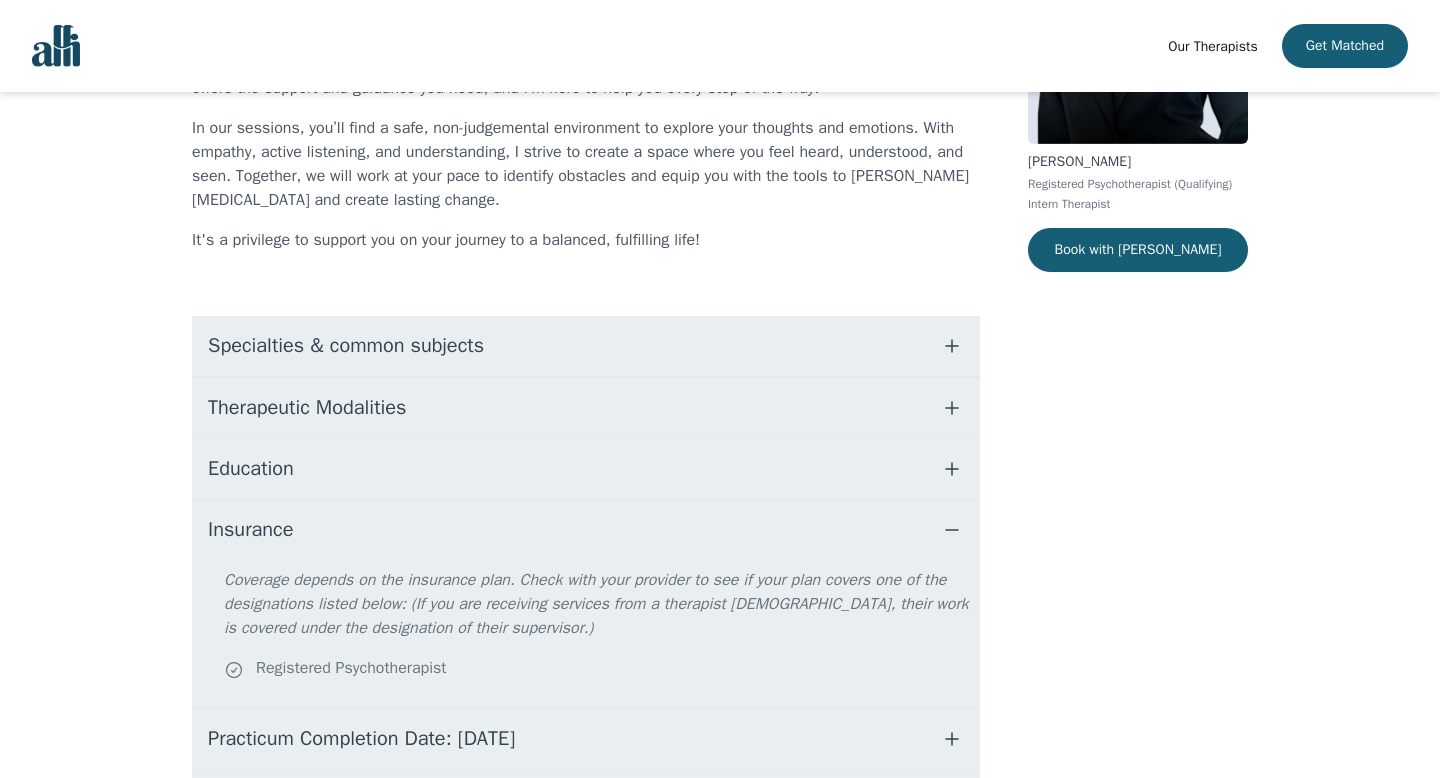 click on "Insurance" at bounding box center (586, 530) 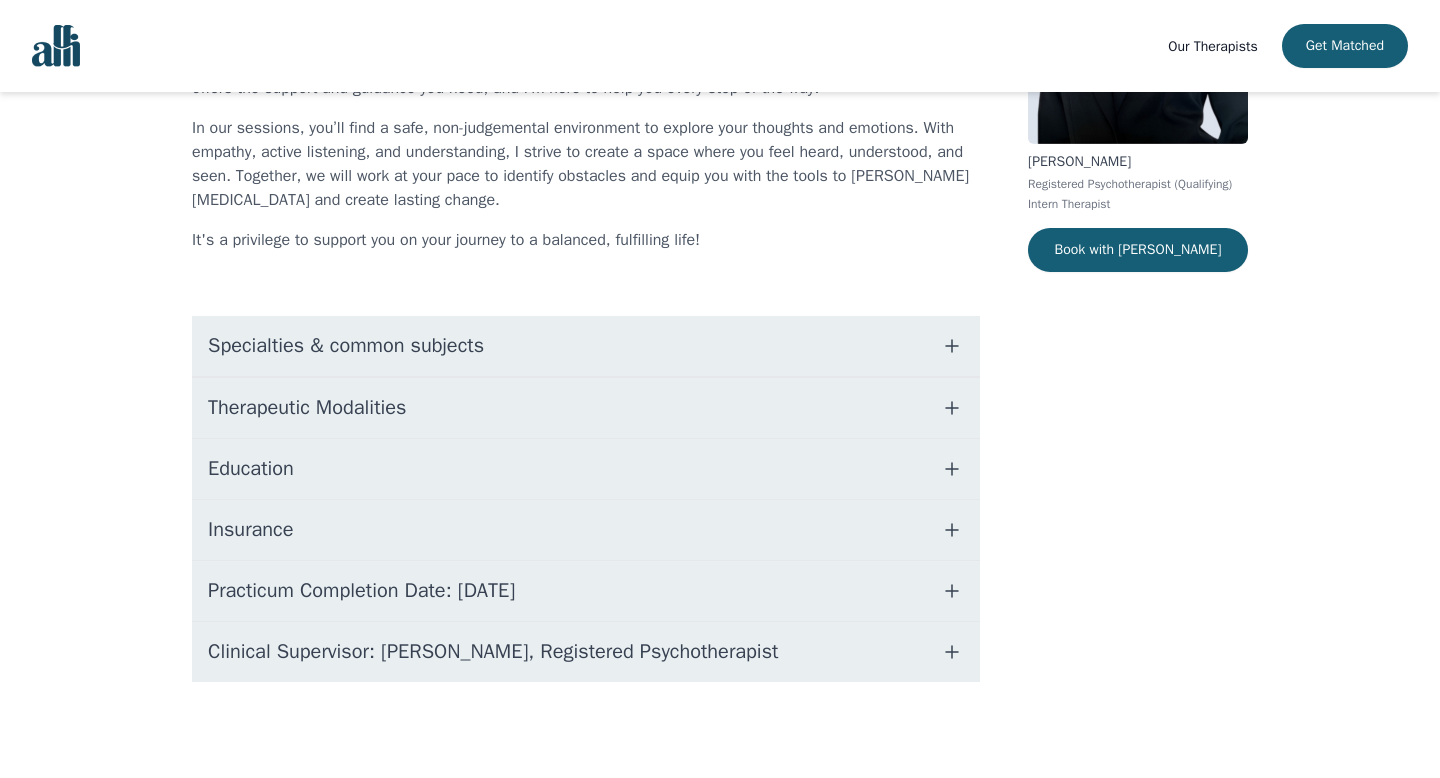 click on "Practicum Completion Date: [DATE]" at bounding box center [586, 591] 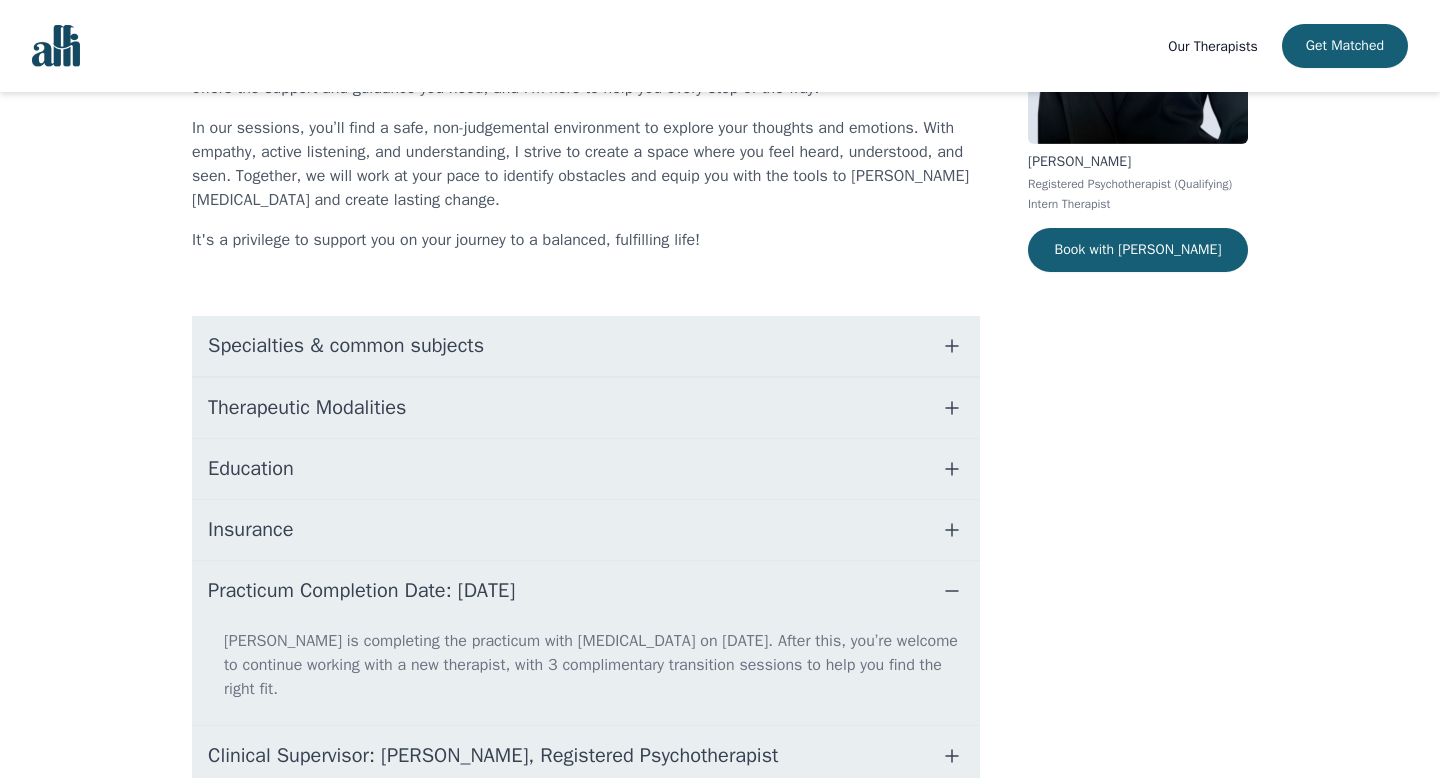 click on "Practicum Completion Date: [DATE]" at bounding box center (586, 591) 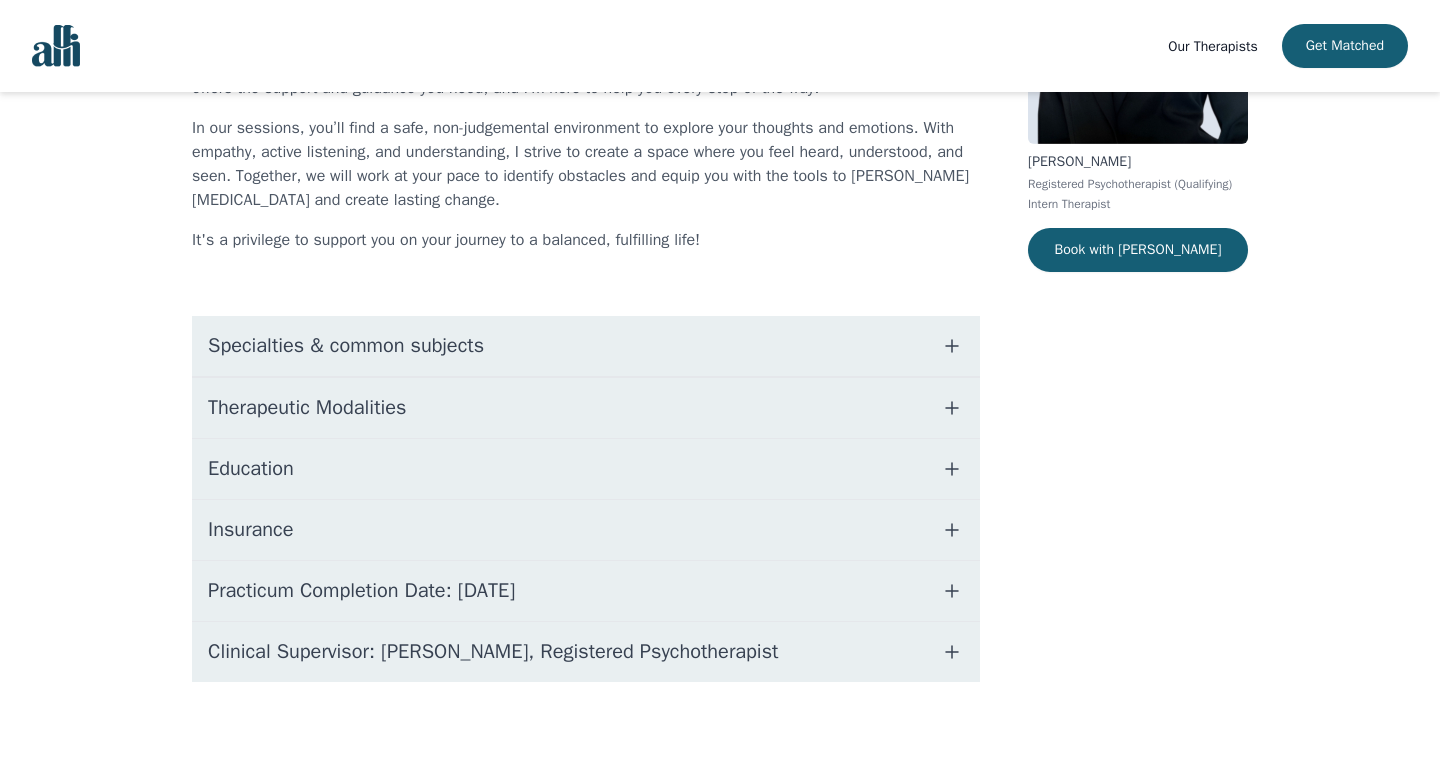 click on "Clinical Supervisor: [PERSON_NAME], Registered Psychotherapist" at bounding box center (586, 652) 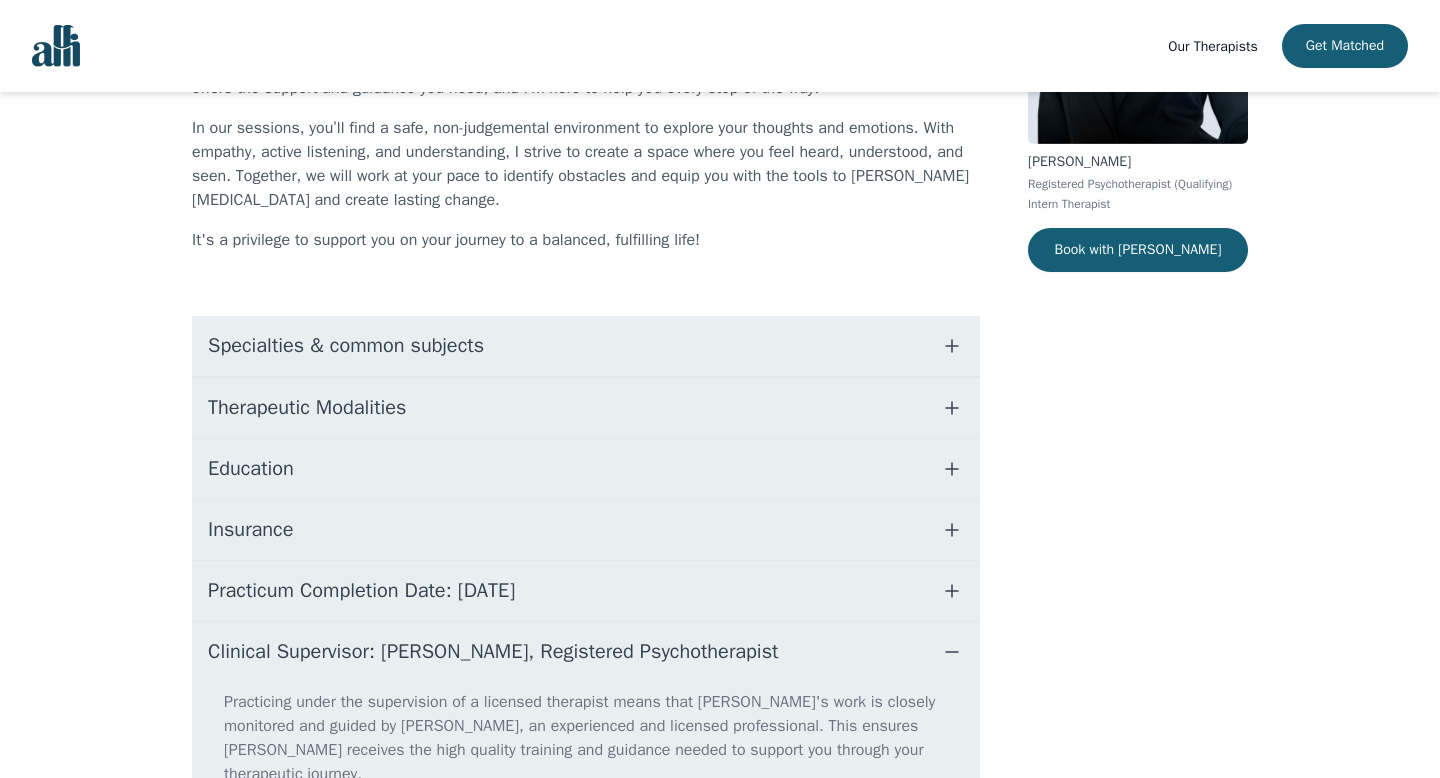 click on "Clinical Supervisor: [PERSON_NAME], Registered Psychotherapist" at bounding box center (586, 652) 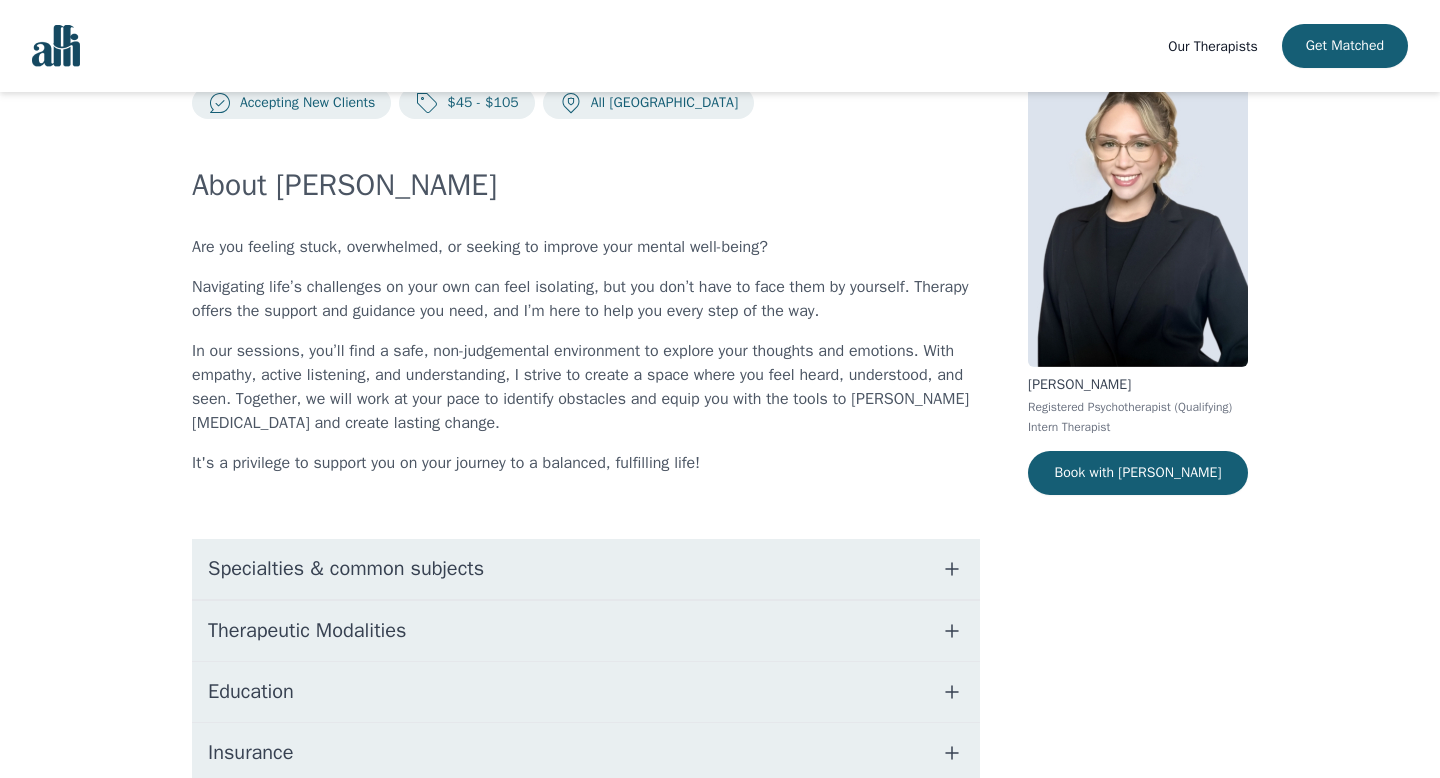 scroll, scrollTop: 0, scrollLeft: 0, axis: both 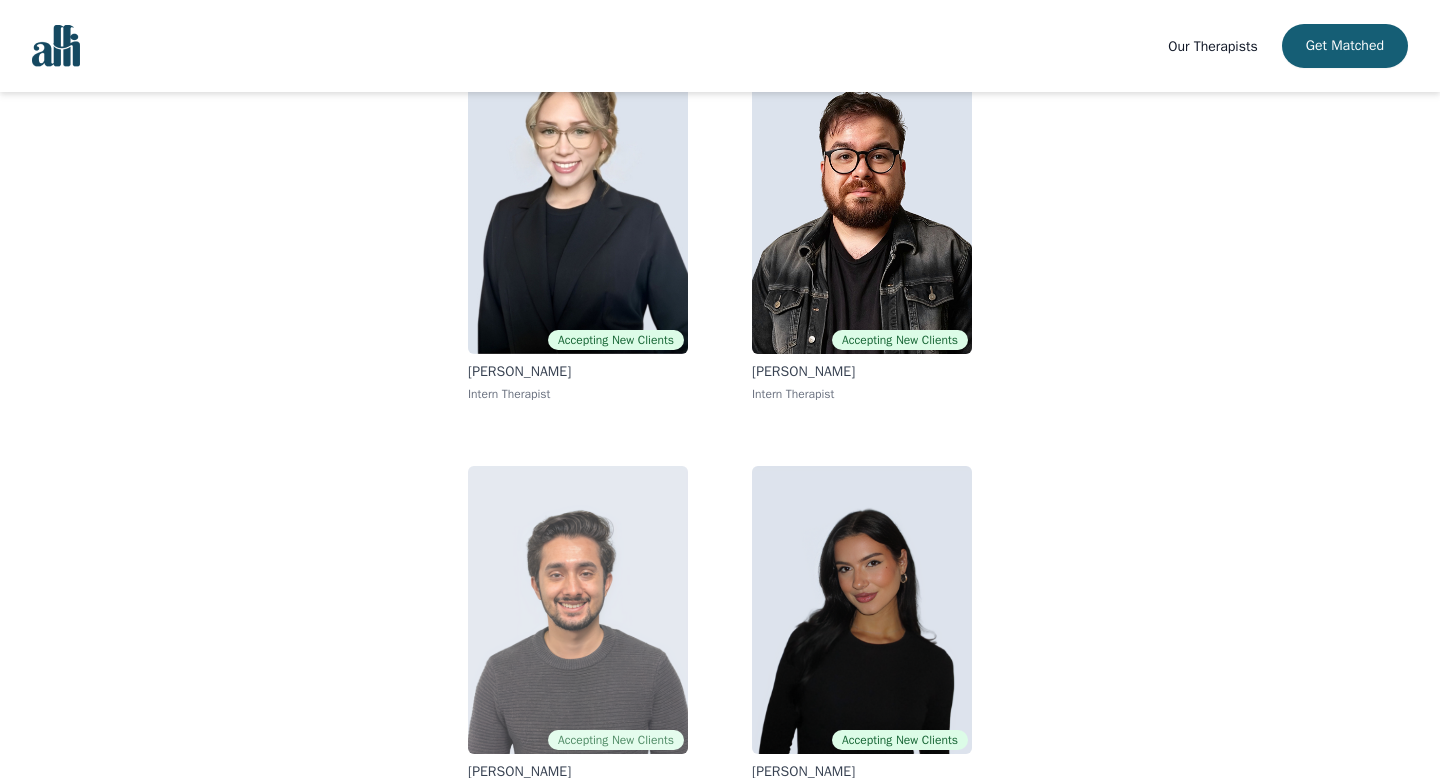 click at bounding box center (578, 610) 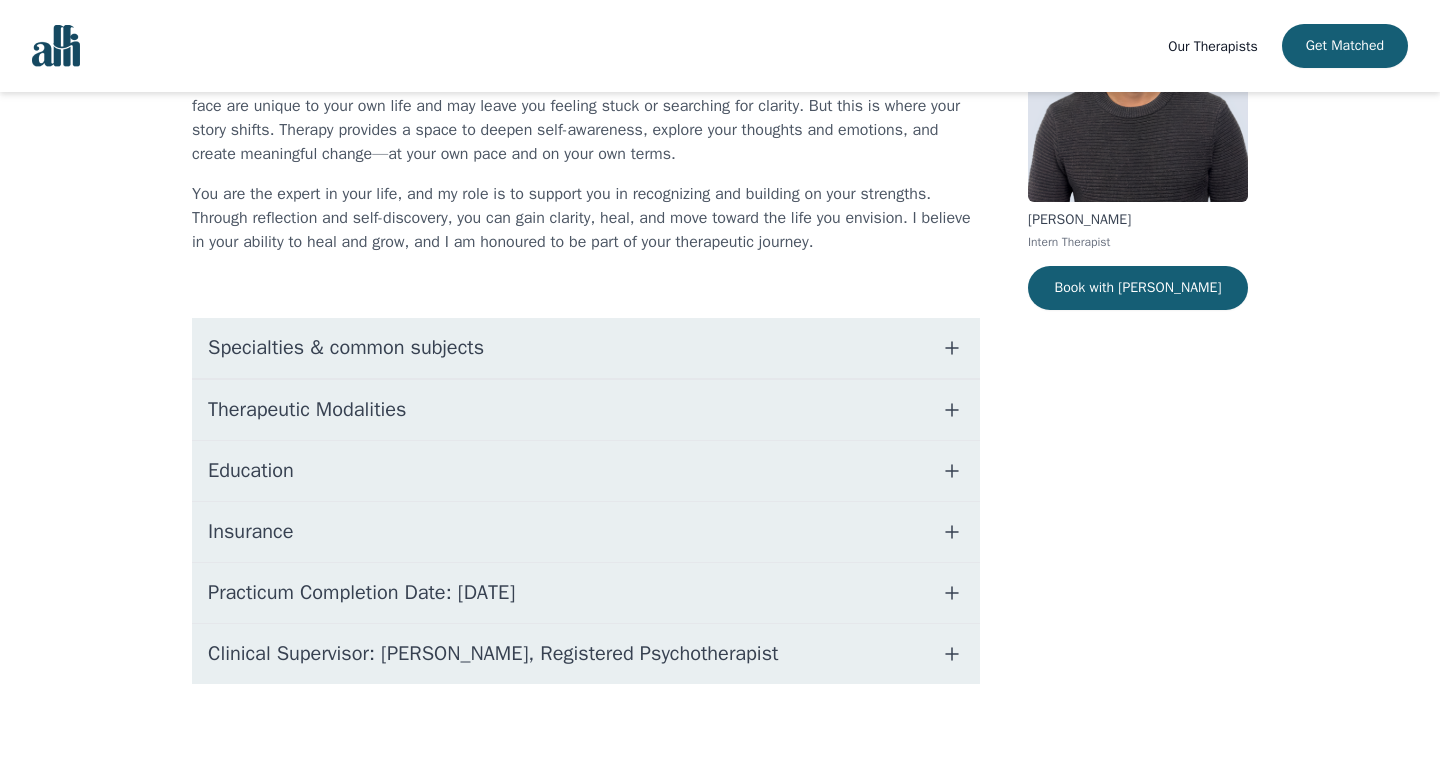 scroll, scrollTop: 0, scrollLeft: 0, axis: both 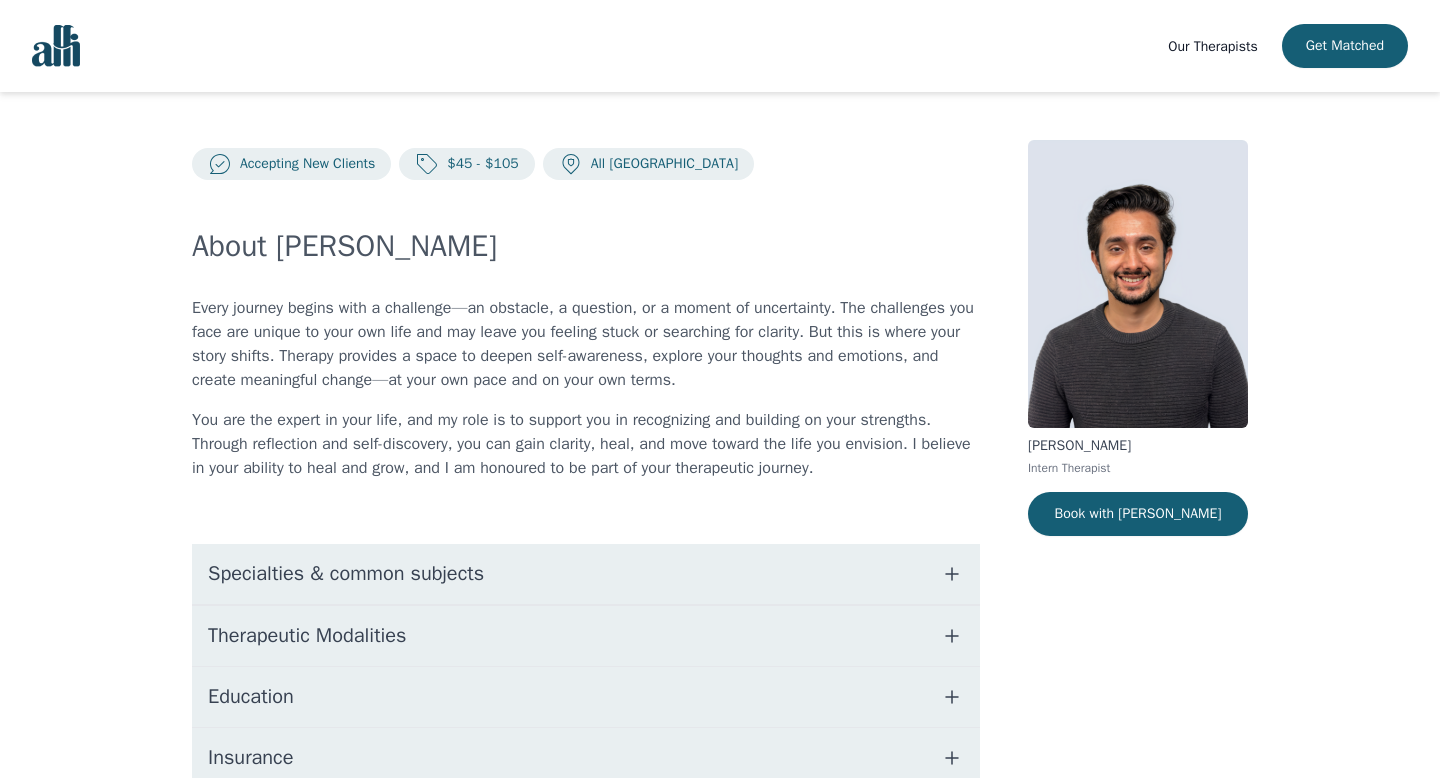 click on "Therapeutic Modalities" at bounding box center [586, 636] 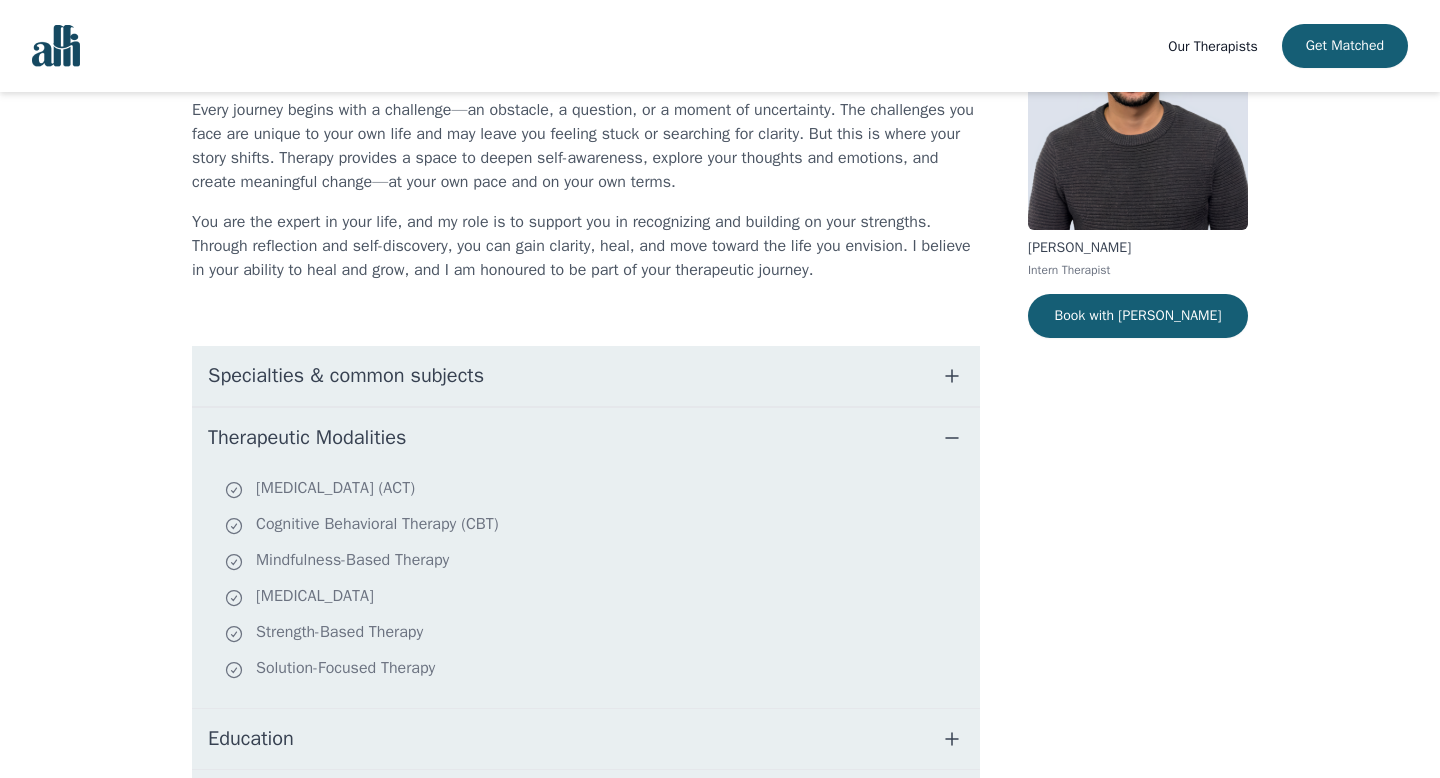 scroll, scrollTop: 276, scrollLeft: 0, axis: vertical 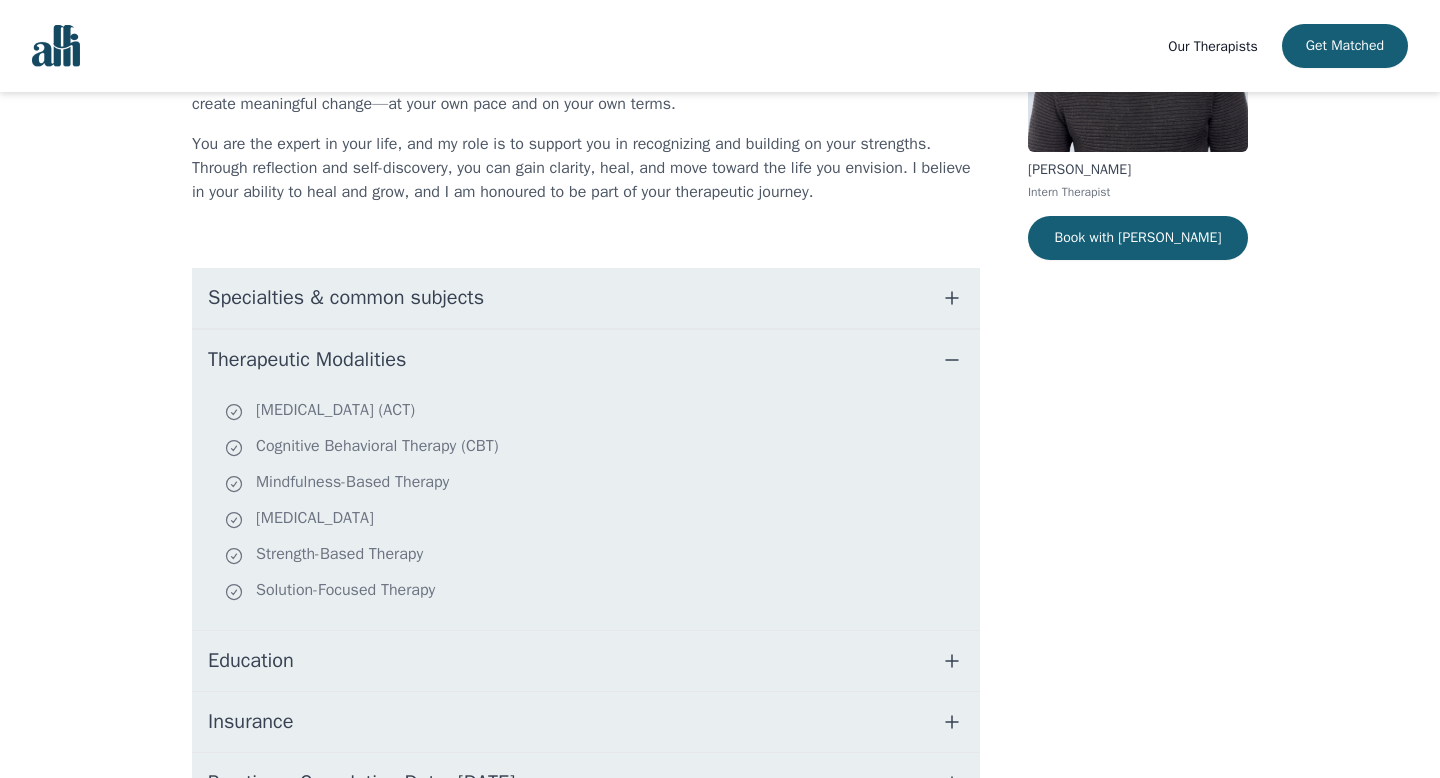 click on "Specialties & common subjects" at bounding box center (586, 298) 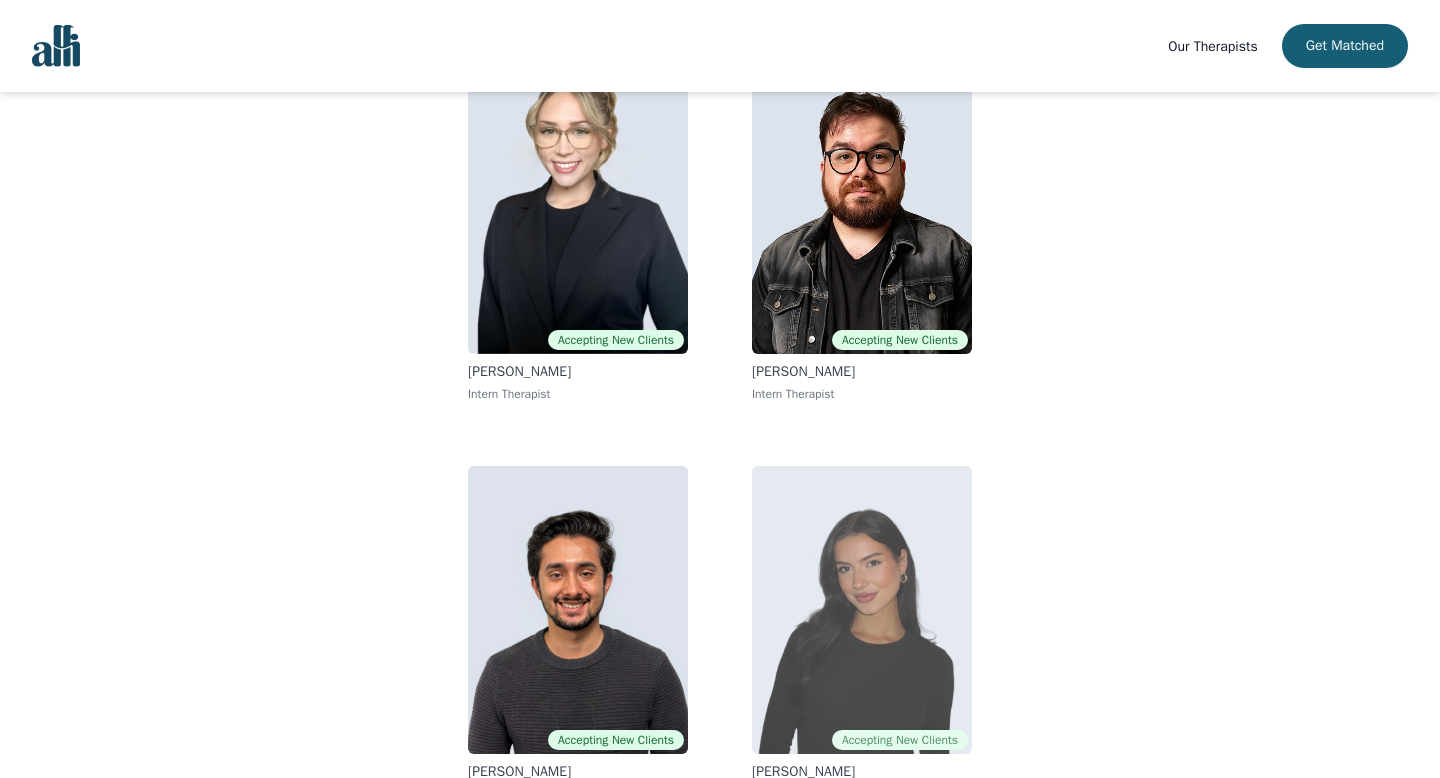 click at bounding box center [862, 610] 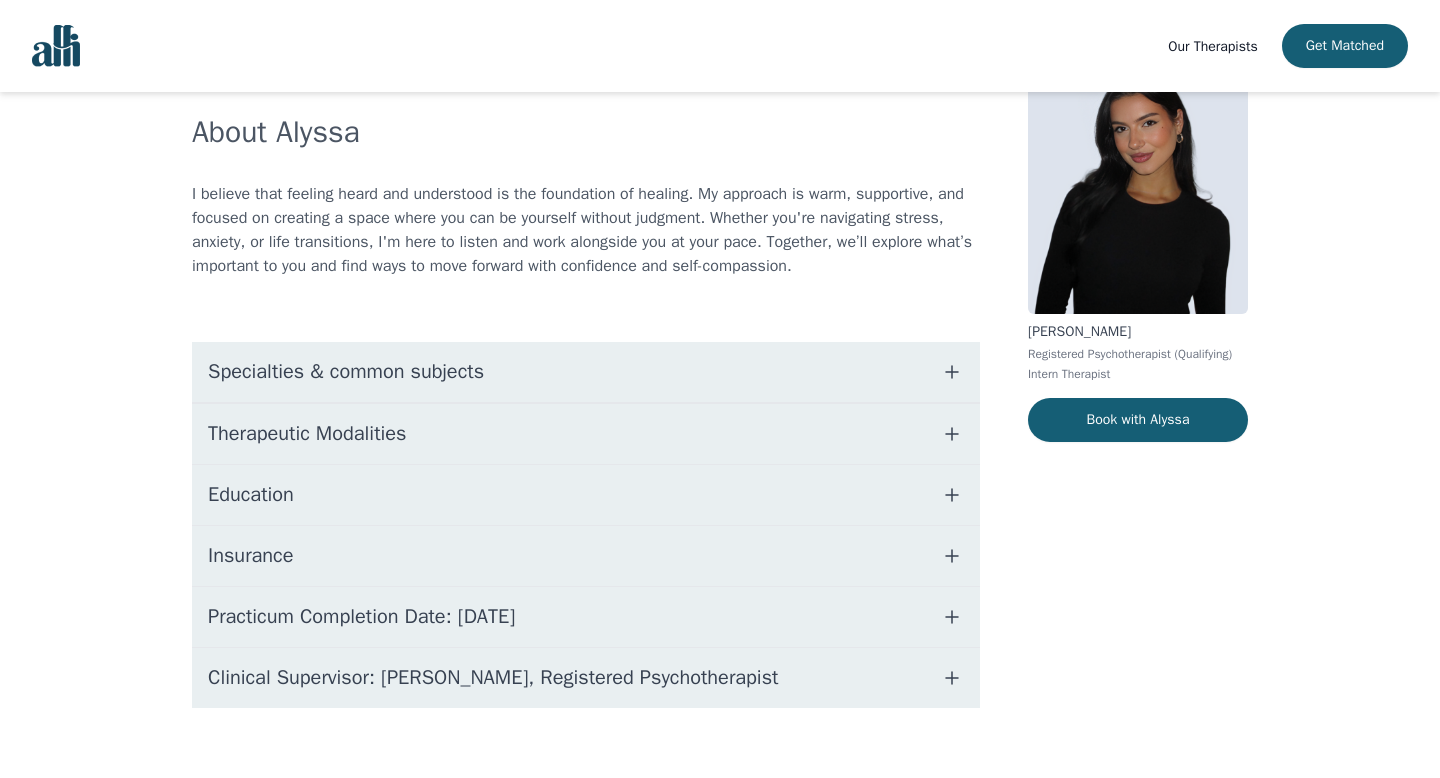 scroll, scrollTop: 95, scrollLeft: 0, axis: vertical 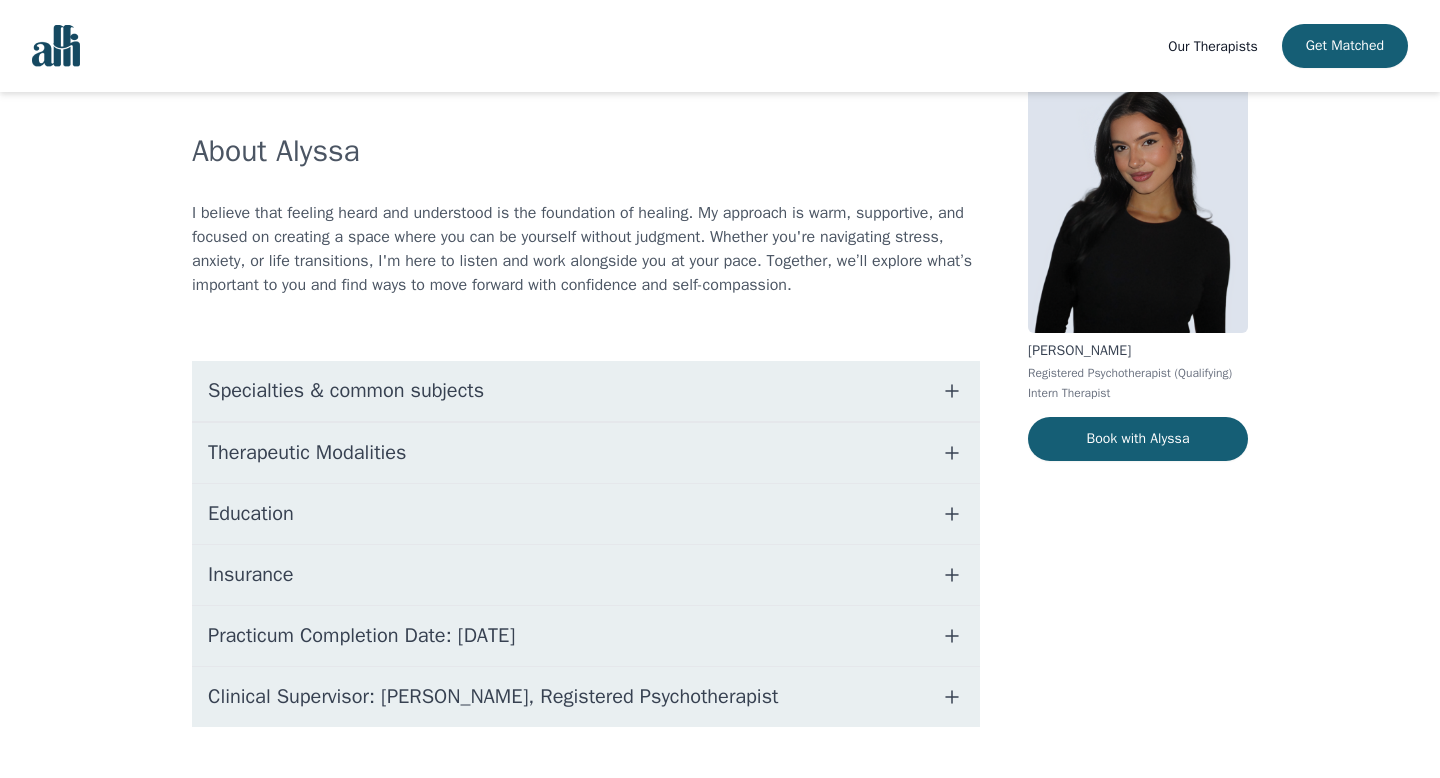 click on "Specialties & common subjects" at bounding box center [586, 391] 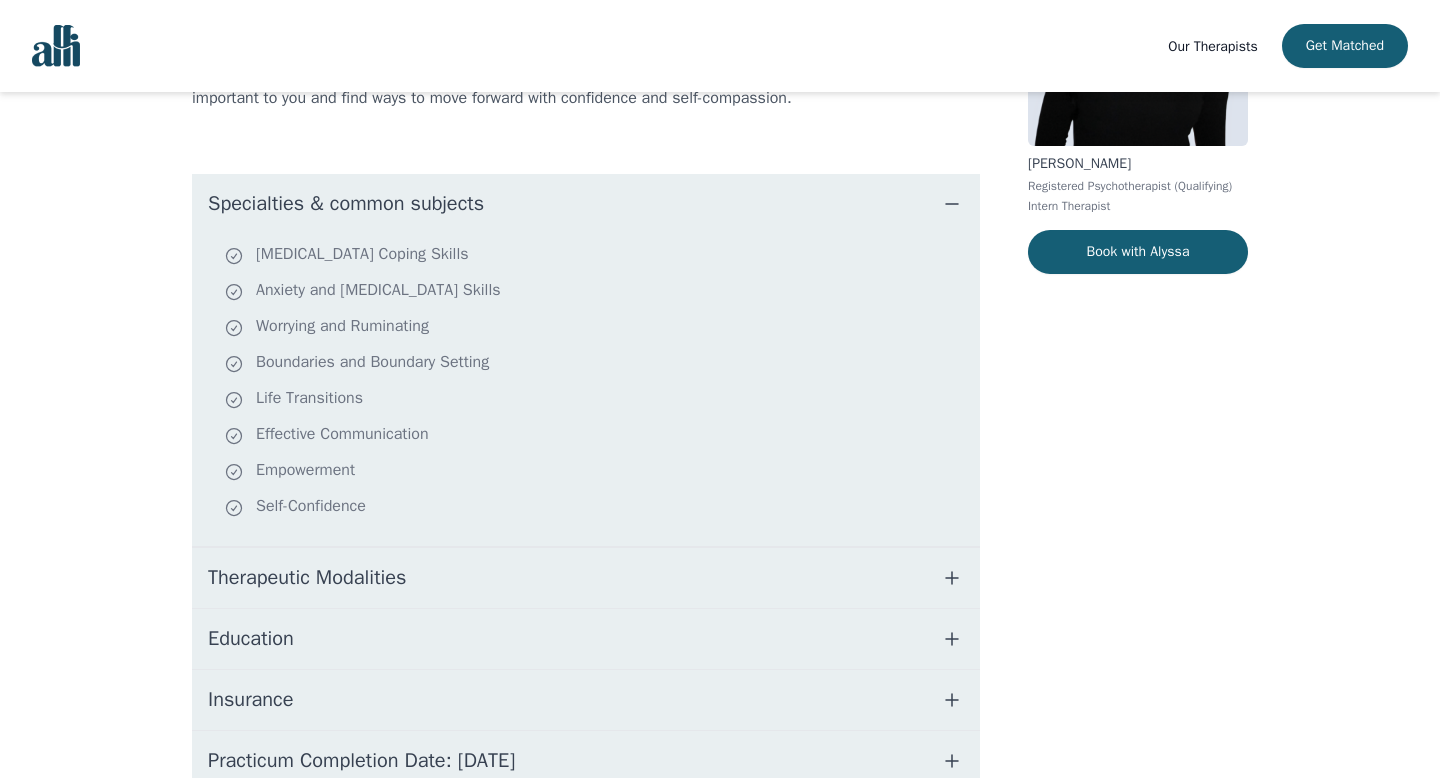 scroll, scrollTop: 295, scrollLeft: 0, axis: vertical 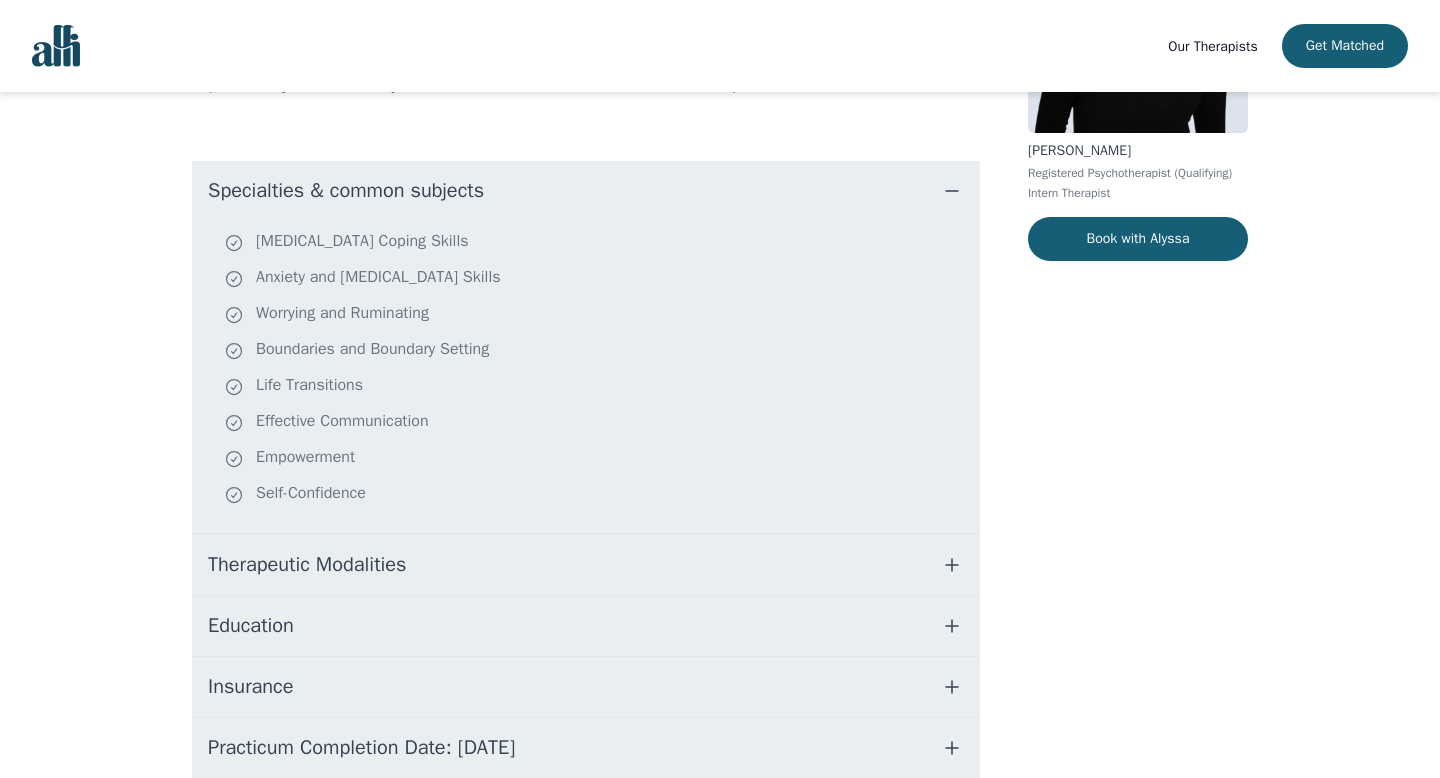 click on "Therapeutic Modalities" at bounding box center (586, 565) 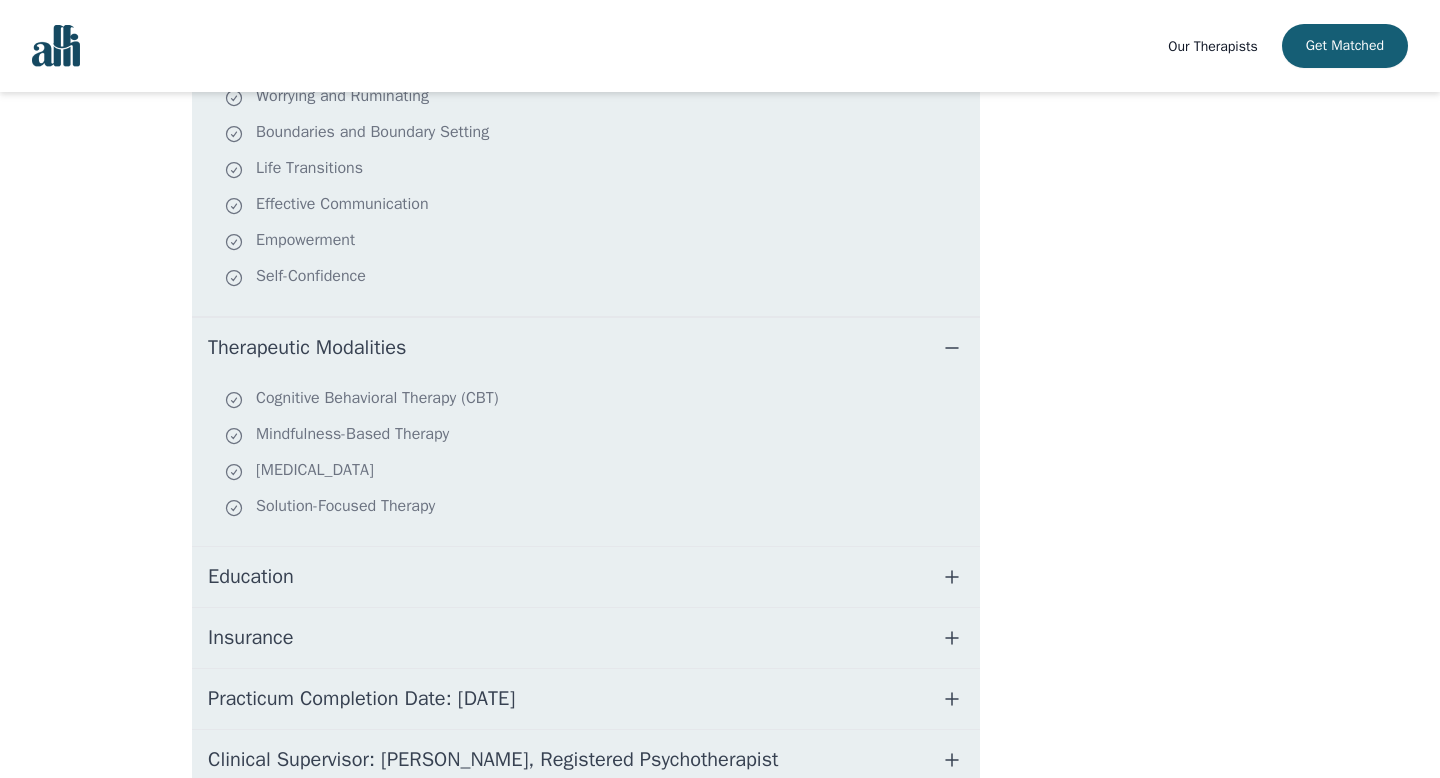 scroll, scrollTop: 518, scrollLeft: 0, axis: vertical 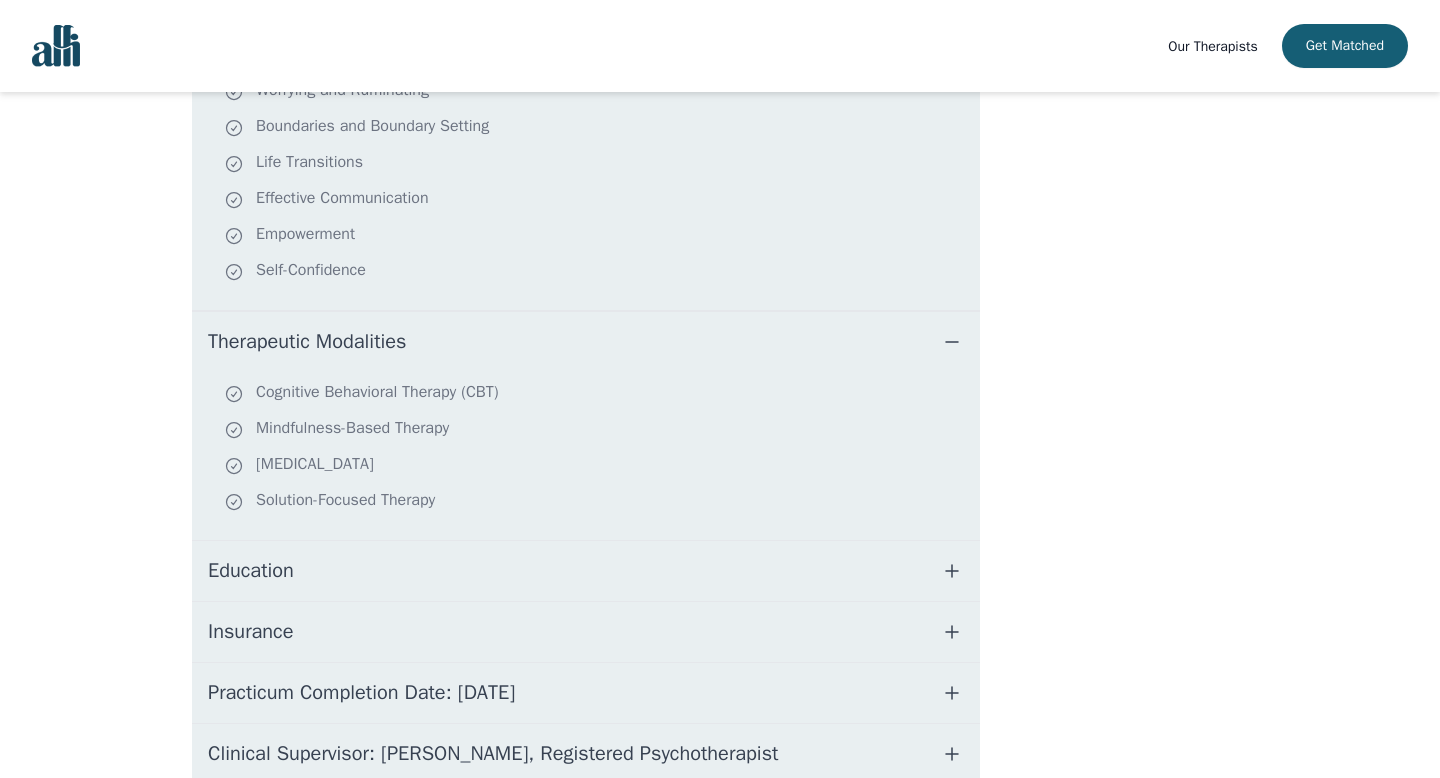 click on "Education" at bounding box center [586, 571] 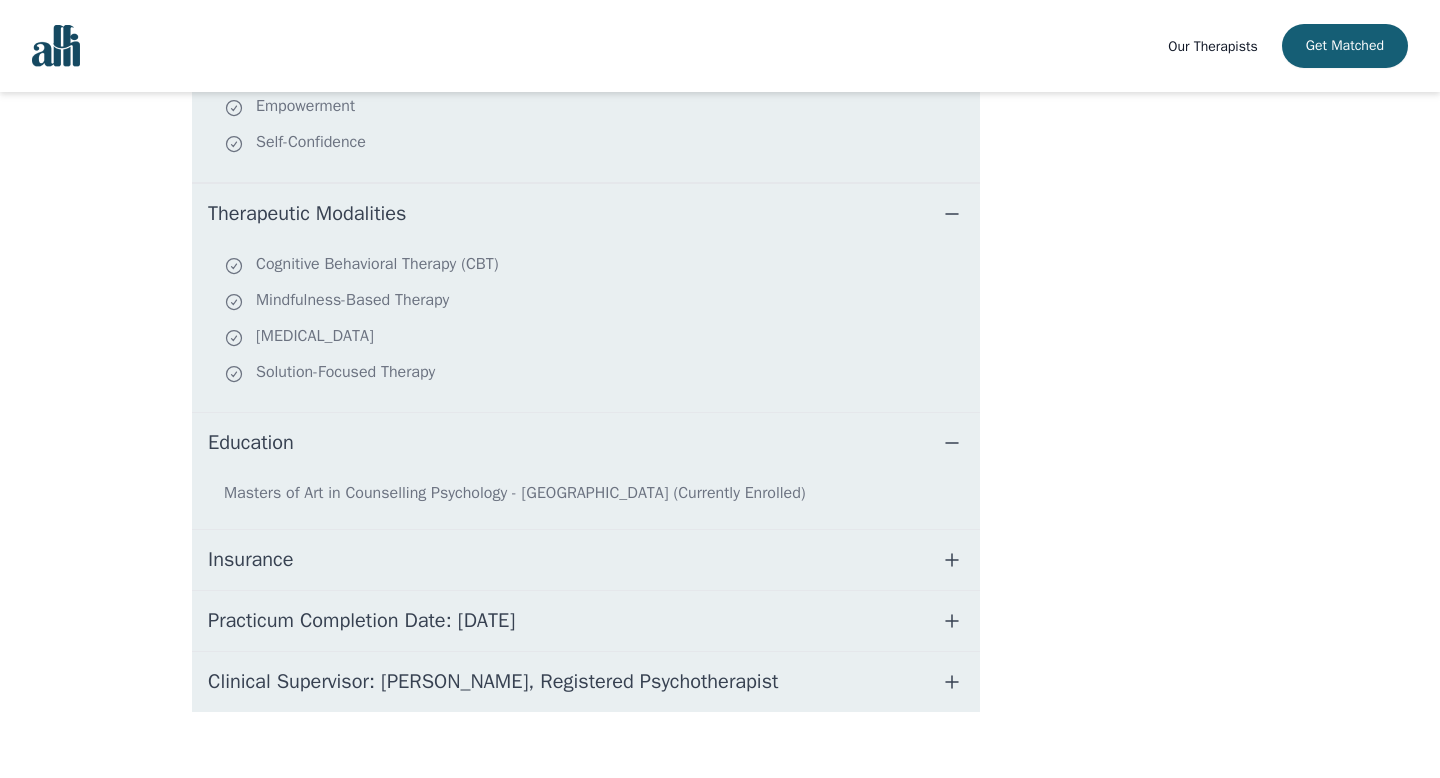scroll, scrollTop: 676, scrollLeft: 0, axis: vertical 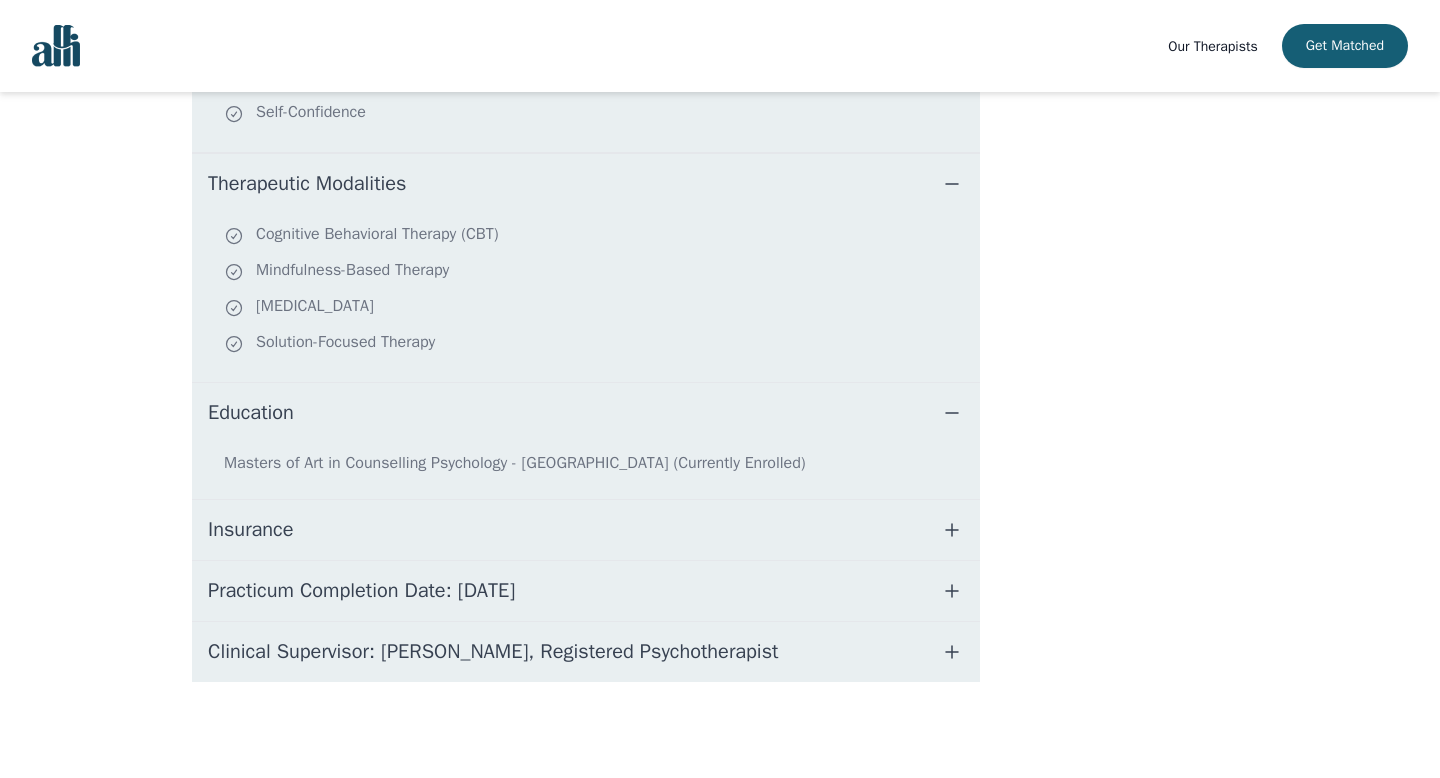 click on "Insurance" at bounding box center [586, 530] 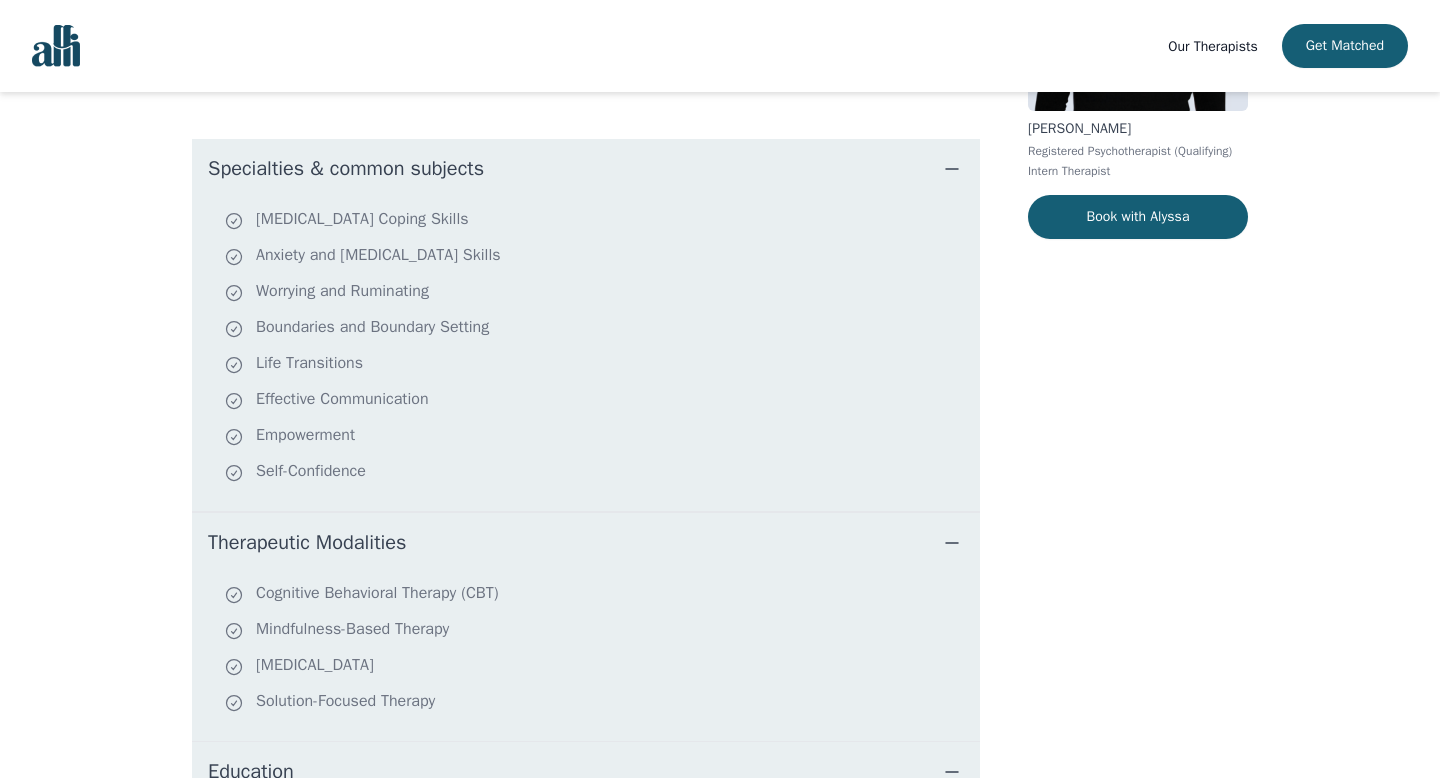 scroll, scrollTop: 0, scrollLeft: 0, axis: both 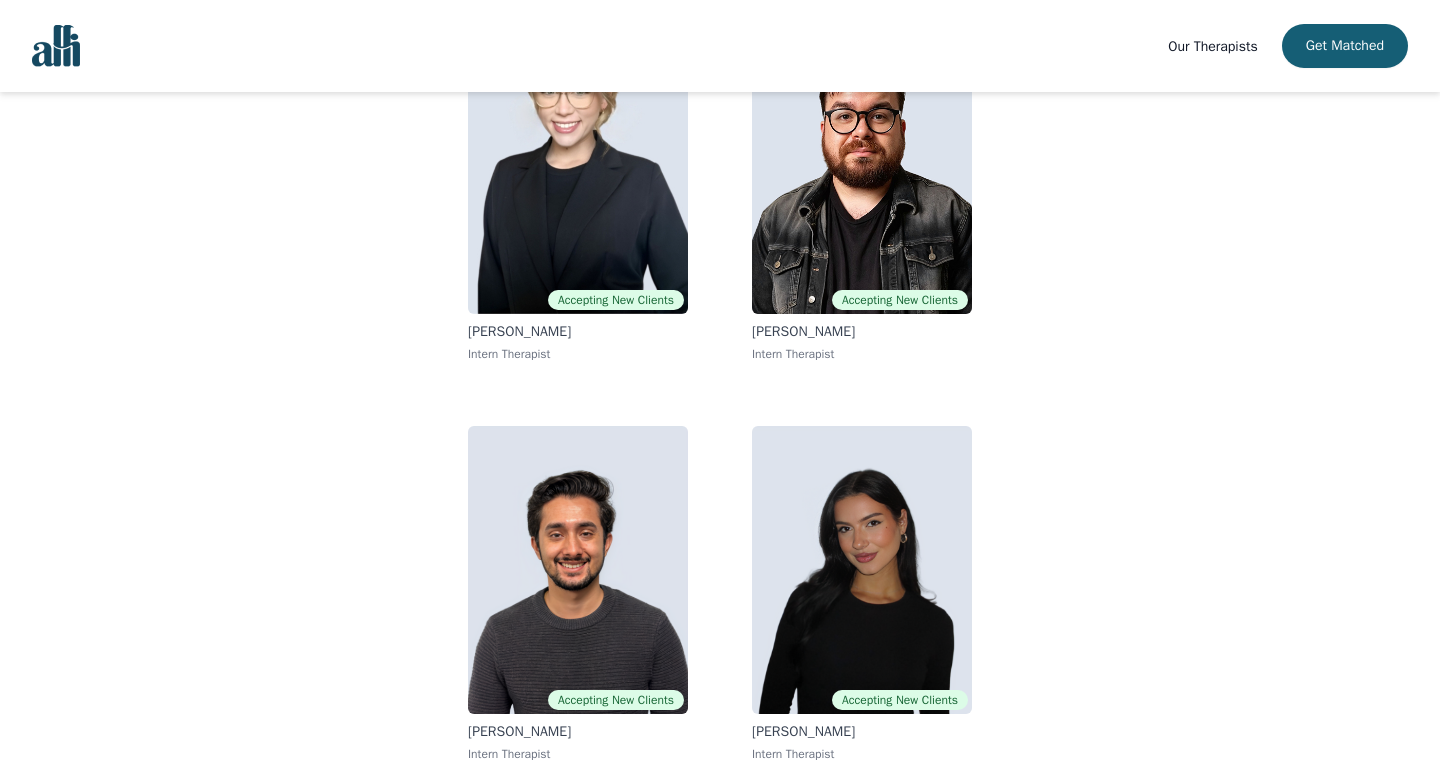 click on "Accepting New Clients [PERSON_NAME] Intern Therapist Accepting New Clients [PERSON_NAME] Intern Therapist Accepting New Clients [PERSON_NAME] Intern Therapist Accepting New Clients [PERSON_NAME] Intern Therapist" at bounding box center [720, 394] 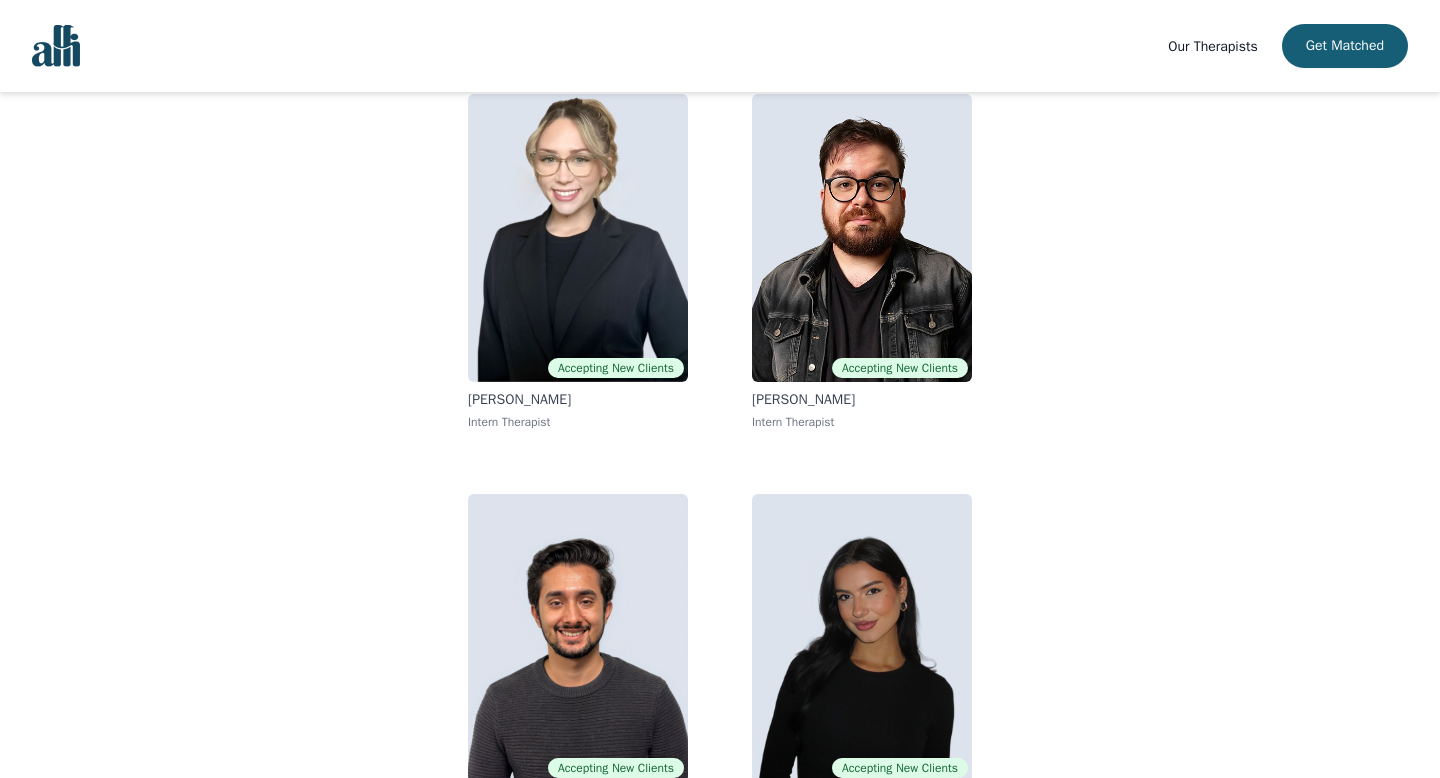 scroll, scrollTop: 192, scrollLeft: 0, axis: vertical 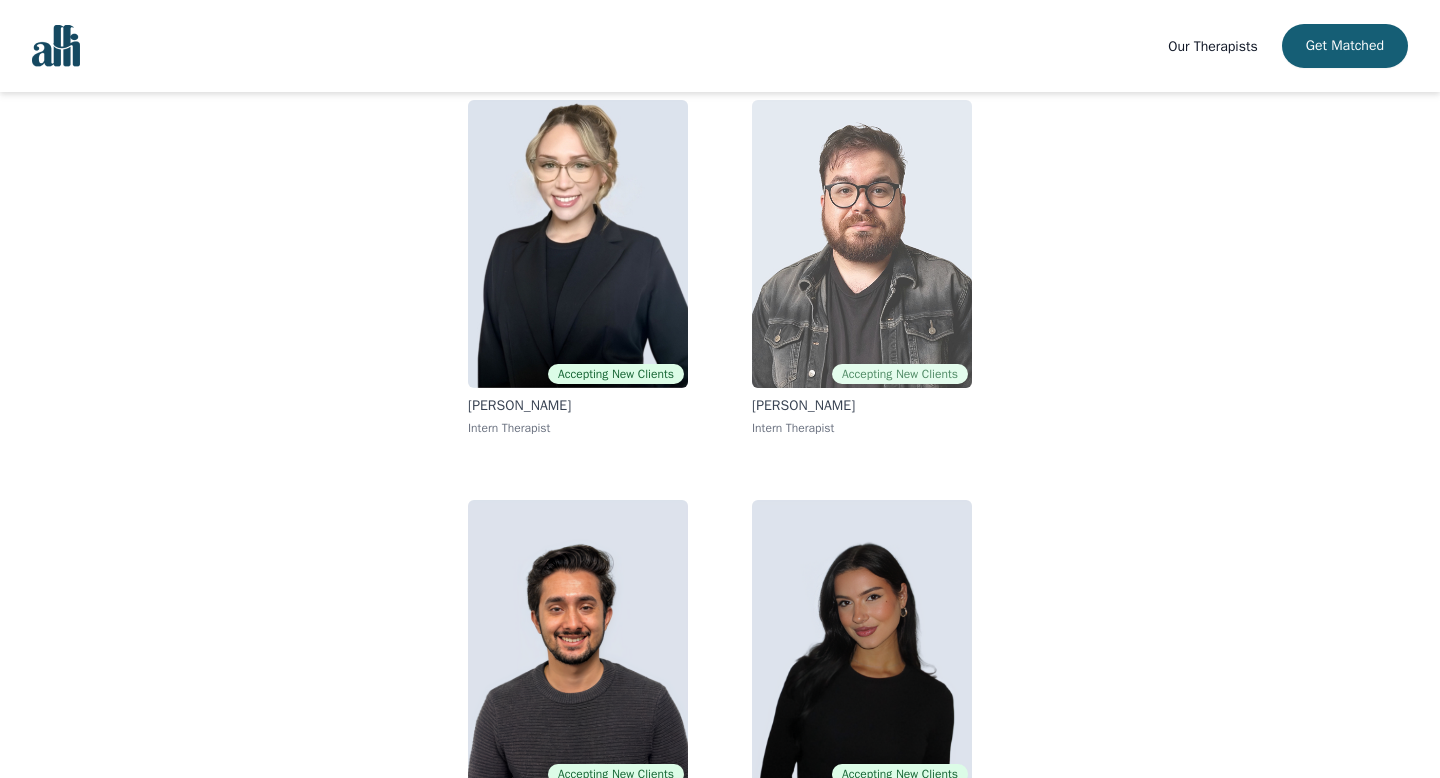 click at bounding box center [862, 244] 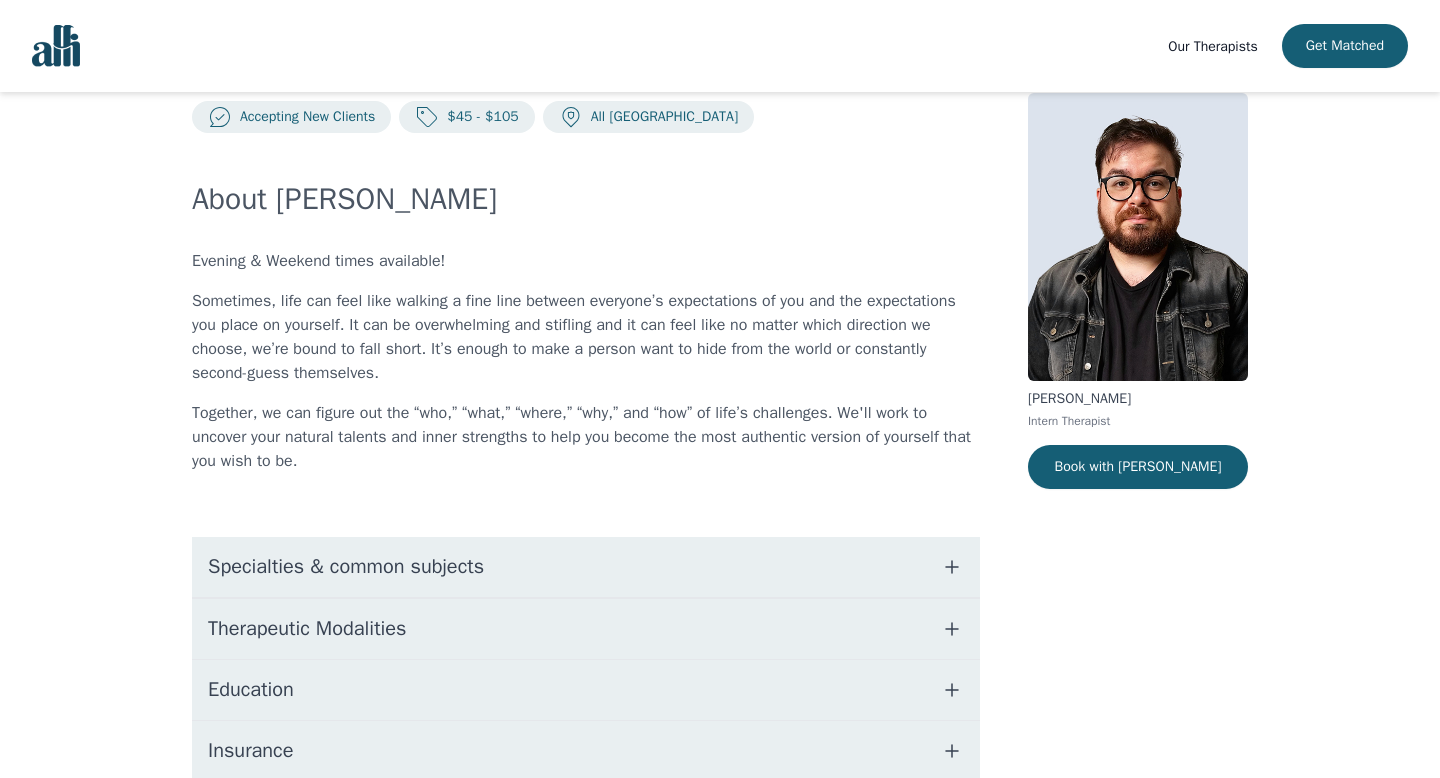 scroll, scrollTop: 48, scrollLeft: 0, axis: vertical 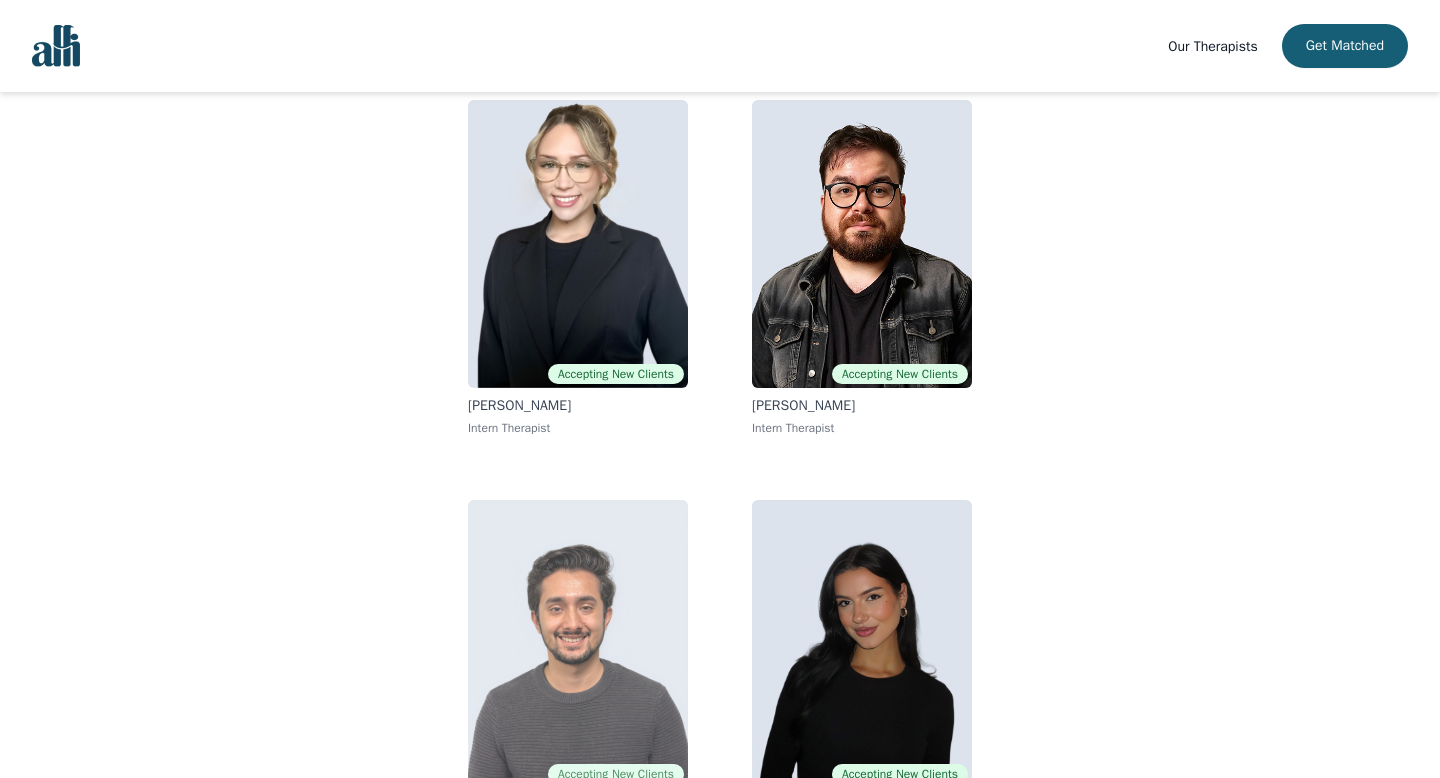 click at bounding box center (578, 644) 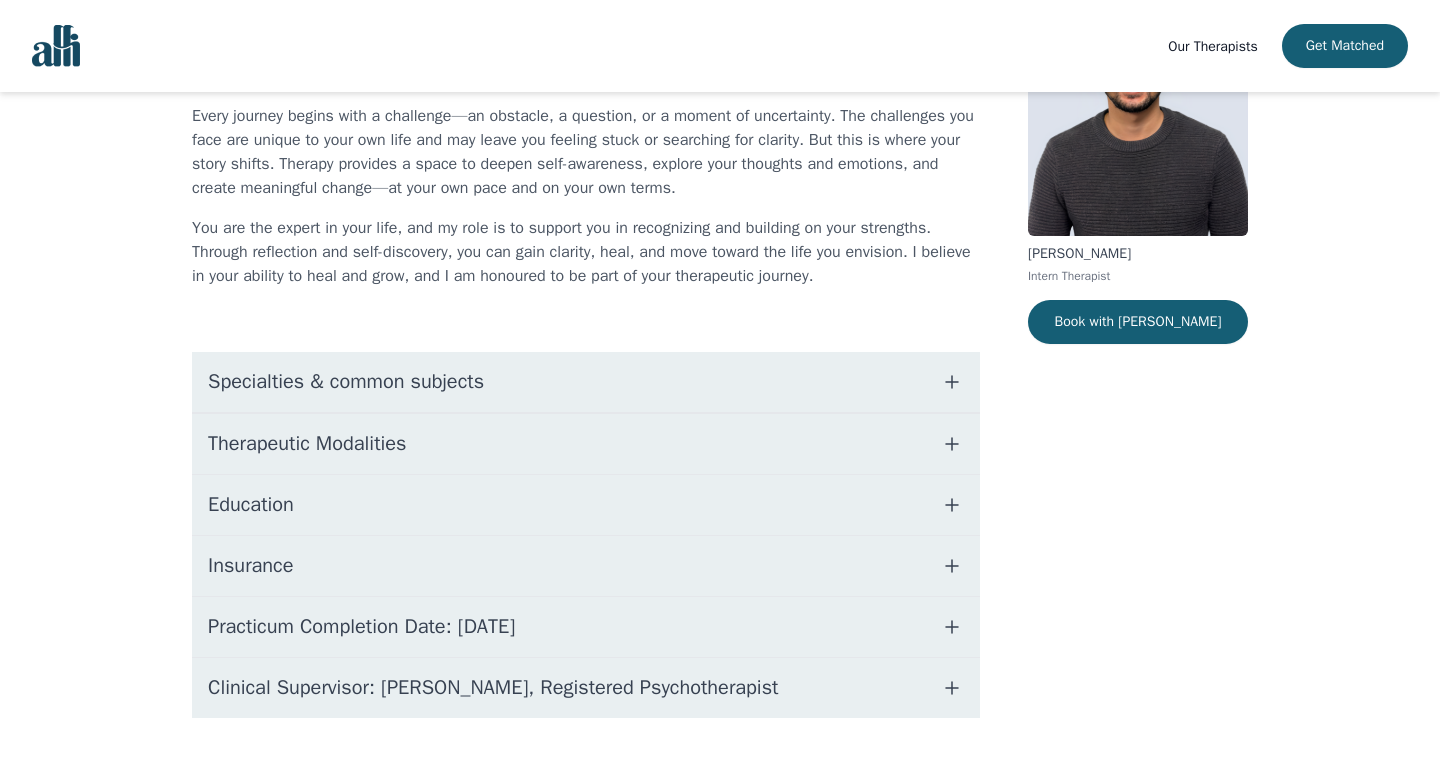 scroll, scrollTop: 0, scrollLeft: 0, axis: both 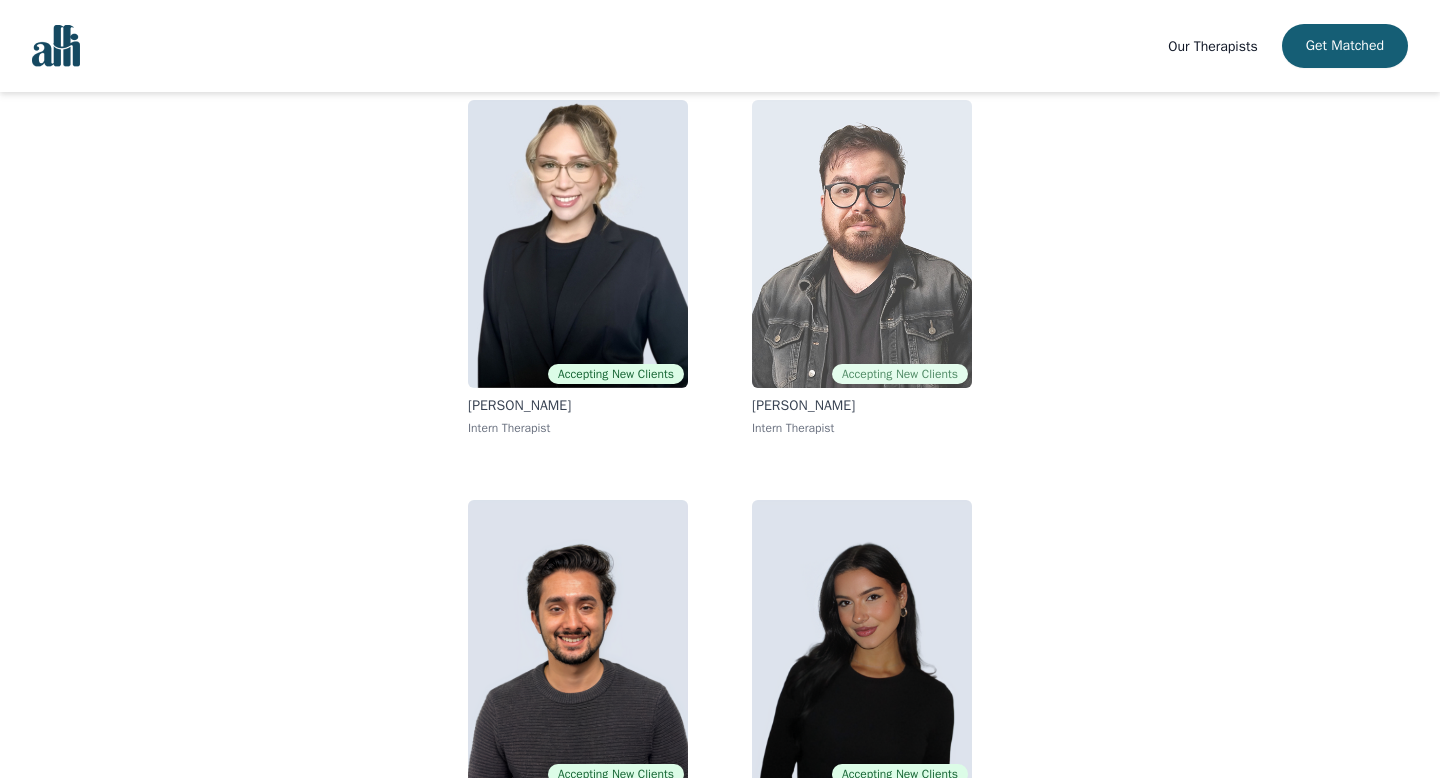 click at bounding box center [862, 244] 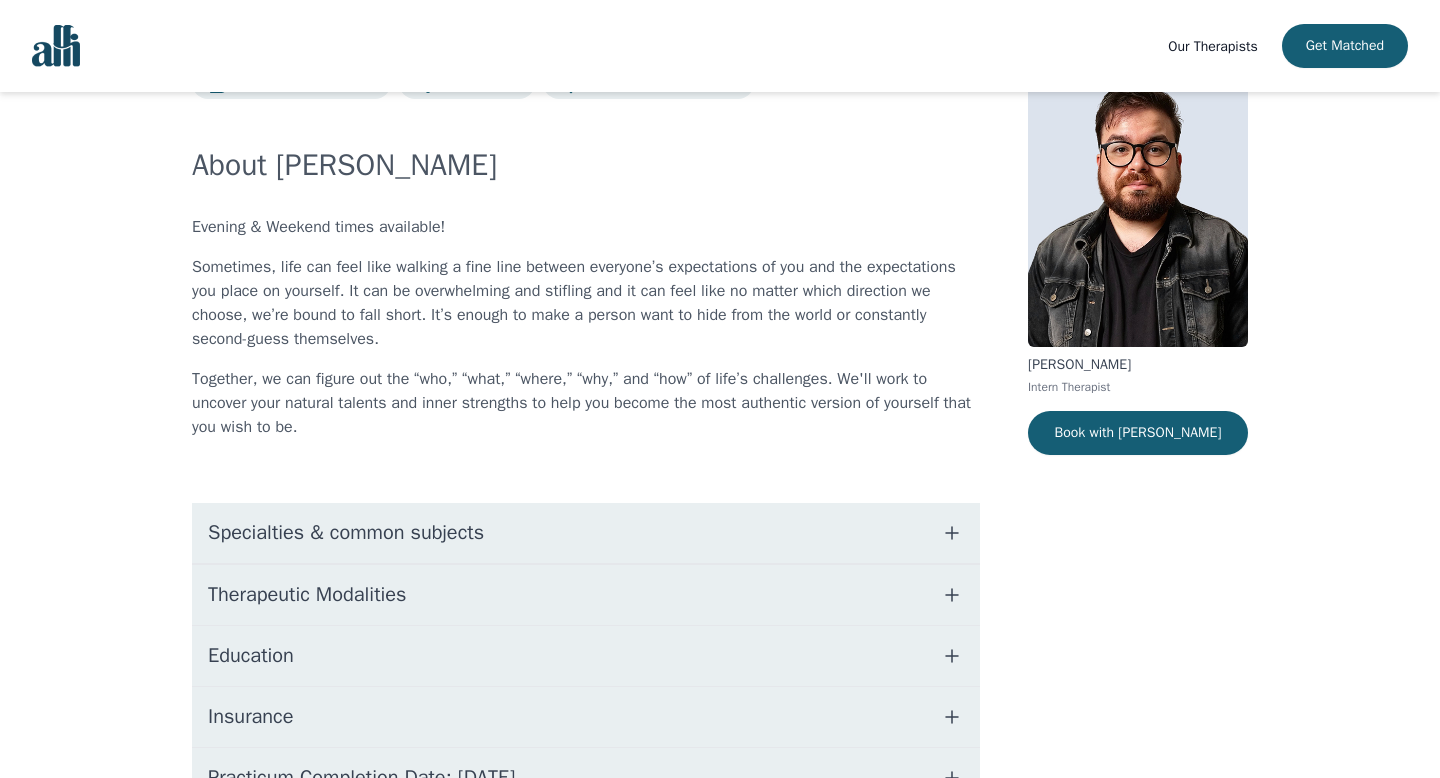 scroll, scrollTop: 93, scrollLeft: 0, axis: vertical 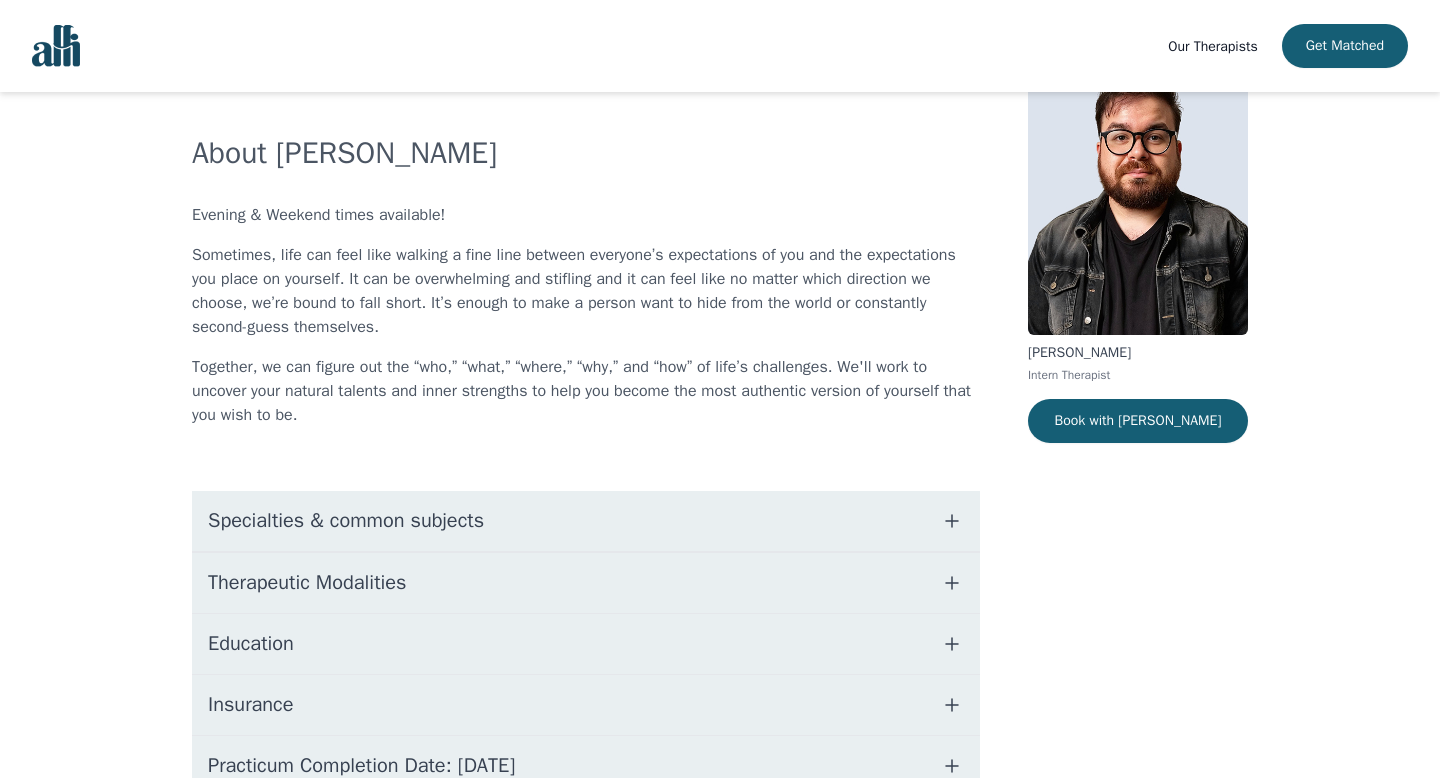 click on "Specialties & common subjects" at bounding box center (586, 521) 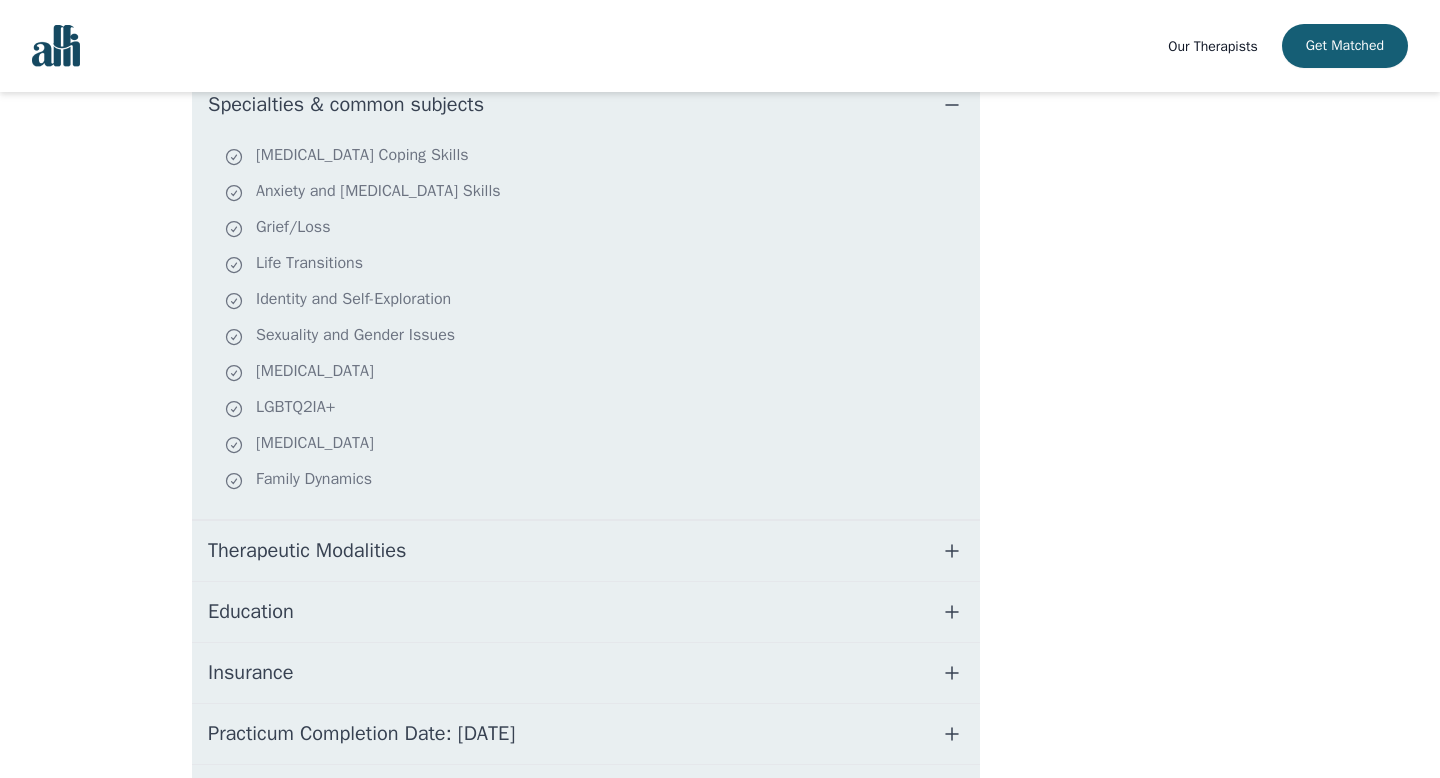 scroll, scrollTop: 555, scrollLeft: 0, axis: vertical 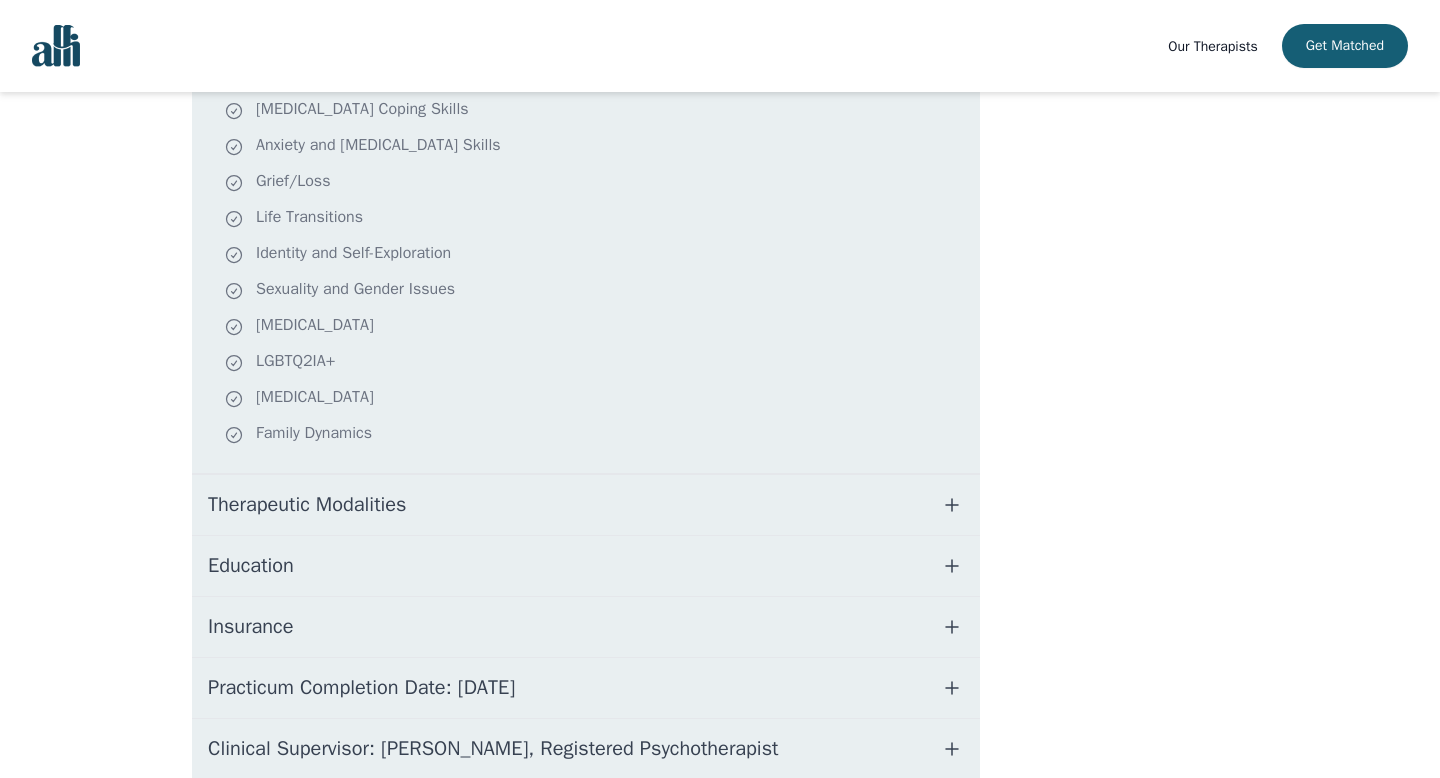 click on "Therapeutic Modalities" at bounding box center [586, 505] 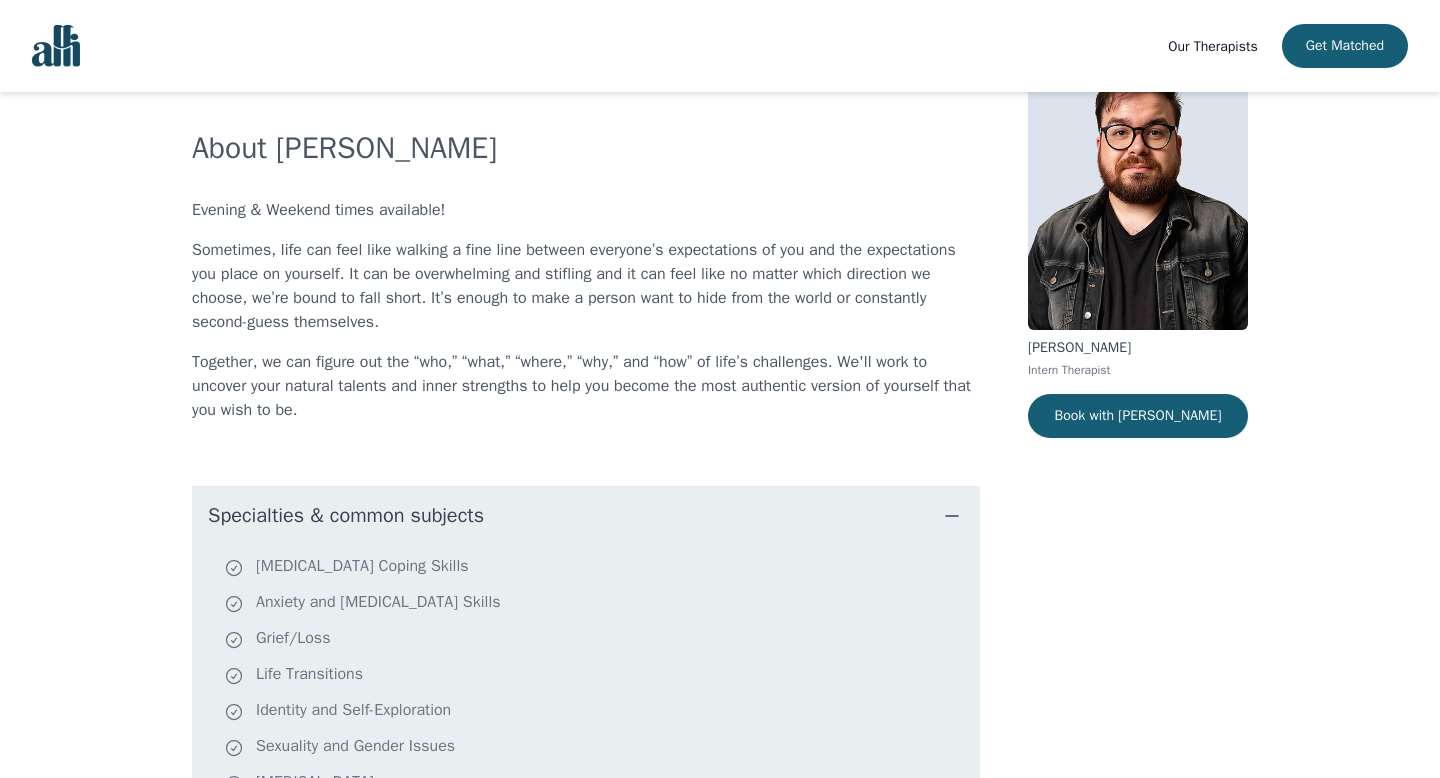 scroll, scrollTop: 0, scrollLeft: 0, axis: both 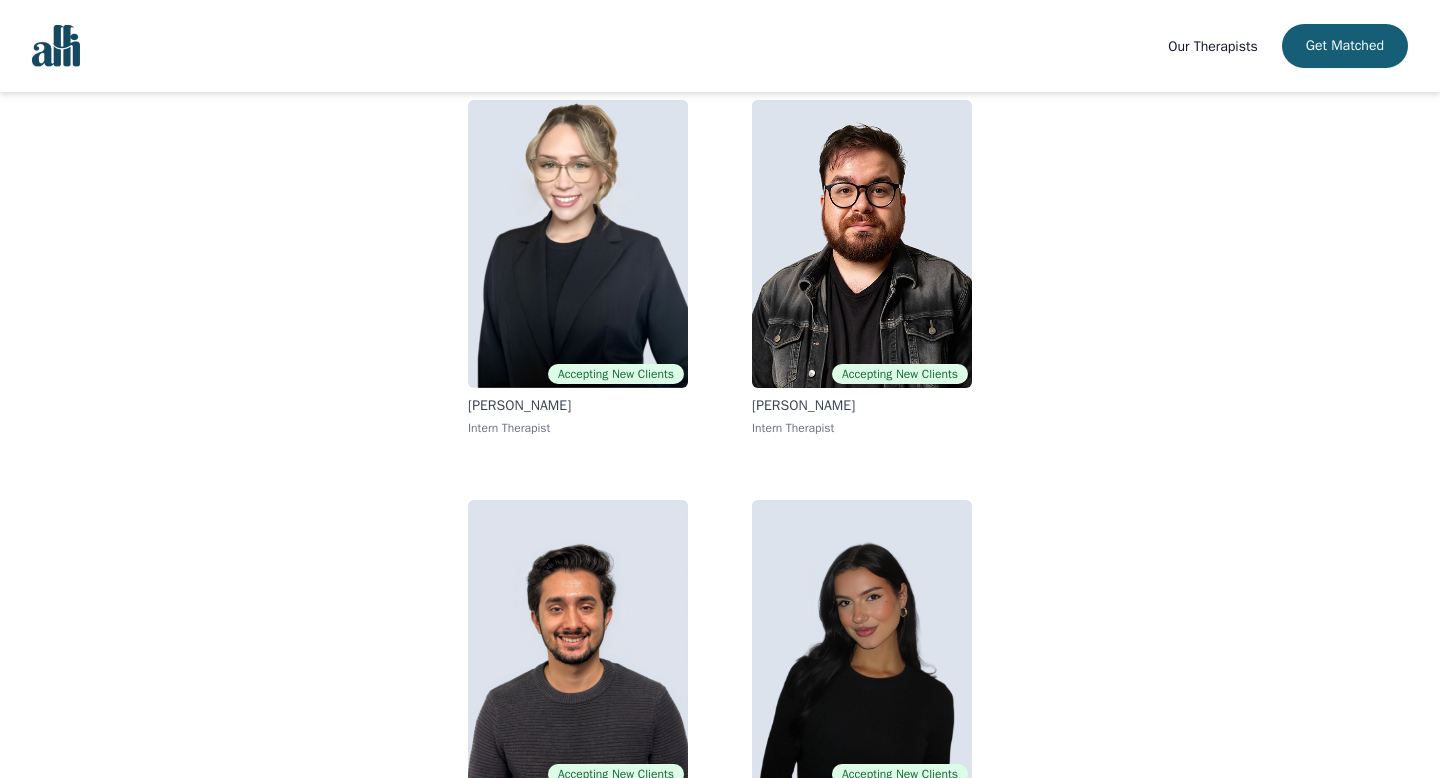 click on "Accepting New Clients [PERSON_NAME] Intern Therapist Accepting New Clients [PERSON_NAME] Intern Therapist Accepting New Clients [PERSON_NAME] Intern Therapist Accepting New Clients [PERSON_NAME] Intern Therapist" at bounding box center (720, 468) 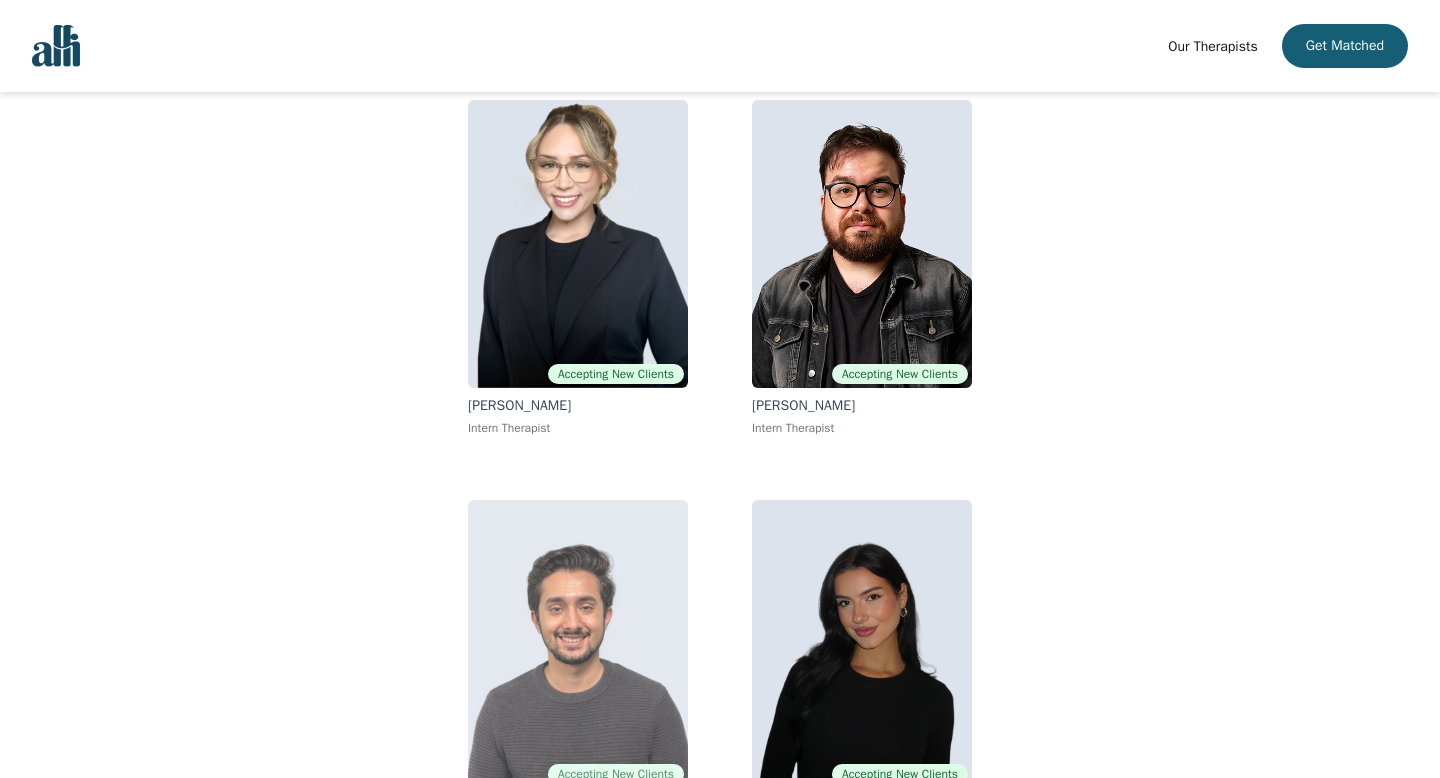 click at bounding box center [578, 644] 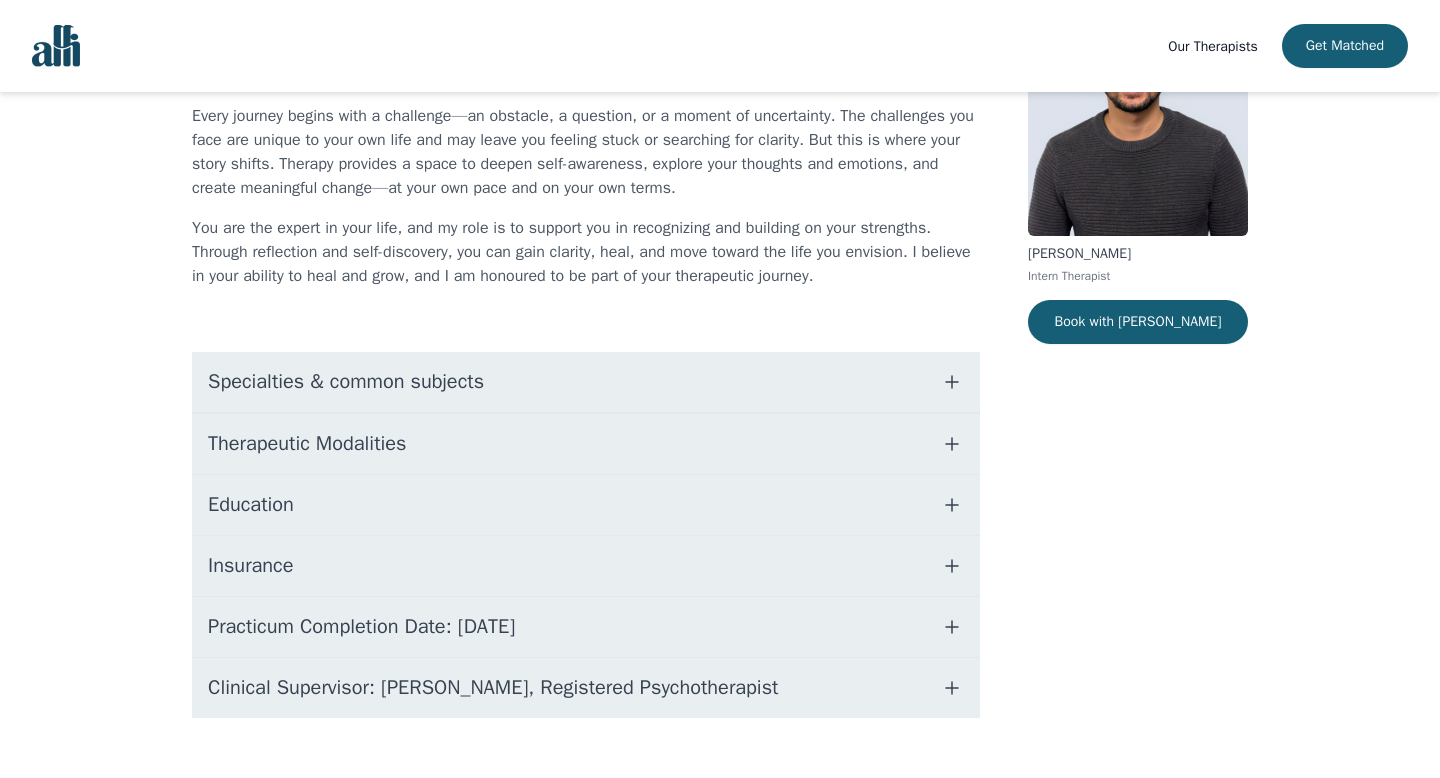 scroll, scrollTop: 0, scrollLeft: 0, axis: both 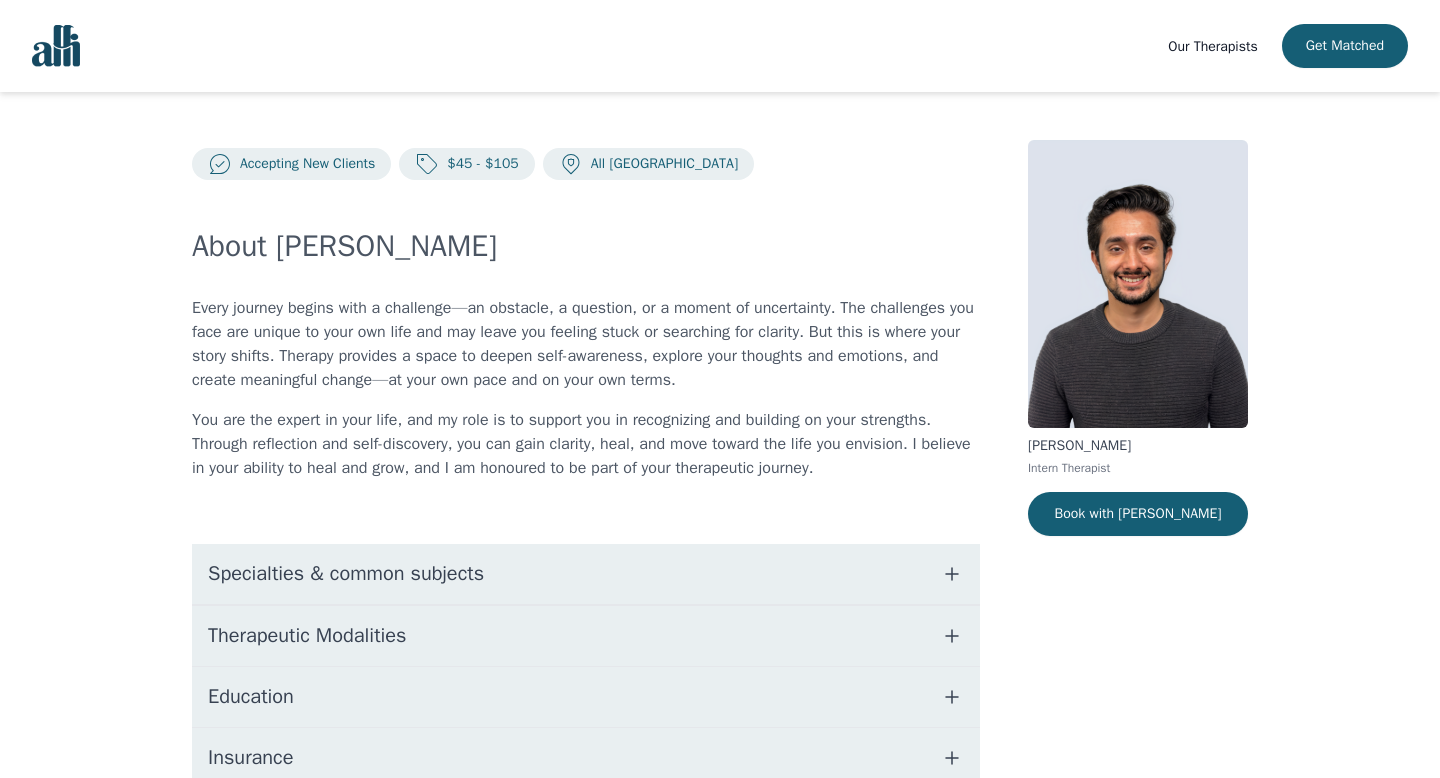 click on "Specialties & common subjects" at bounding box center [586, 574] 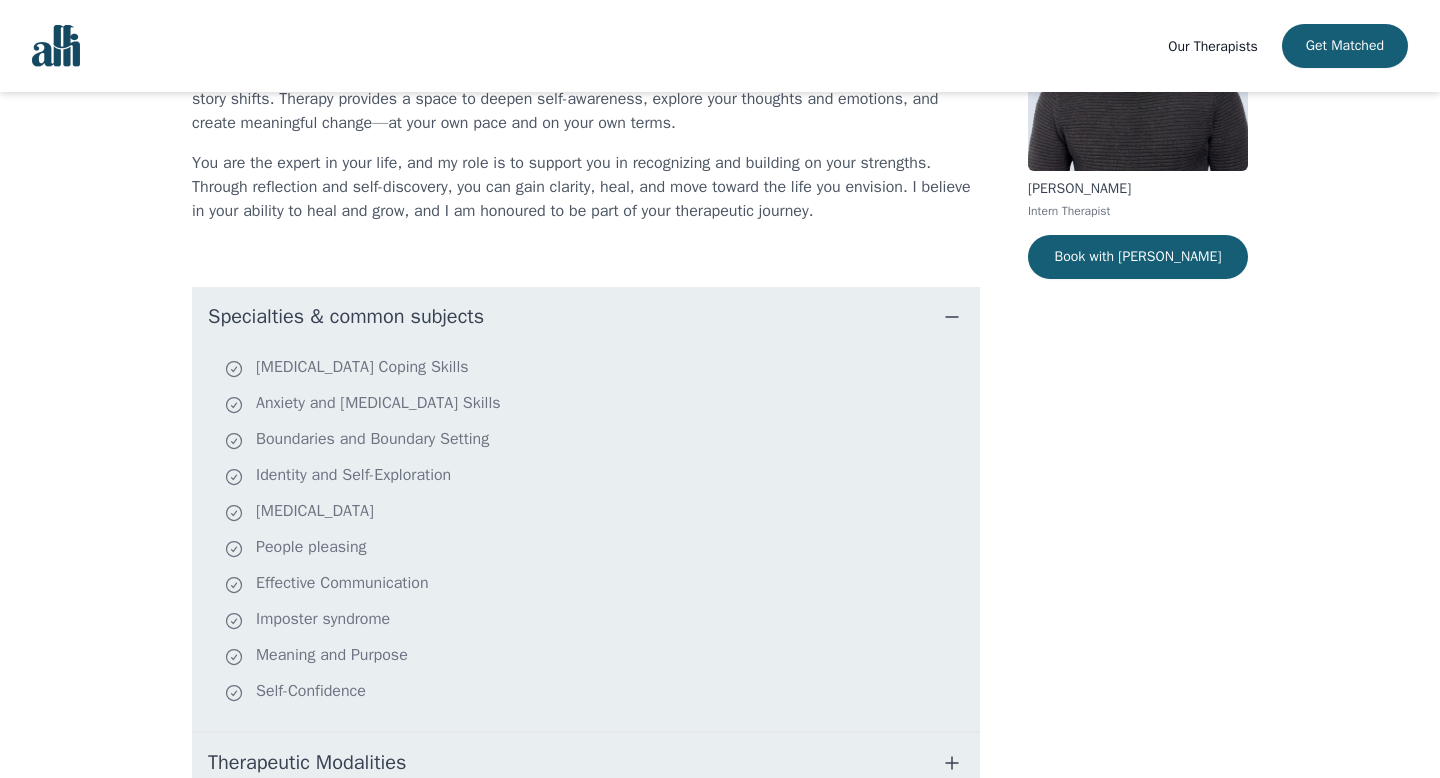 scroll, scrollTop: 261, scrollLeft: 0, axis: vertical 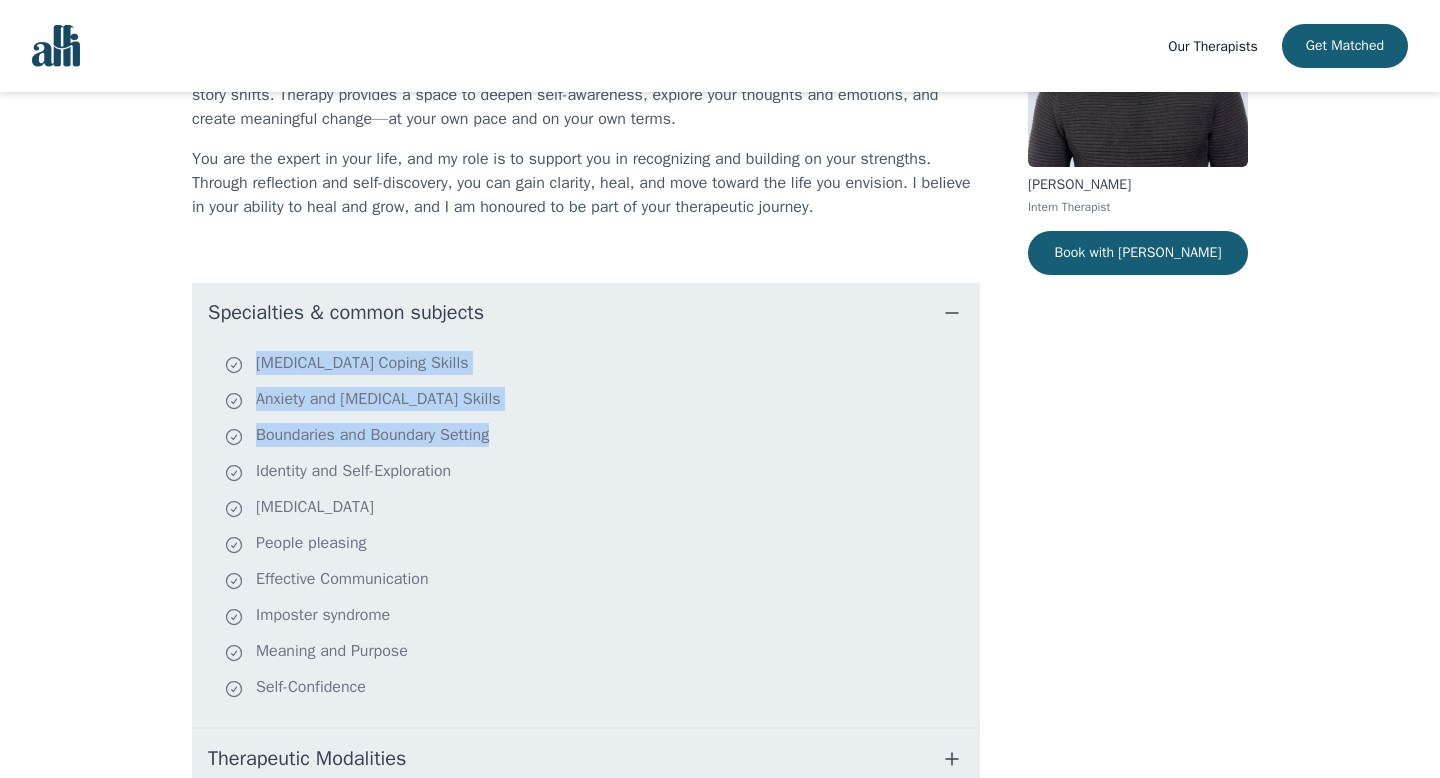 drag, startPoint x: 242, startPoint y: 367, endPoint x: 514, endPoint y: 459, distance: 287.1376 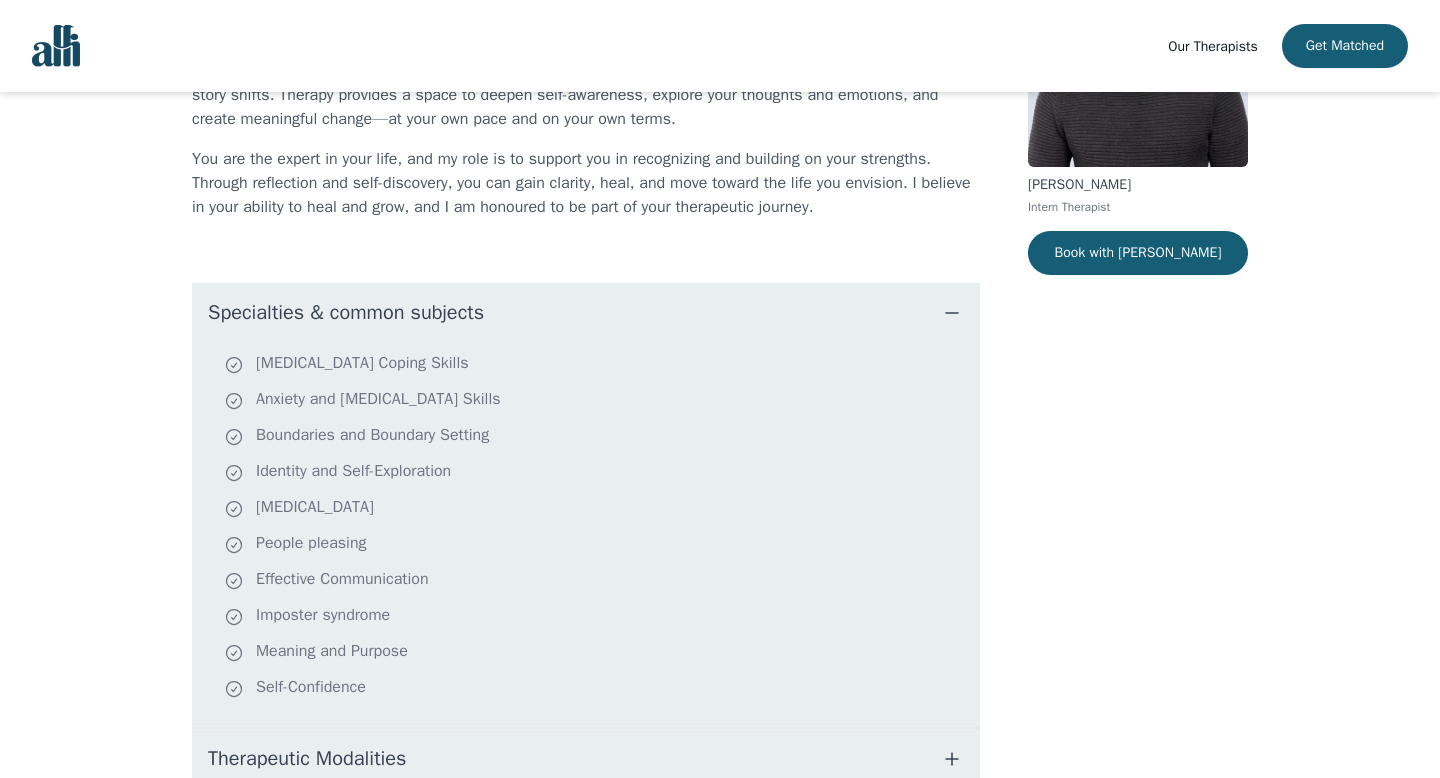 click on "Anxiety and [MEDICAL_DATA] Skills" at bounding box center [598, 401] 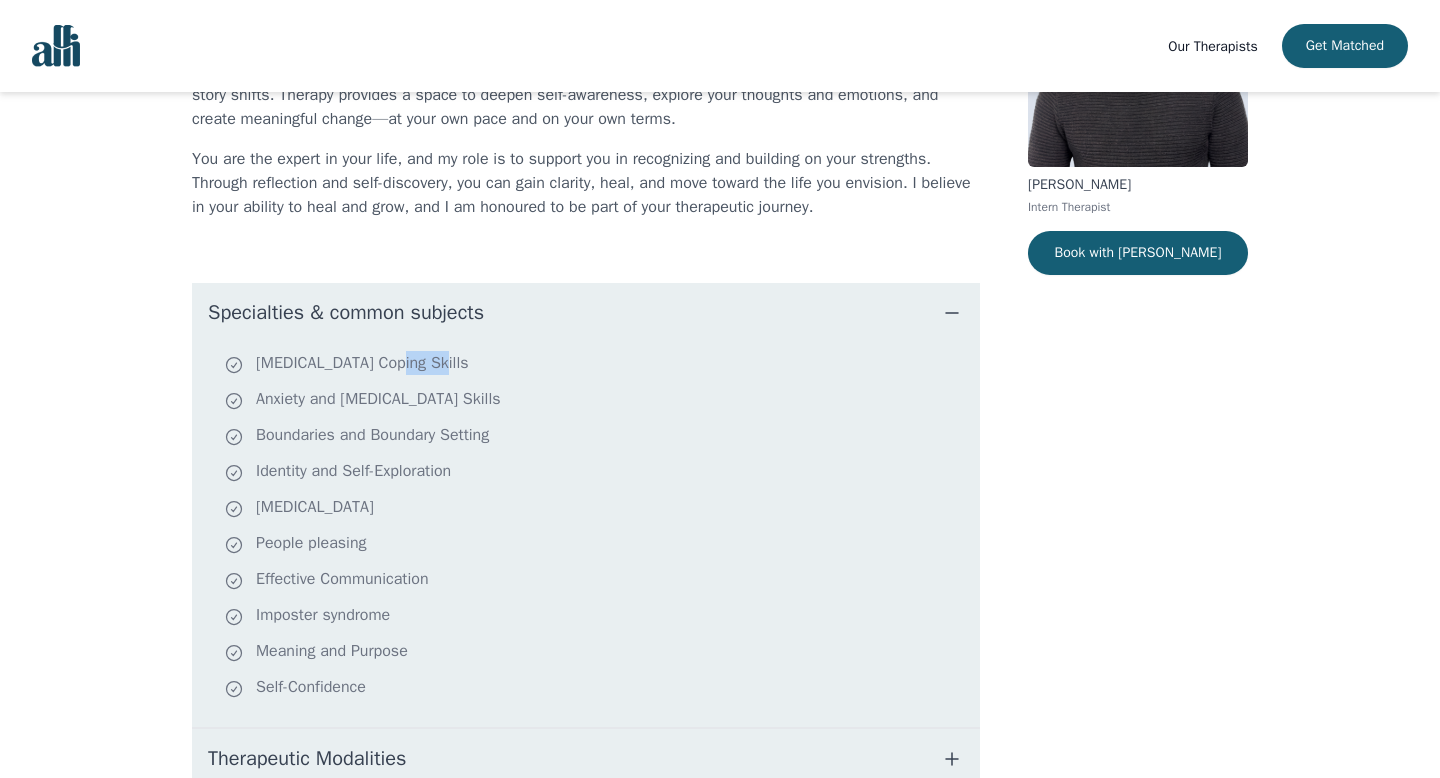 click on "[MEDICAL_DATA] Coping Skills" at bounding box center [598, 365] 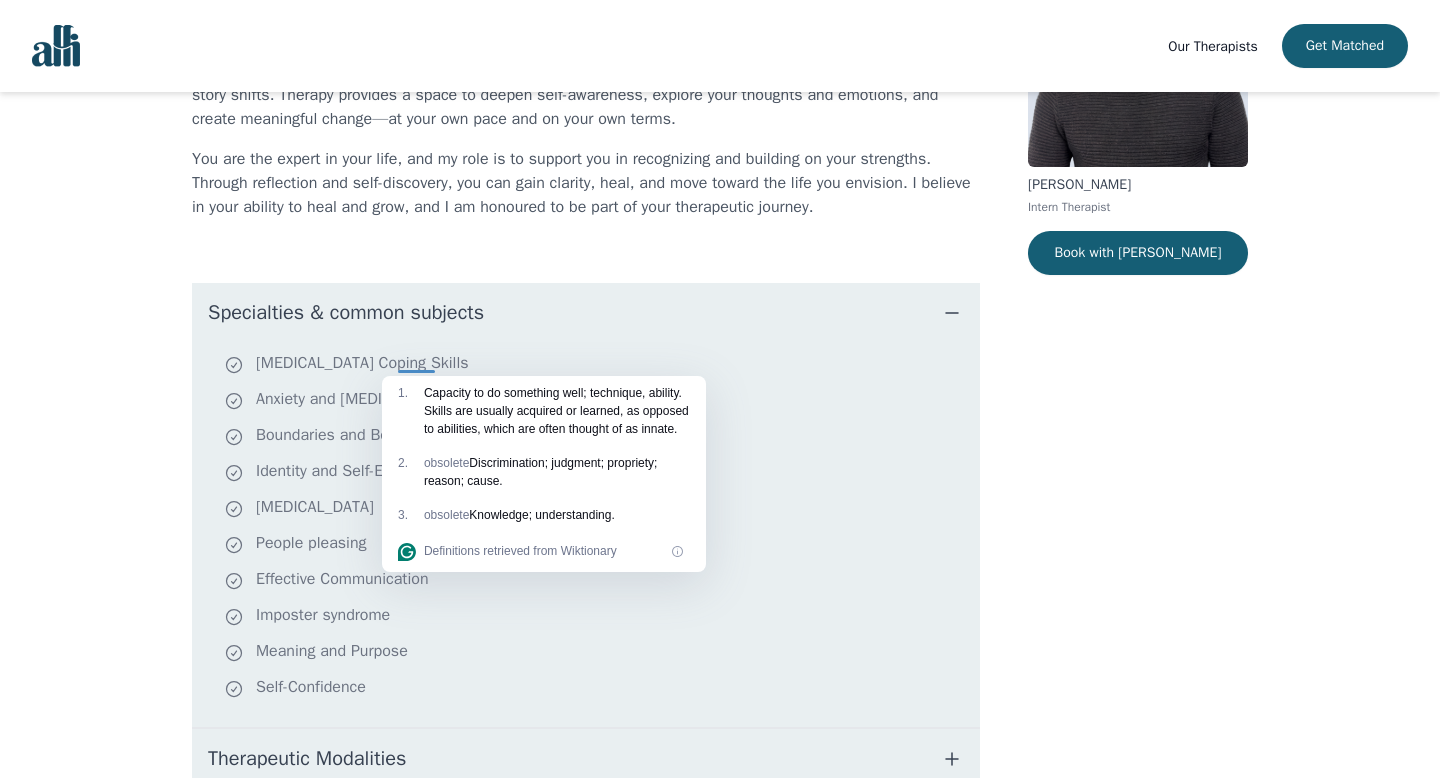 click on "People pleasing" at bounding box center (598, 545) 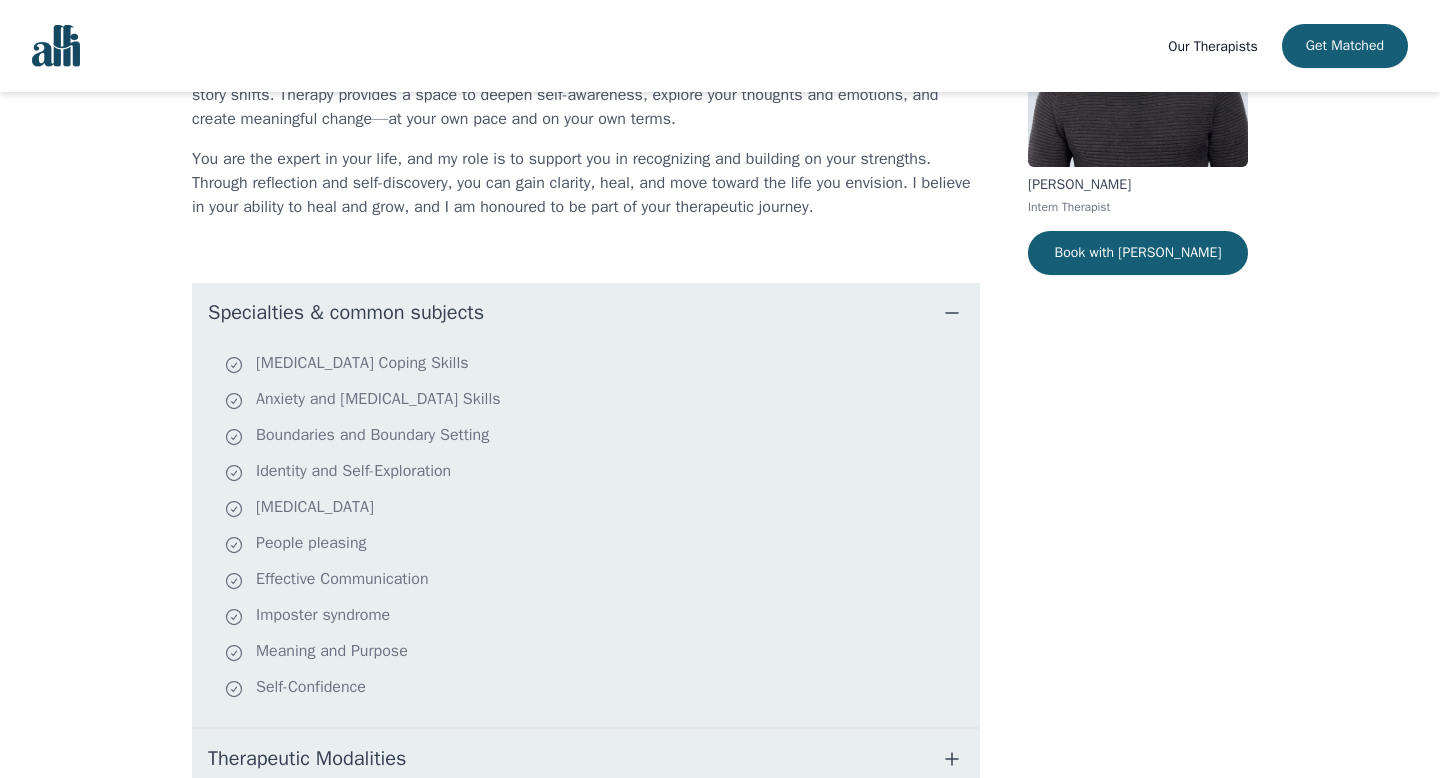 click on "Effective Communication" at bounding box center (598, 581) 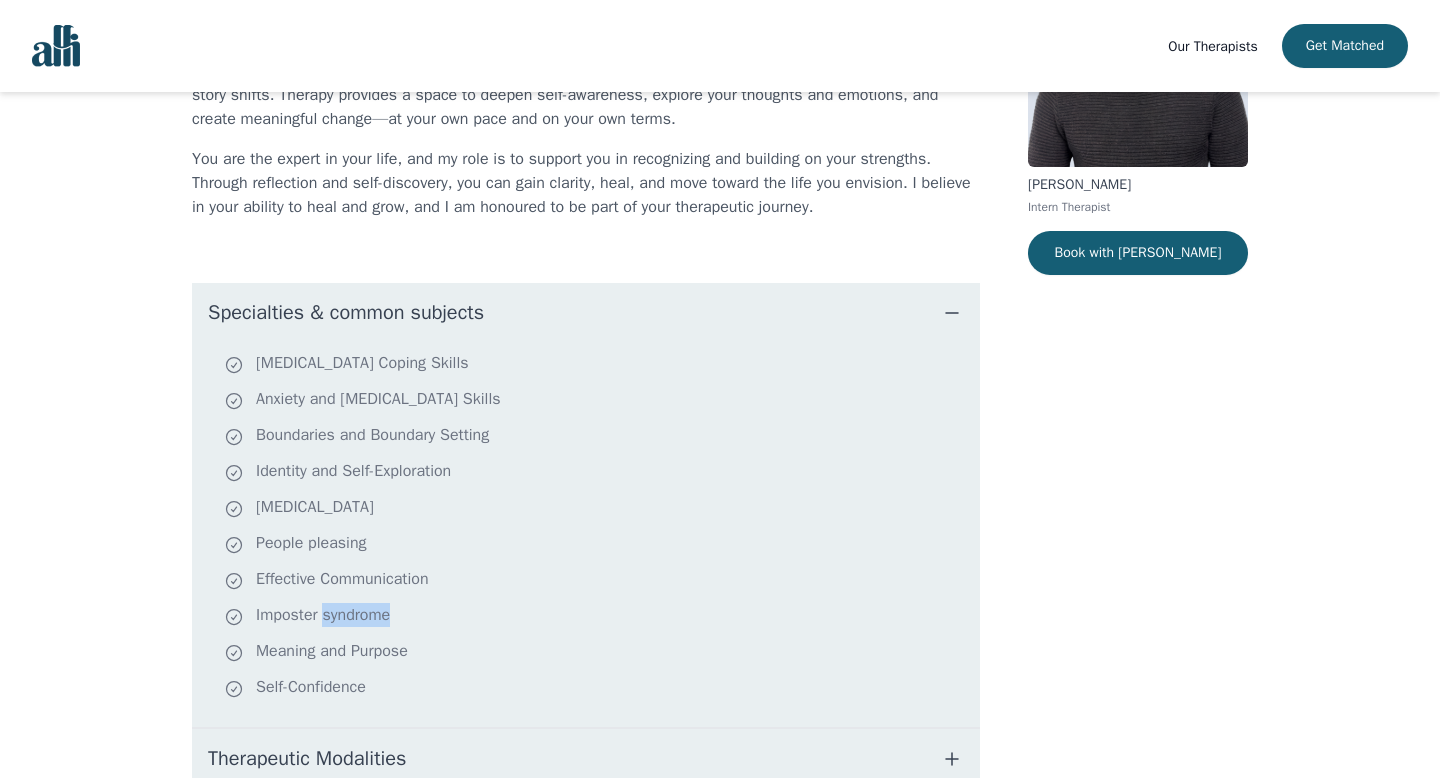 click on "Imposter syndrome" at bounding box center (598, 617) 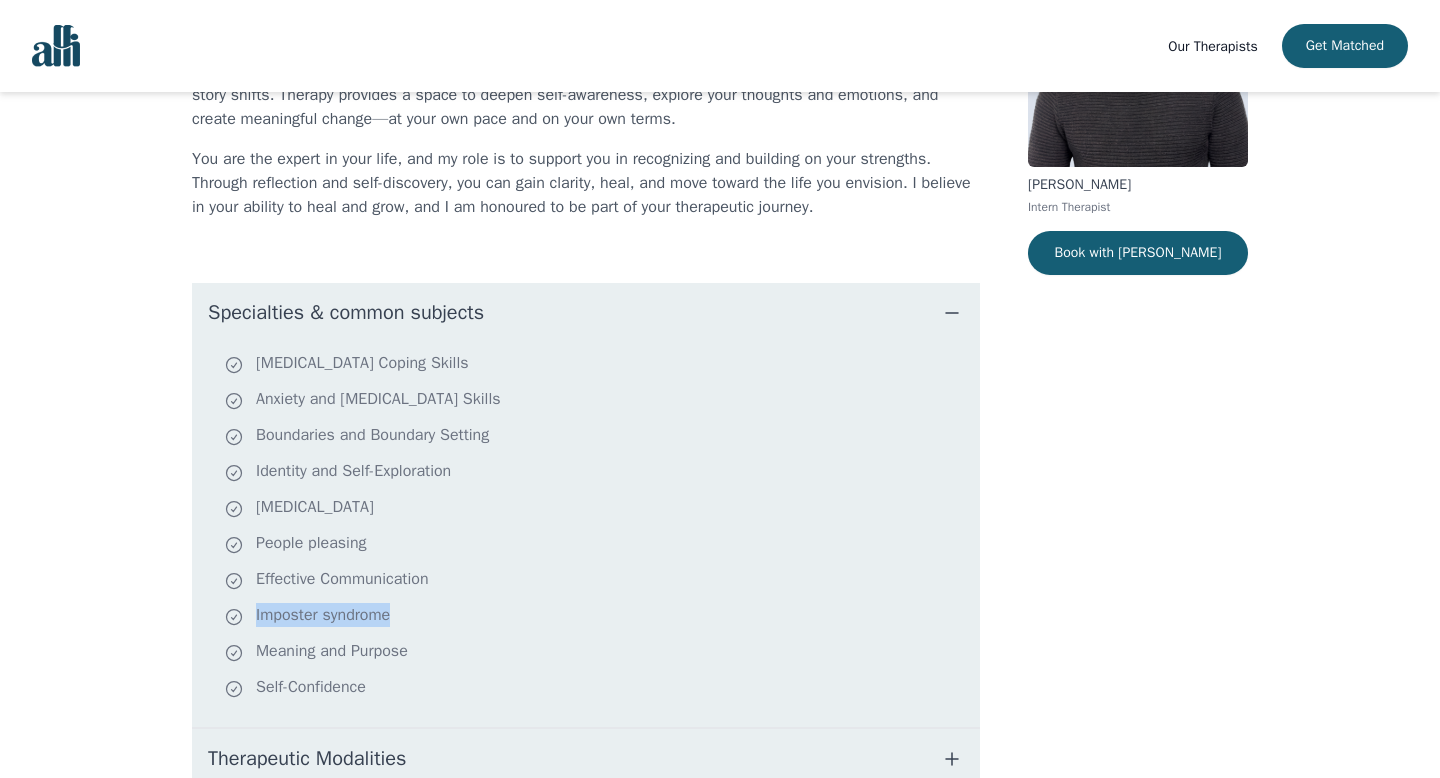 click on "Imposter syndrome" at bounding box center (598, 617) 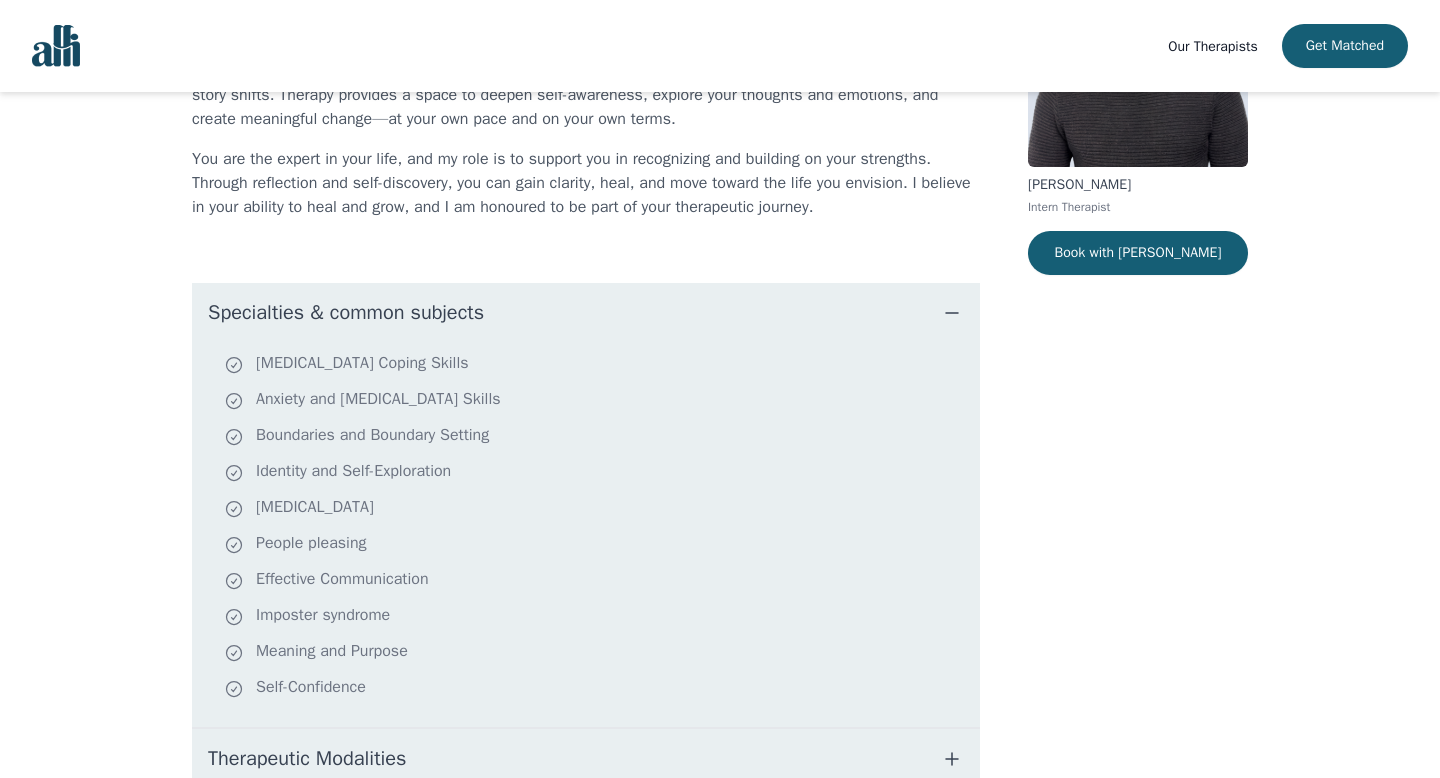 click on "Meaning and Purpose" at bounding box center (598, 653) 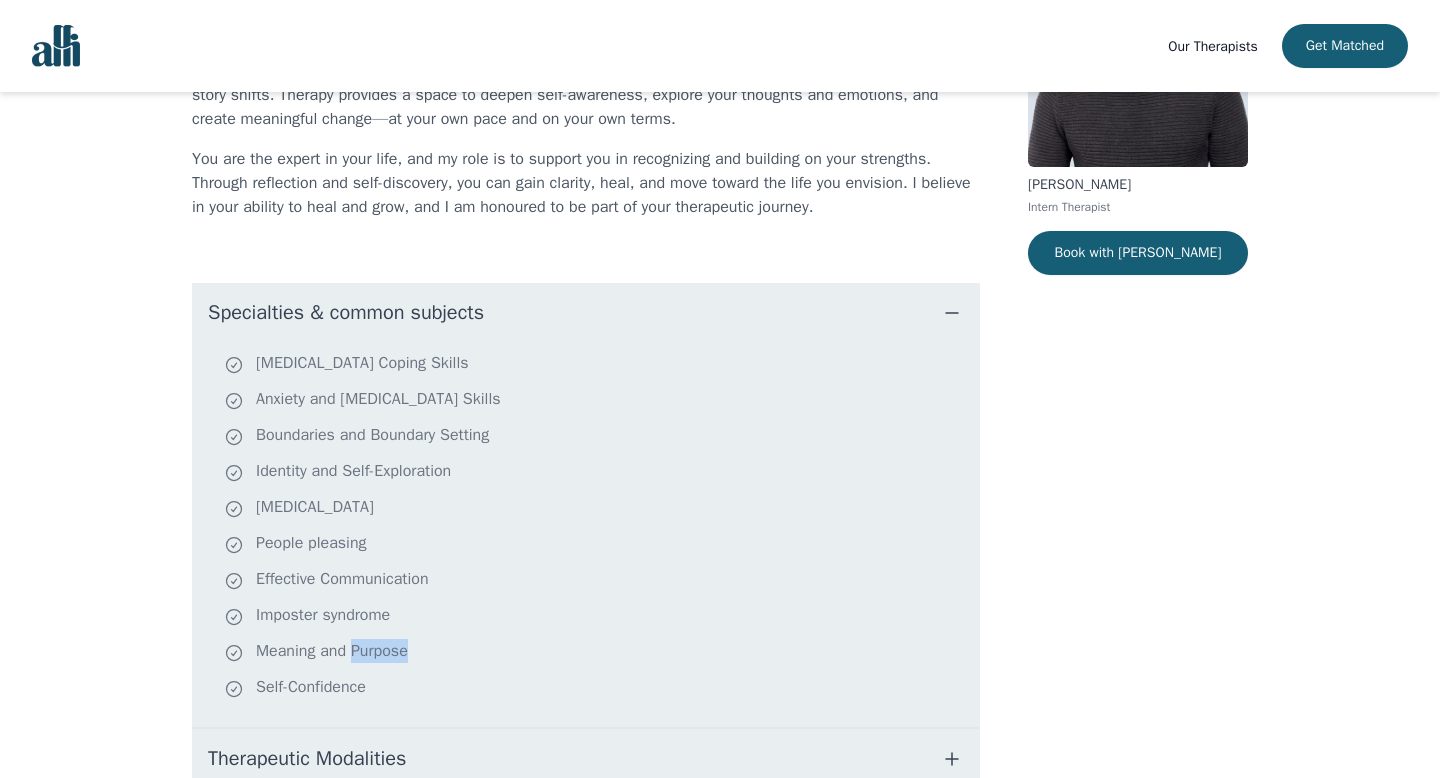click on "Meaning and Purpose" at bounding box center [598, 653] 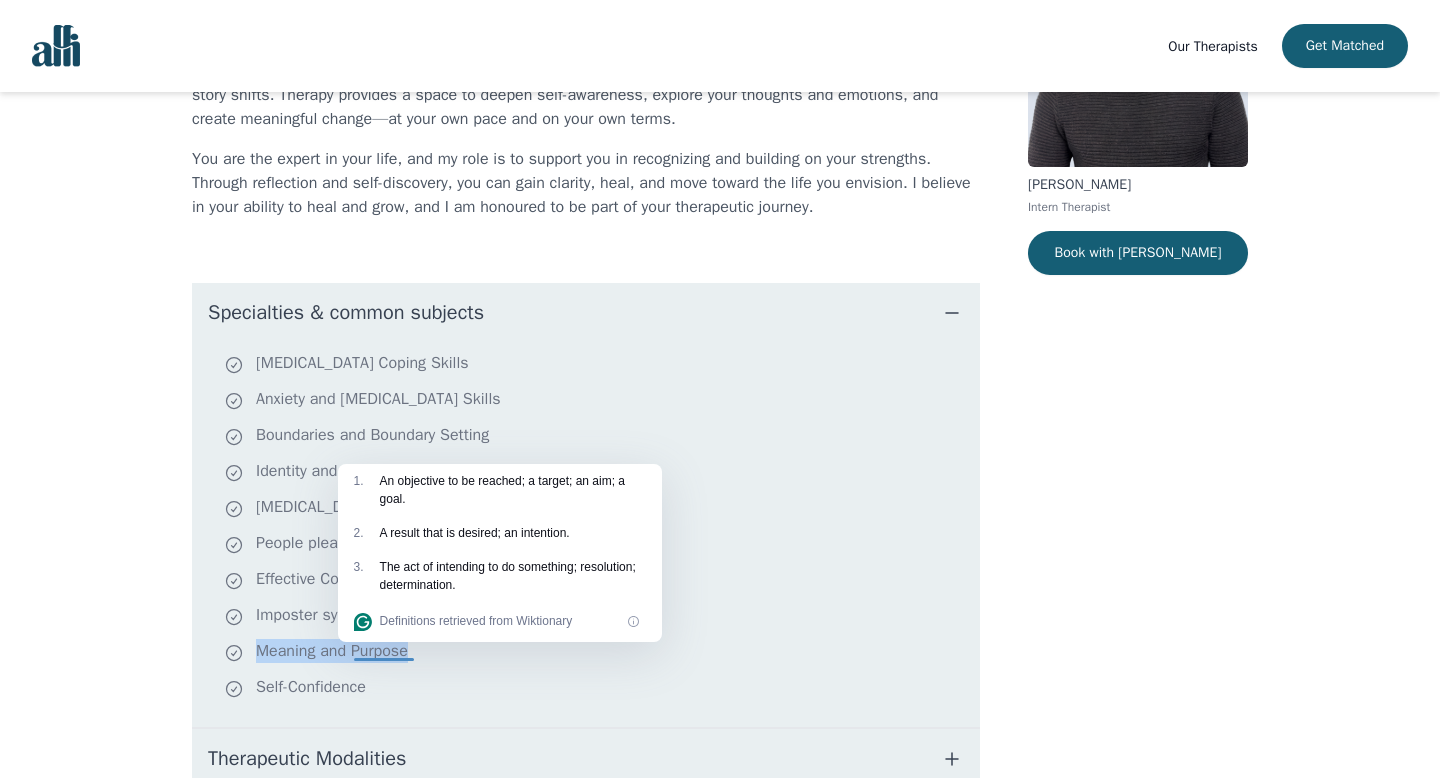 click on "Meaning and Purpose" at bounding box center (598, 653) 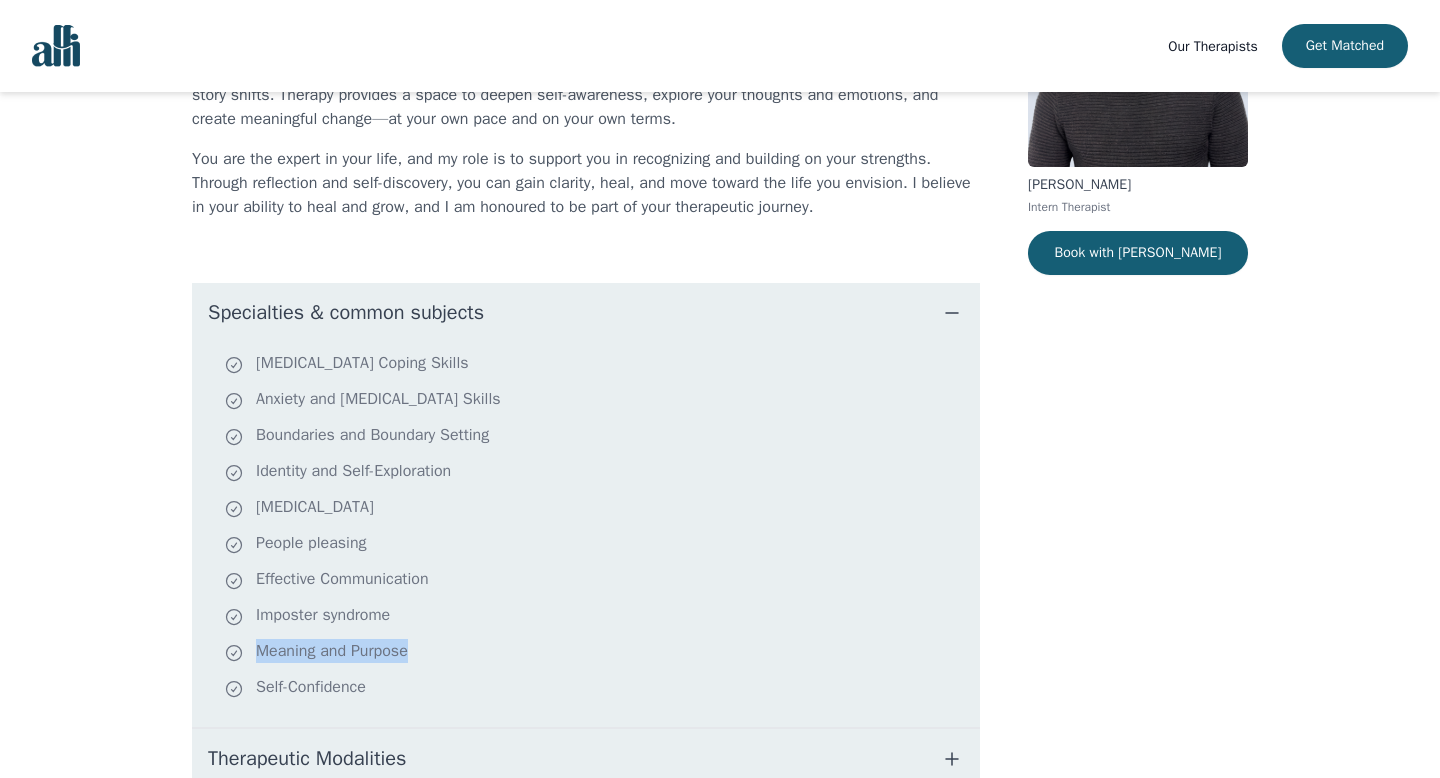click on "Meaning and Purpose" at bounding box center (598, 653) 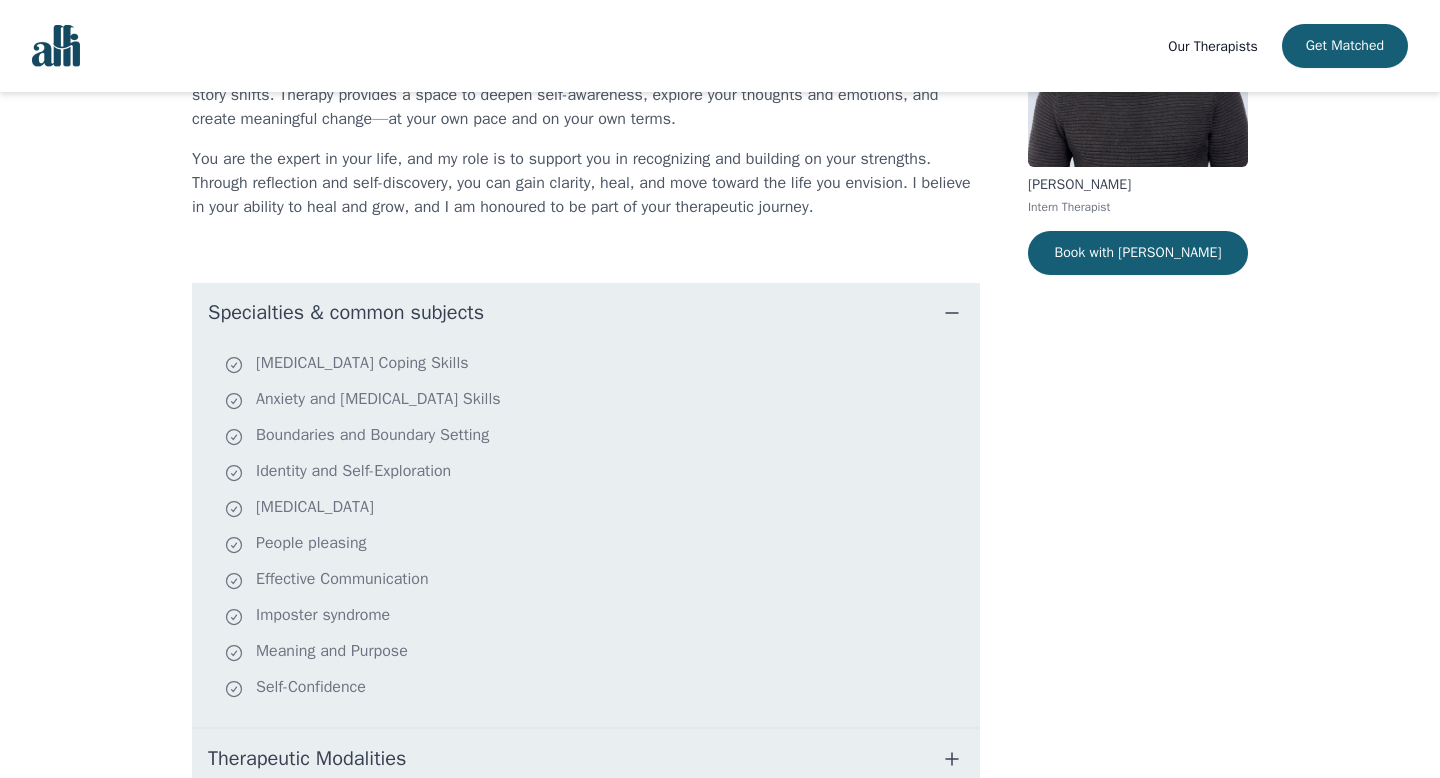 click on "Self-Confidence" at bounding box center (598, 689) 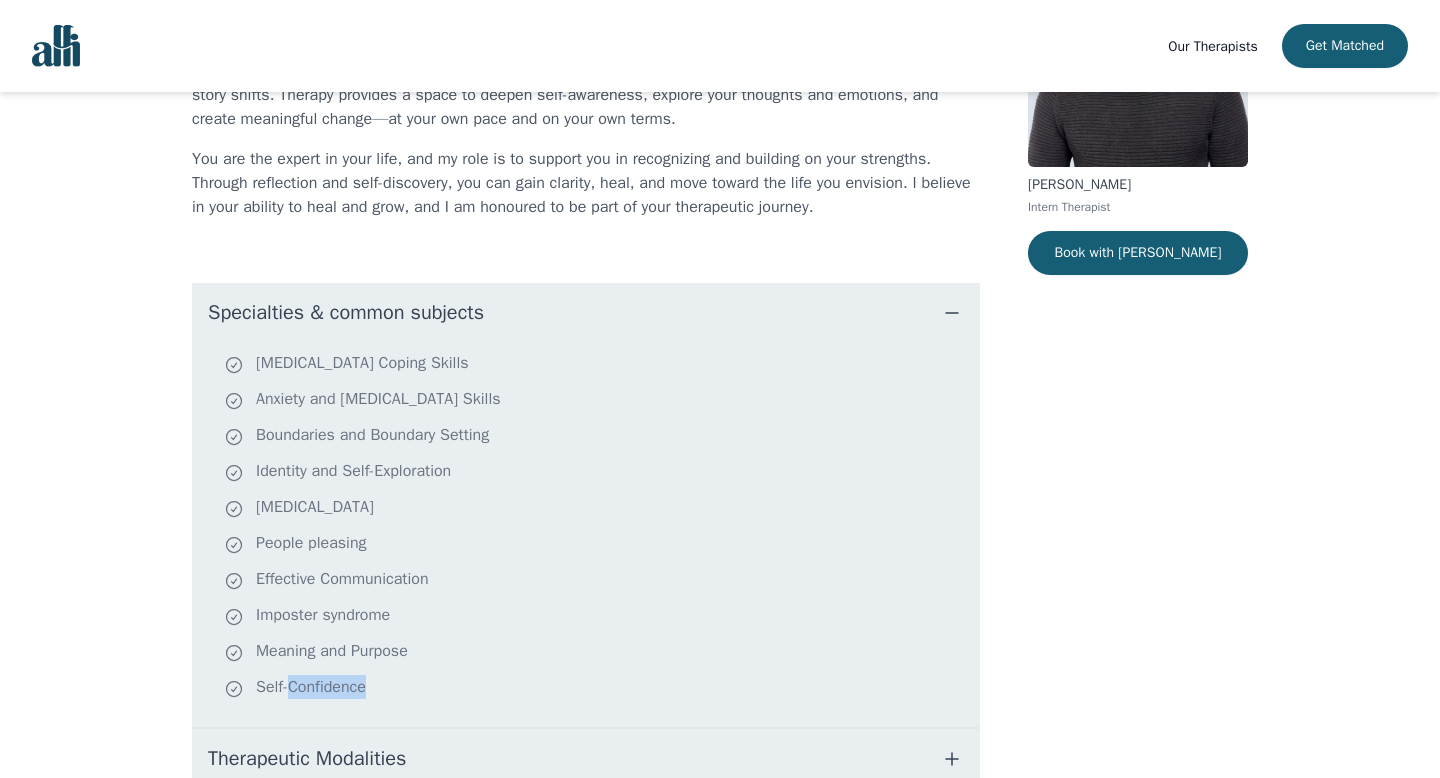 click on "Self-Confidence" at bounding box center (598, 689) 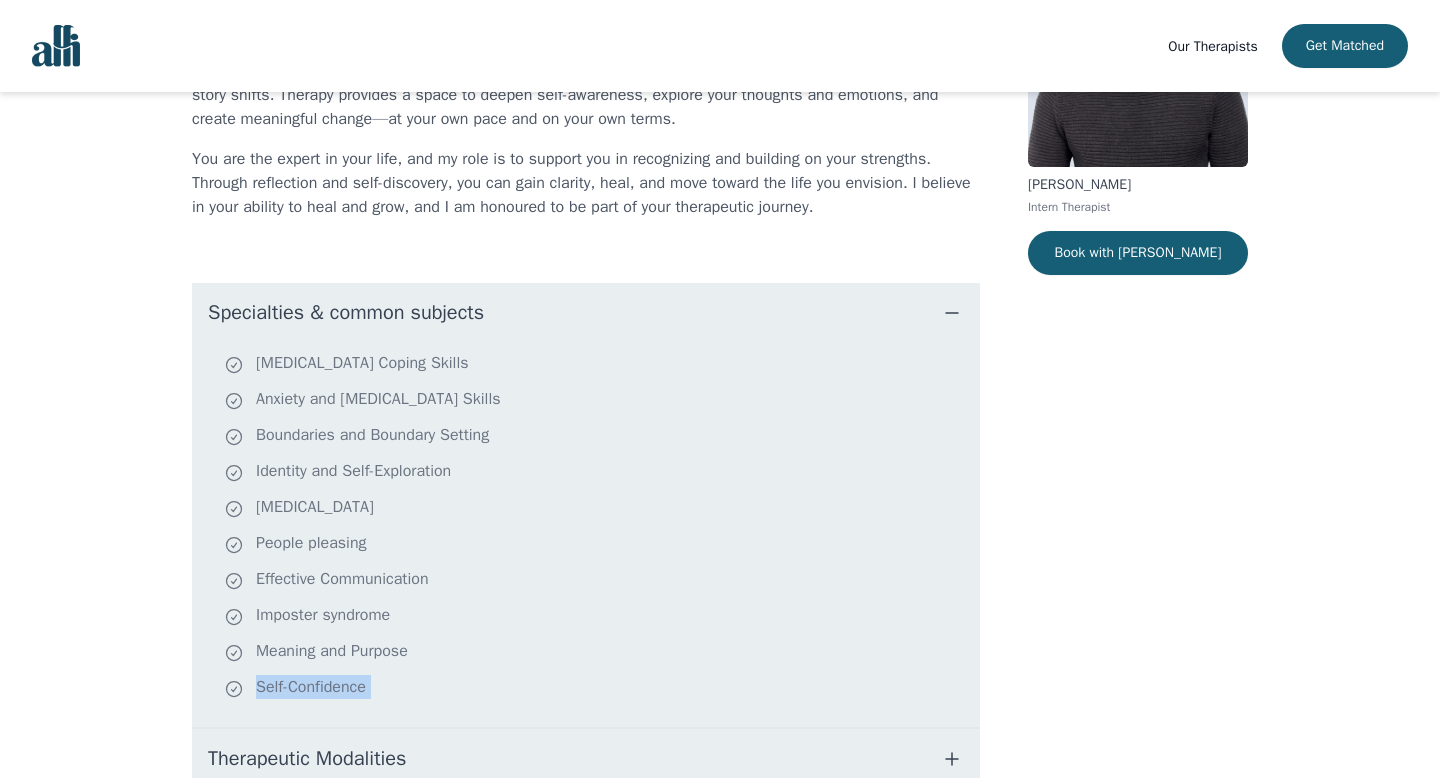 click on "Self-Confidence" at bounding box center [598, 689] 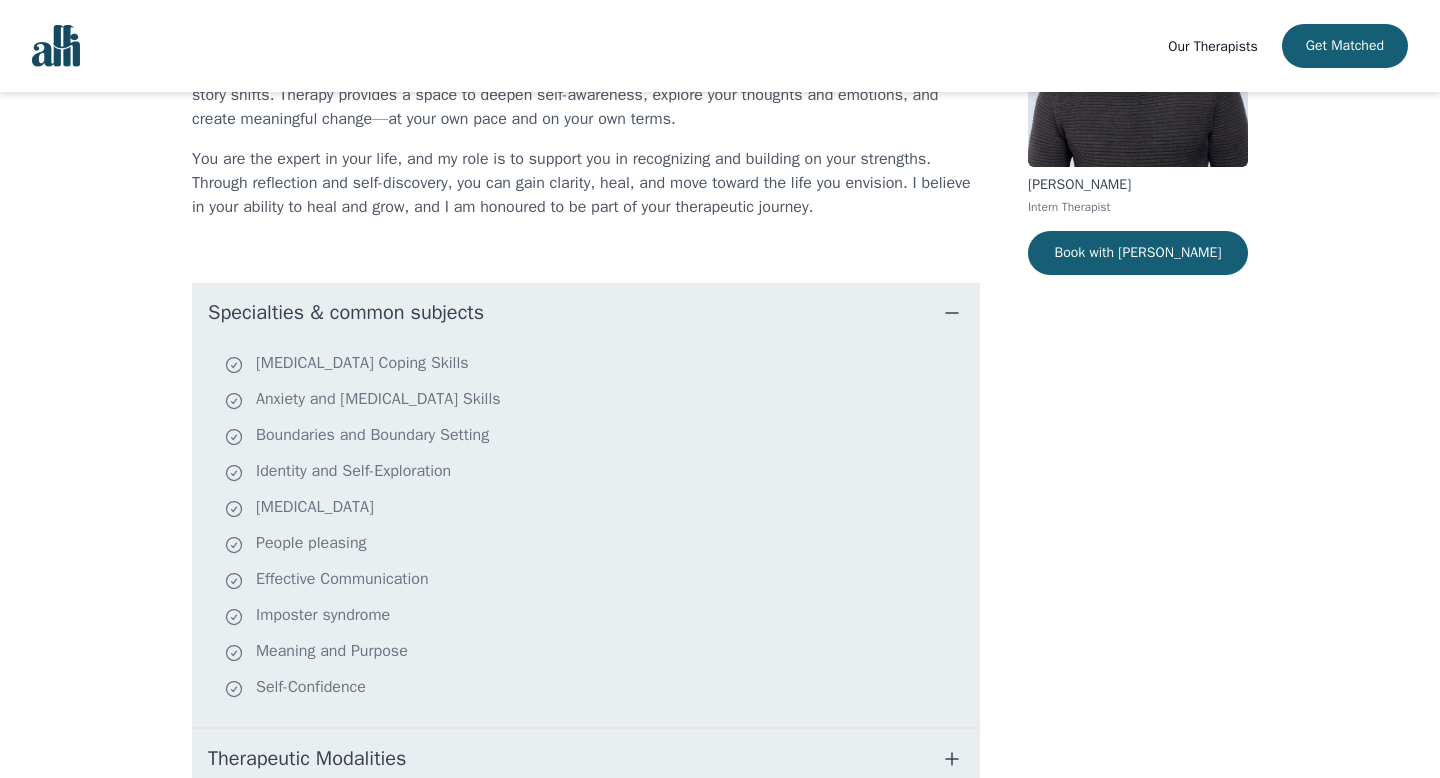 click on "[MEDICAL_DATA]" at bounding box center (598, 509) 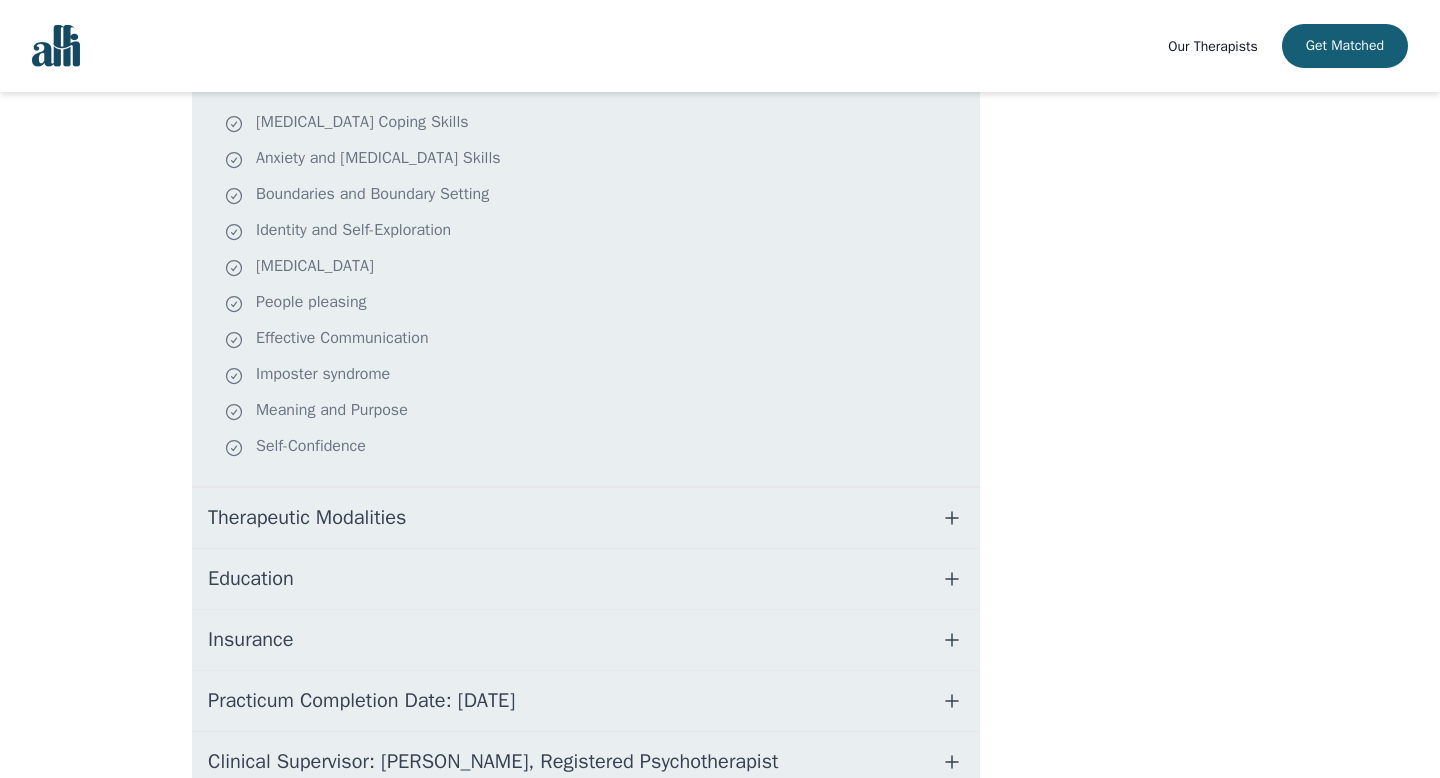 scroll, scrollTop: 516, scrollLeft: 0, axis: vertical 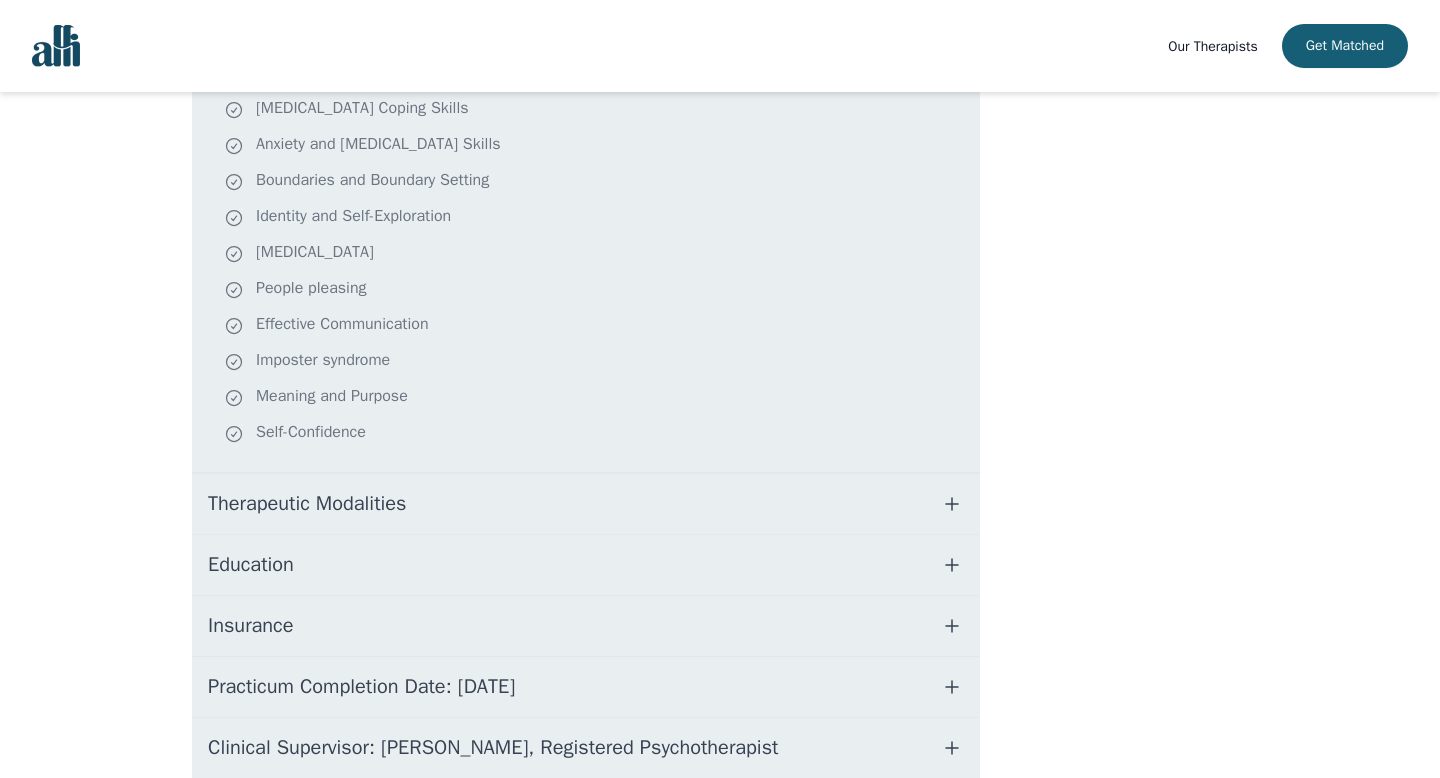 click on "Therapeutic Modalities" at bounding box center [586, 504] 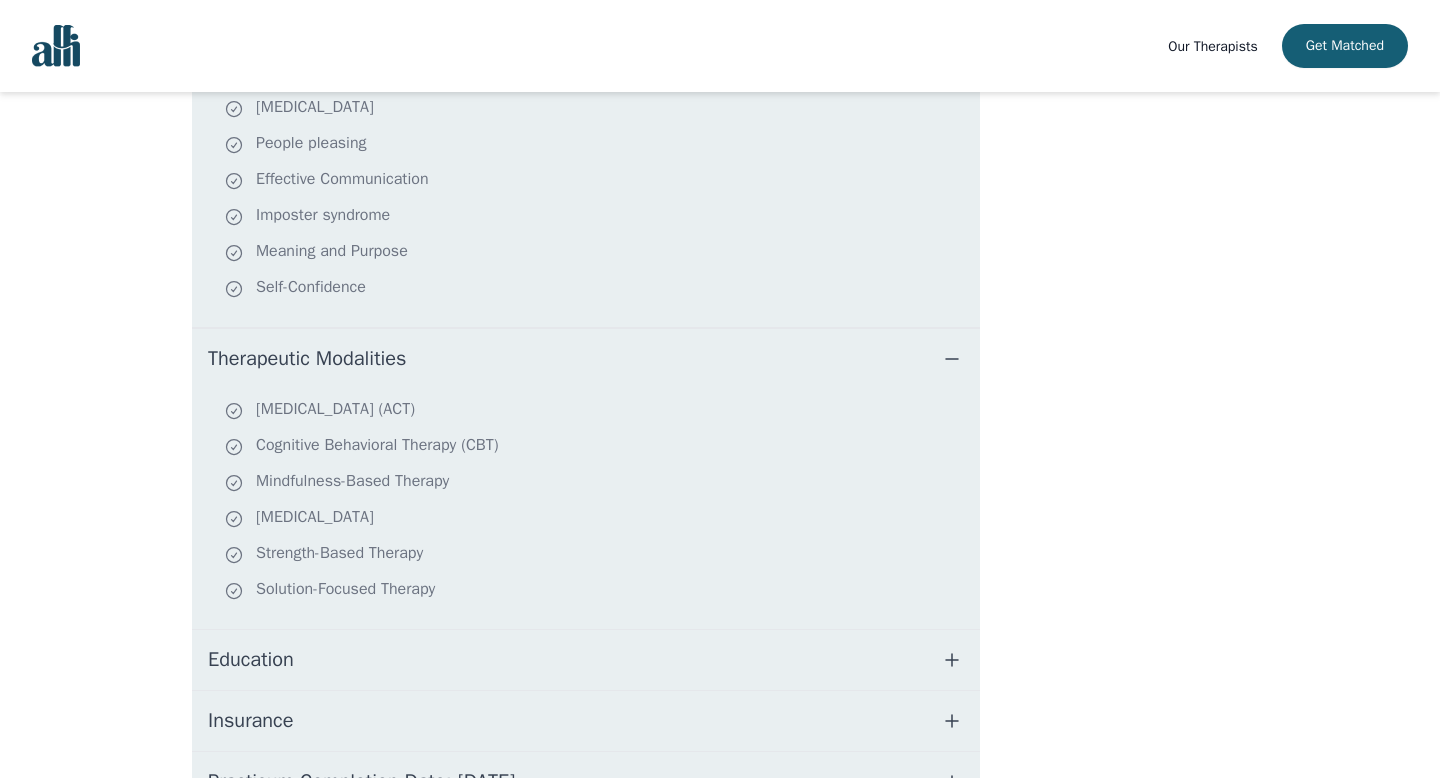 scroll, scrollTop: 852, scrollLeft: 0, axis: vertical 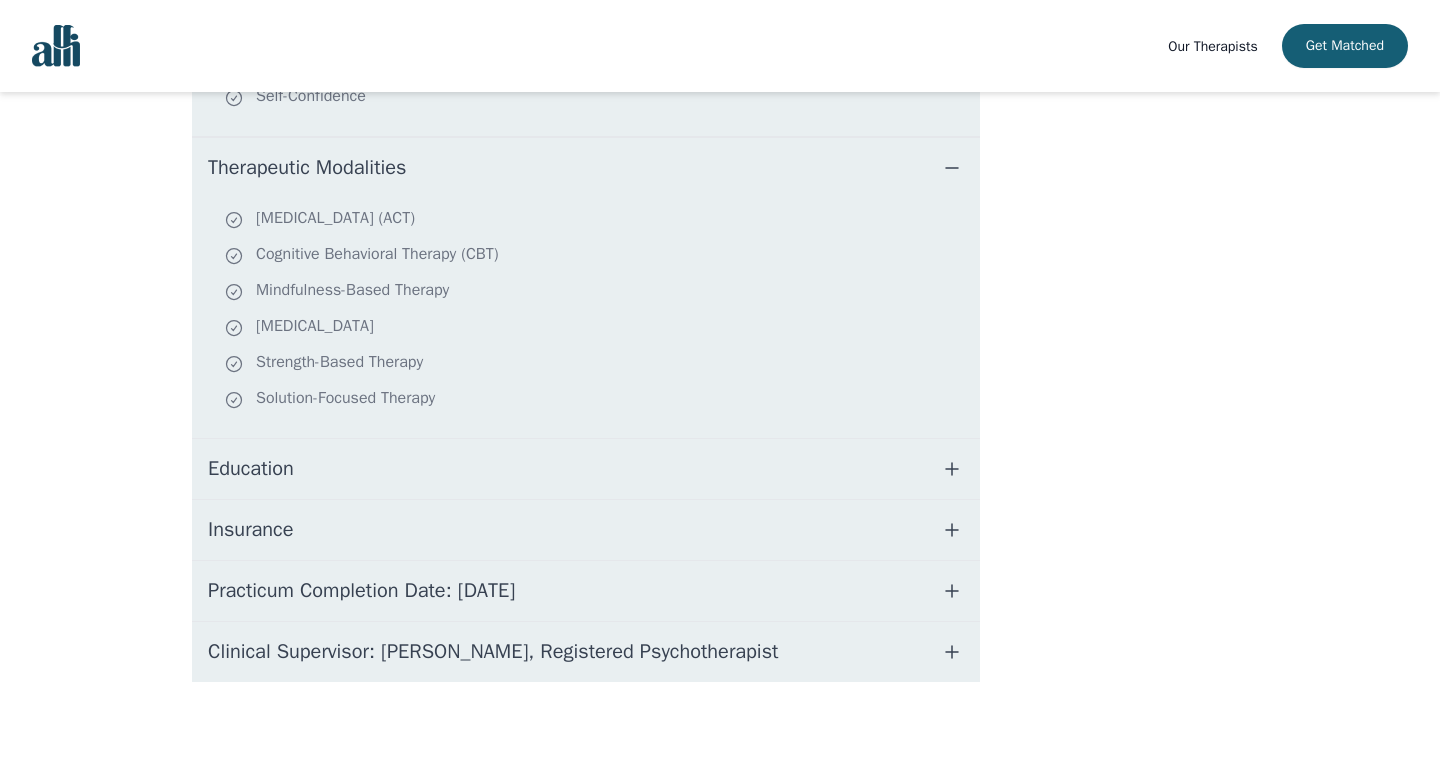 click on "Education" at bounding box center [586, 469] 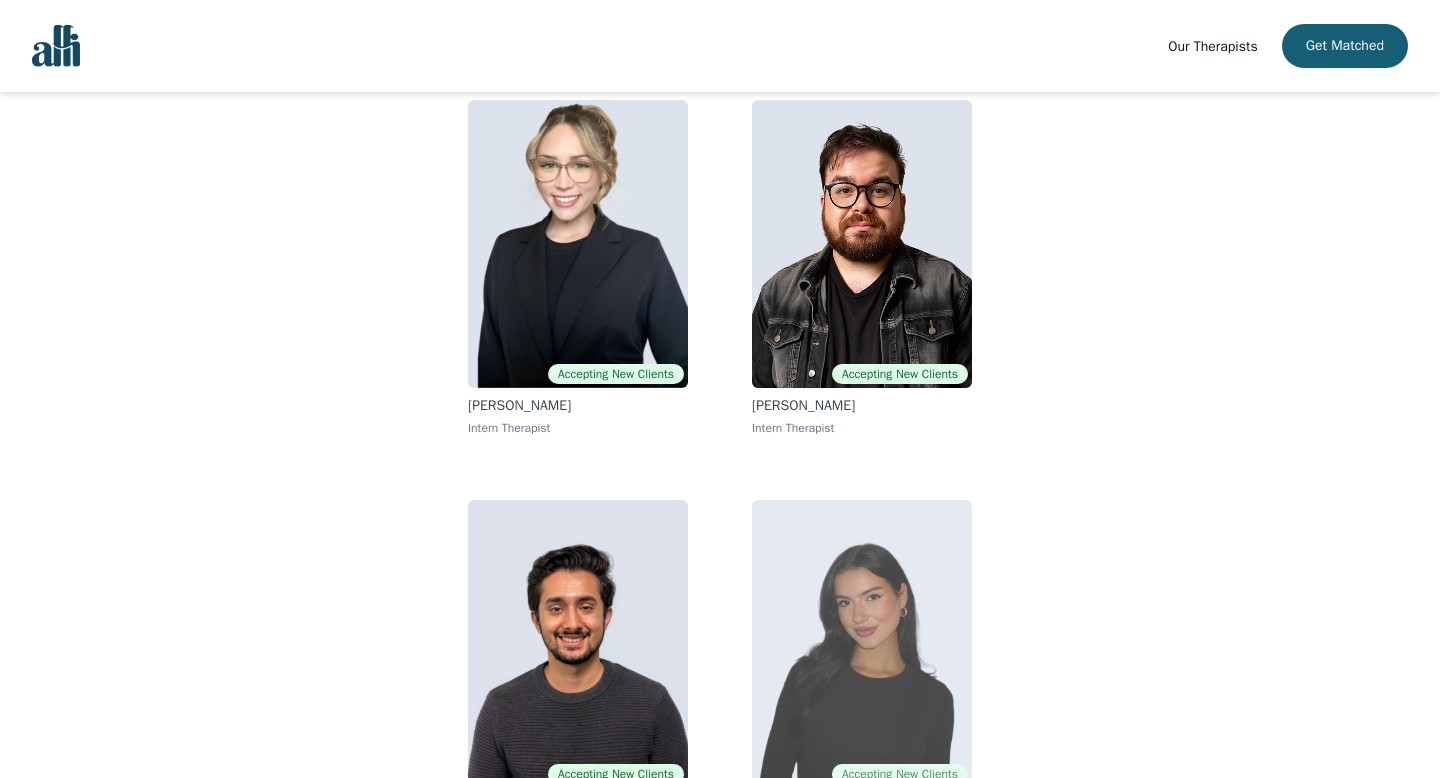 click at bounding box center (862, 644) 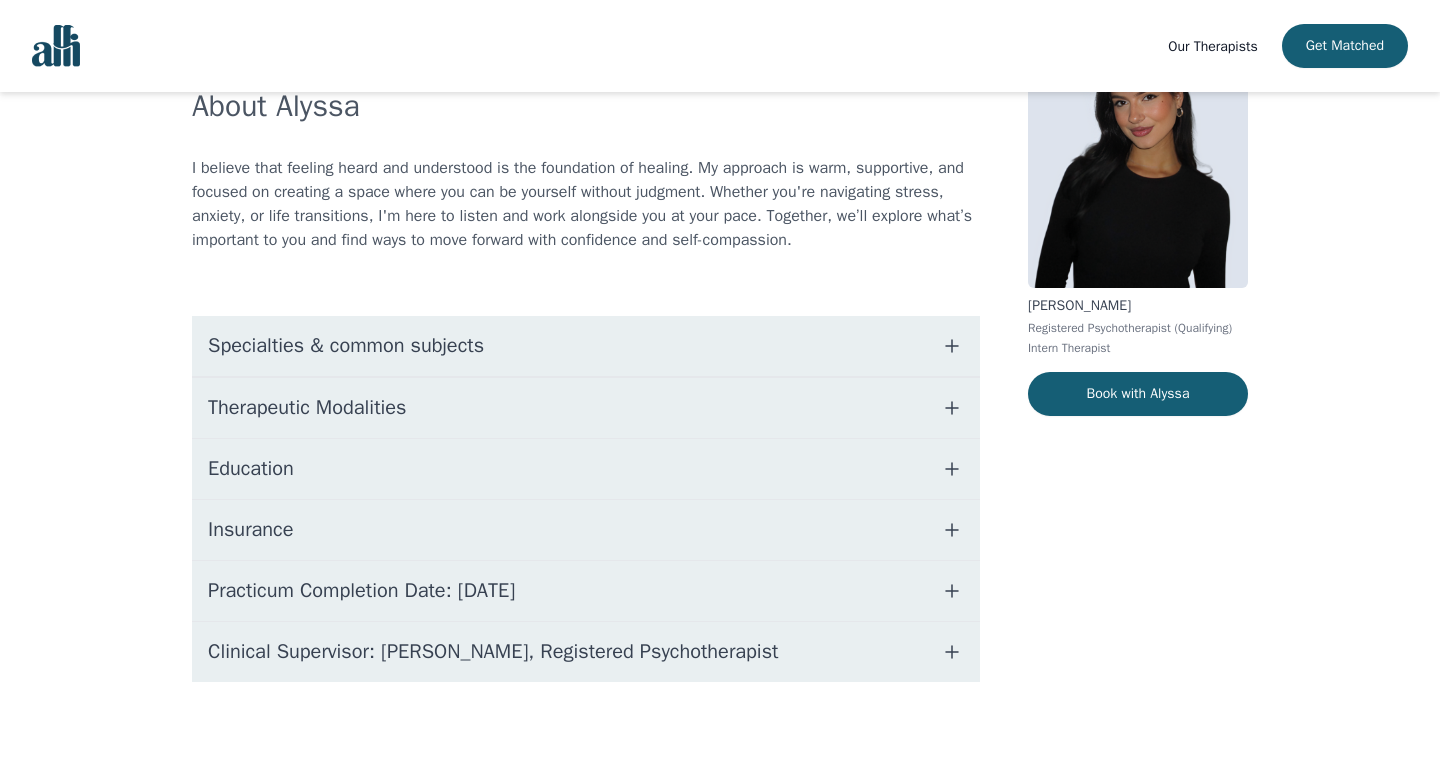 scroll, scrollTop: 0, scrollLeft: 0, axis: both 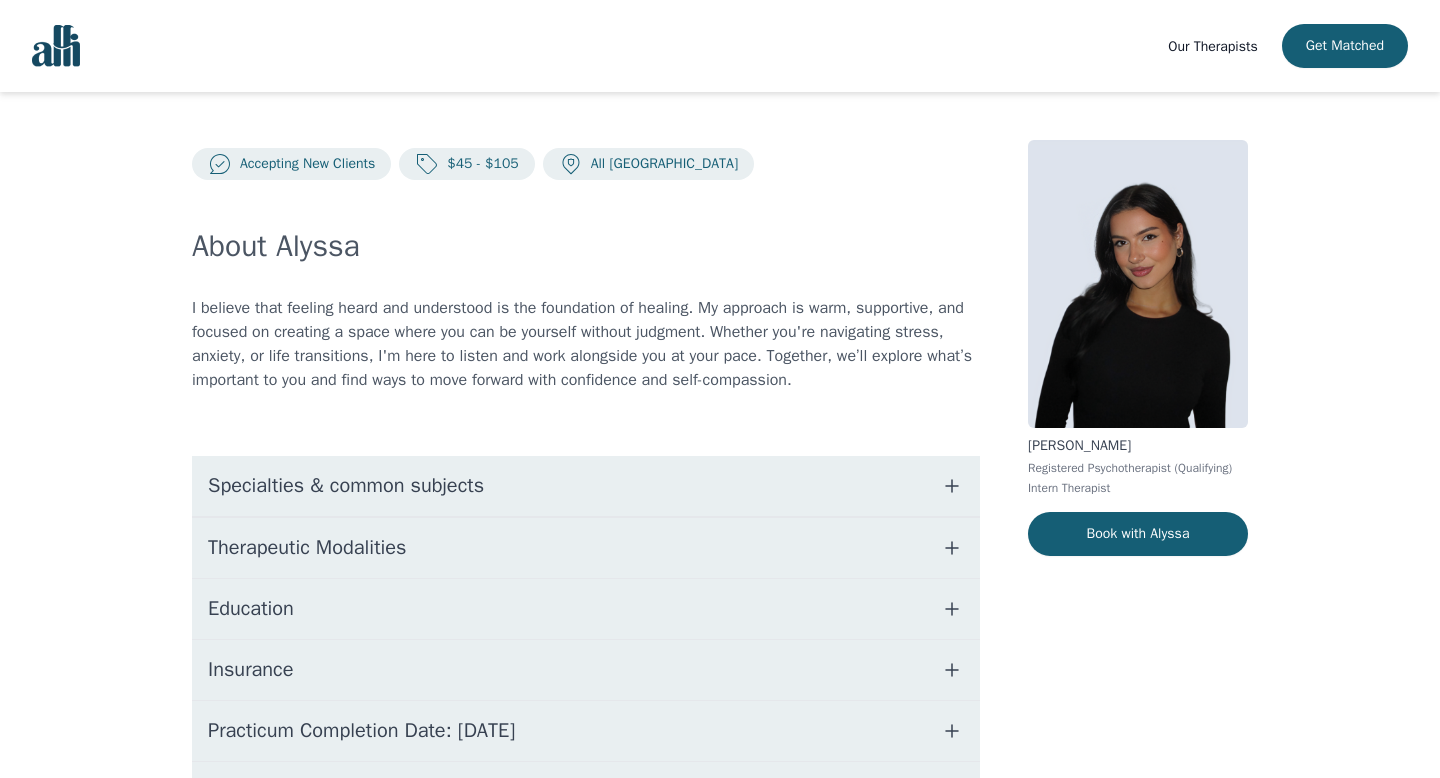 click on "Specialties & common subjects" at bounding box center [586, 486] 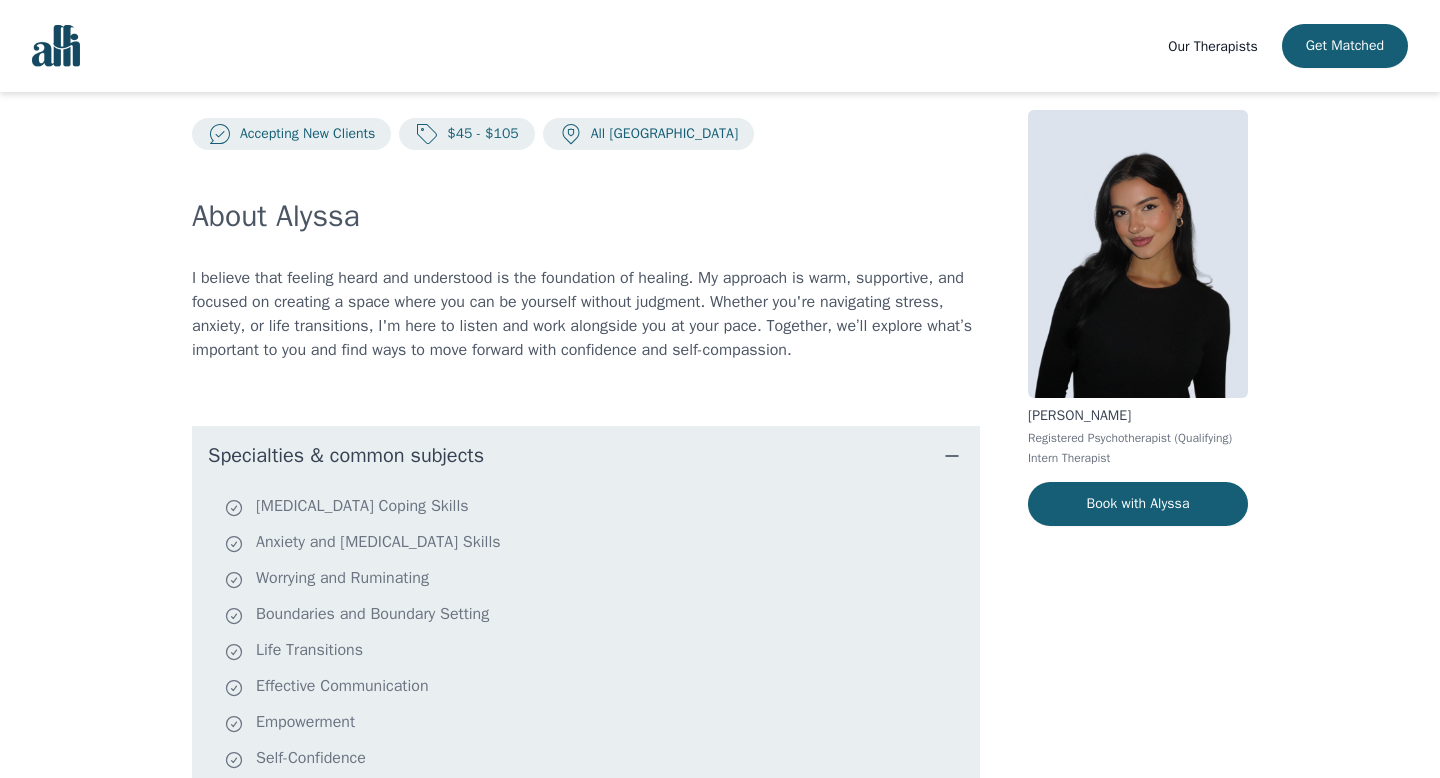 scroll, scrollTop: 34, scrollLeft: 0, axis: vertical 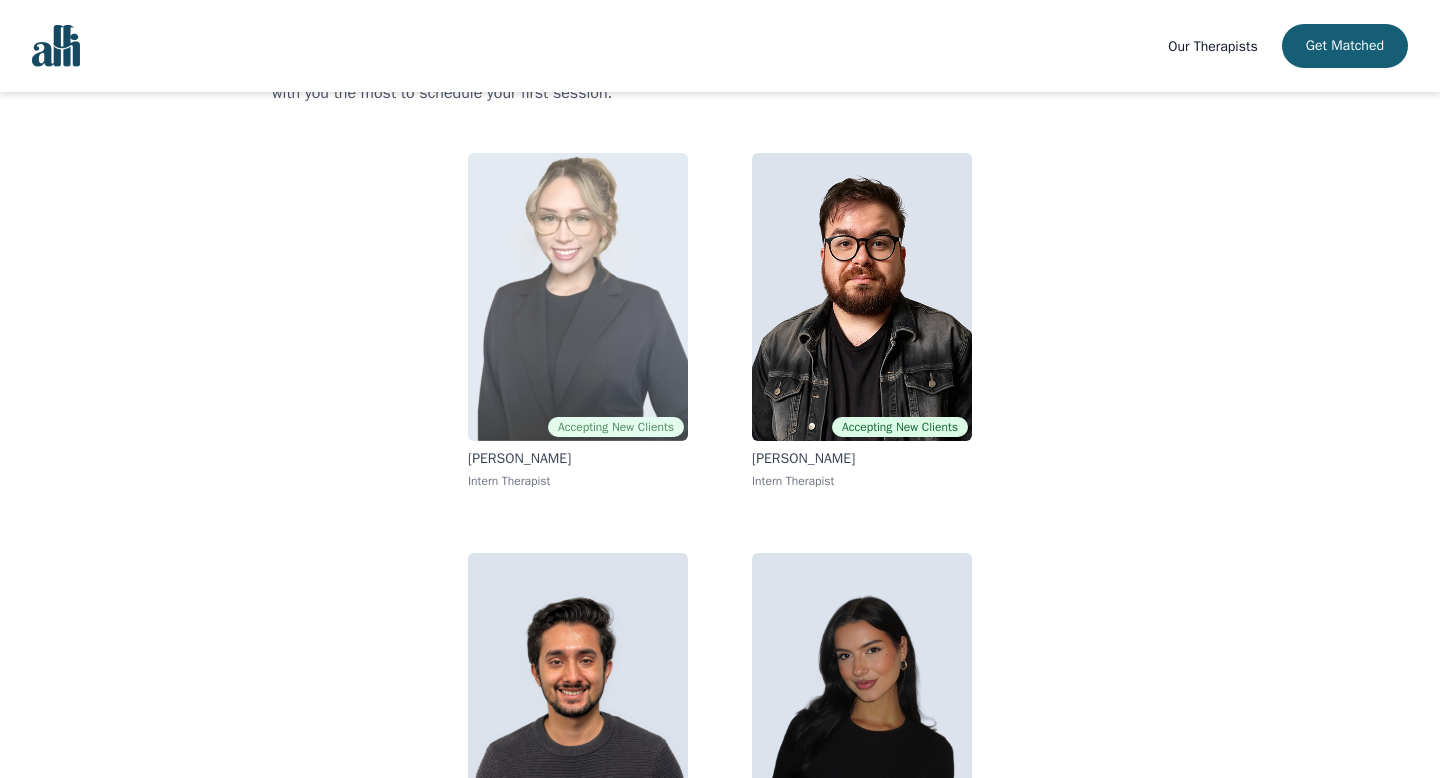 click at bounding box center (578, 297) 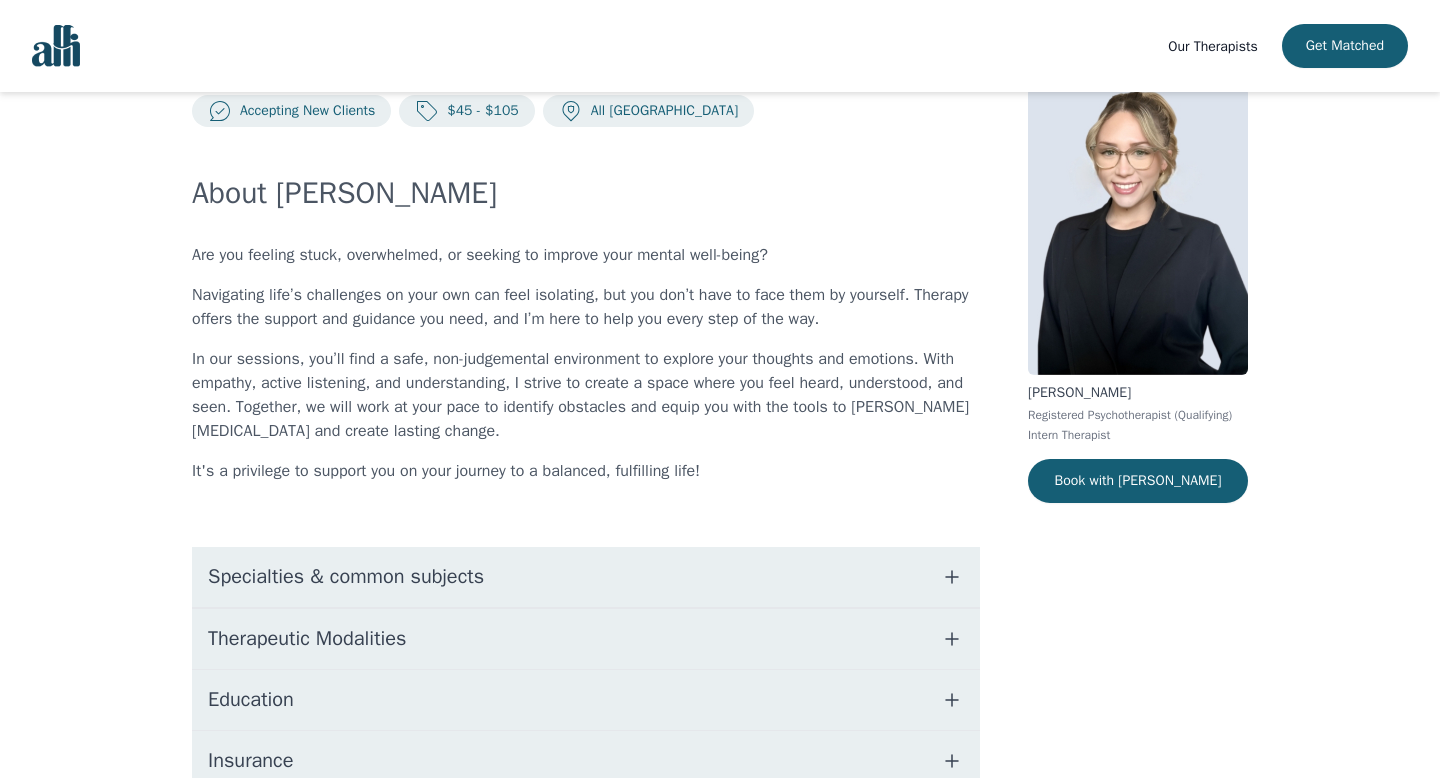 scroll, scrollTop: 51, scrollLeft: 0, axis: vertical 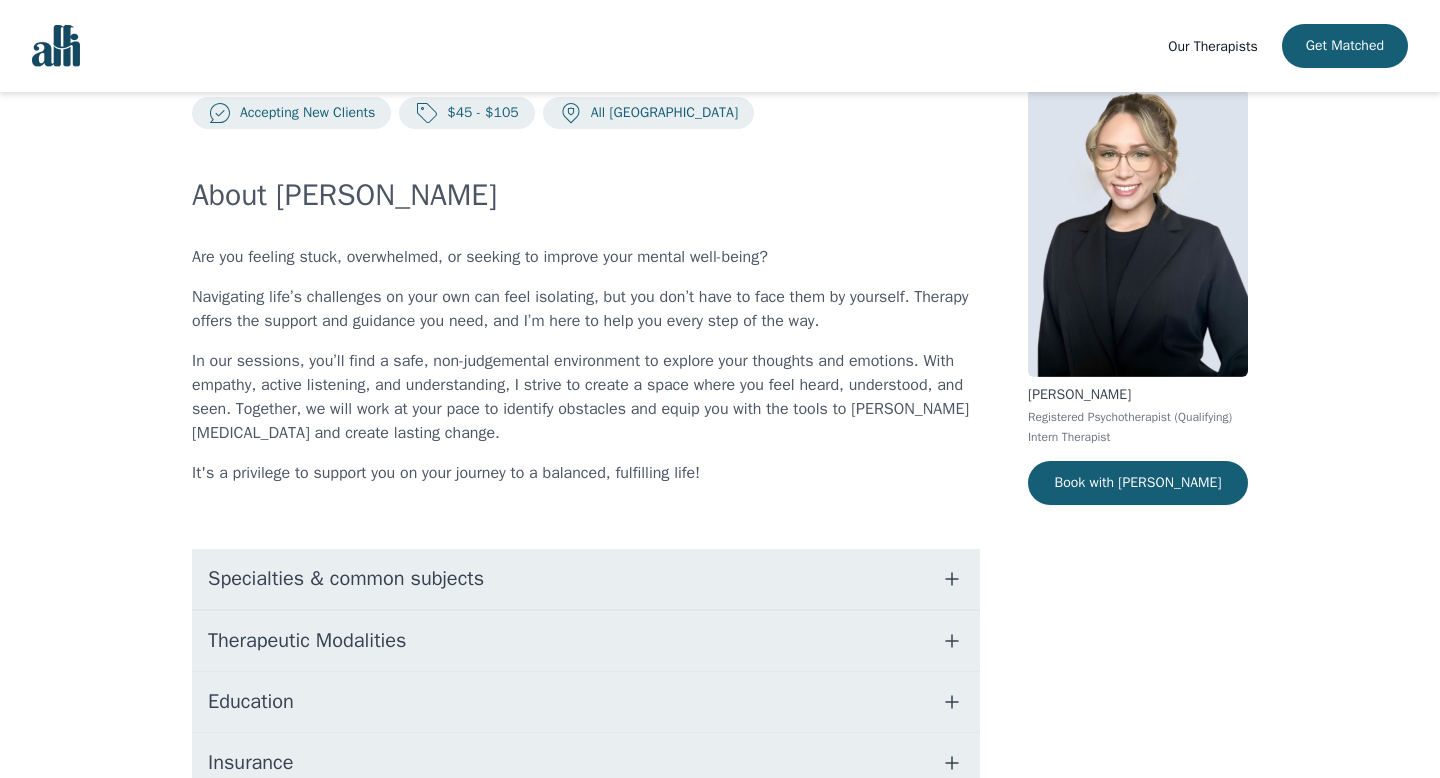 click on "Specialties & common subjects" at bounding box center (586, 579) 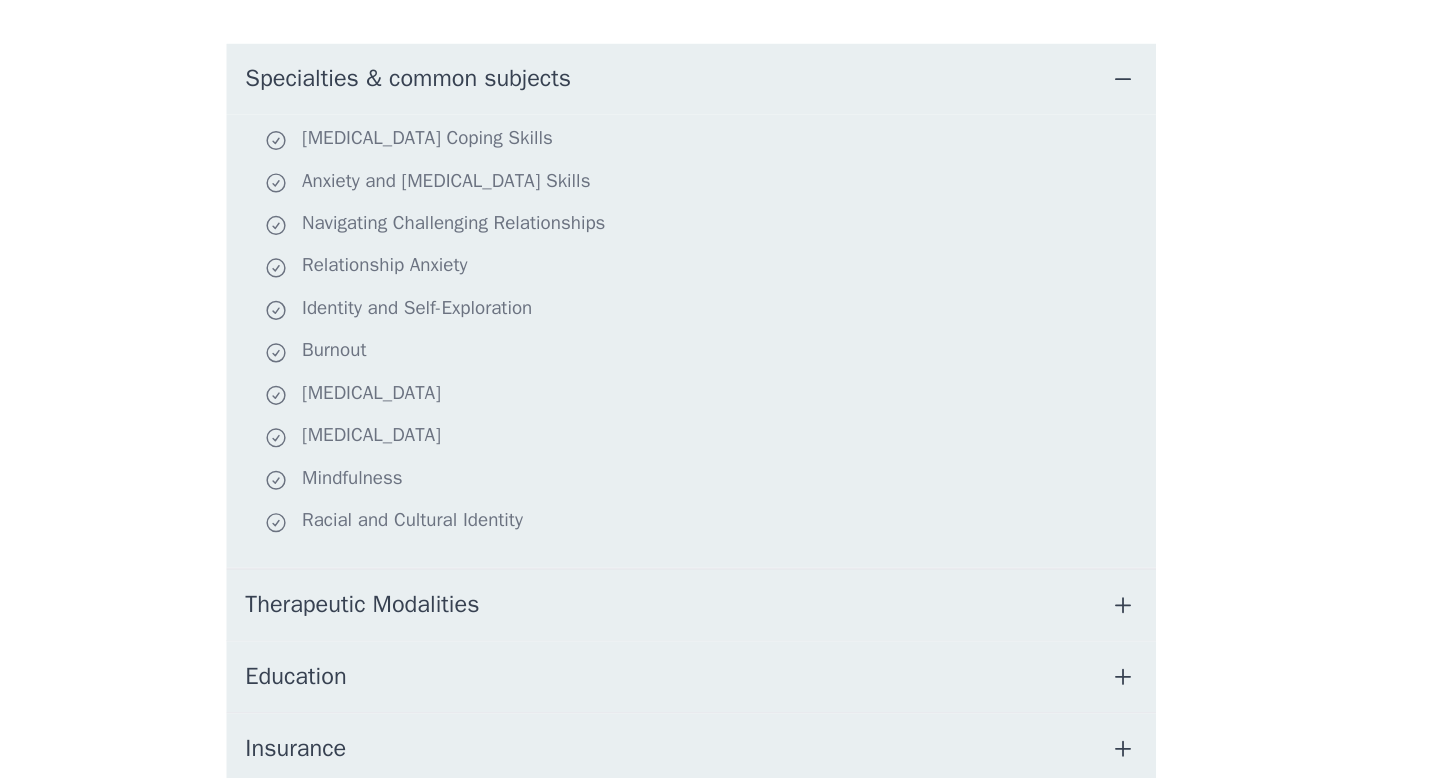 scroll, scrollTop: 444, scrollLeft: 0, axis: vertical 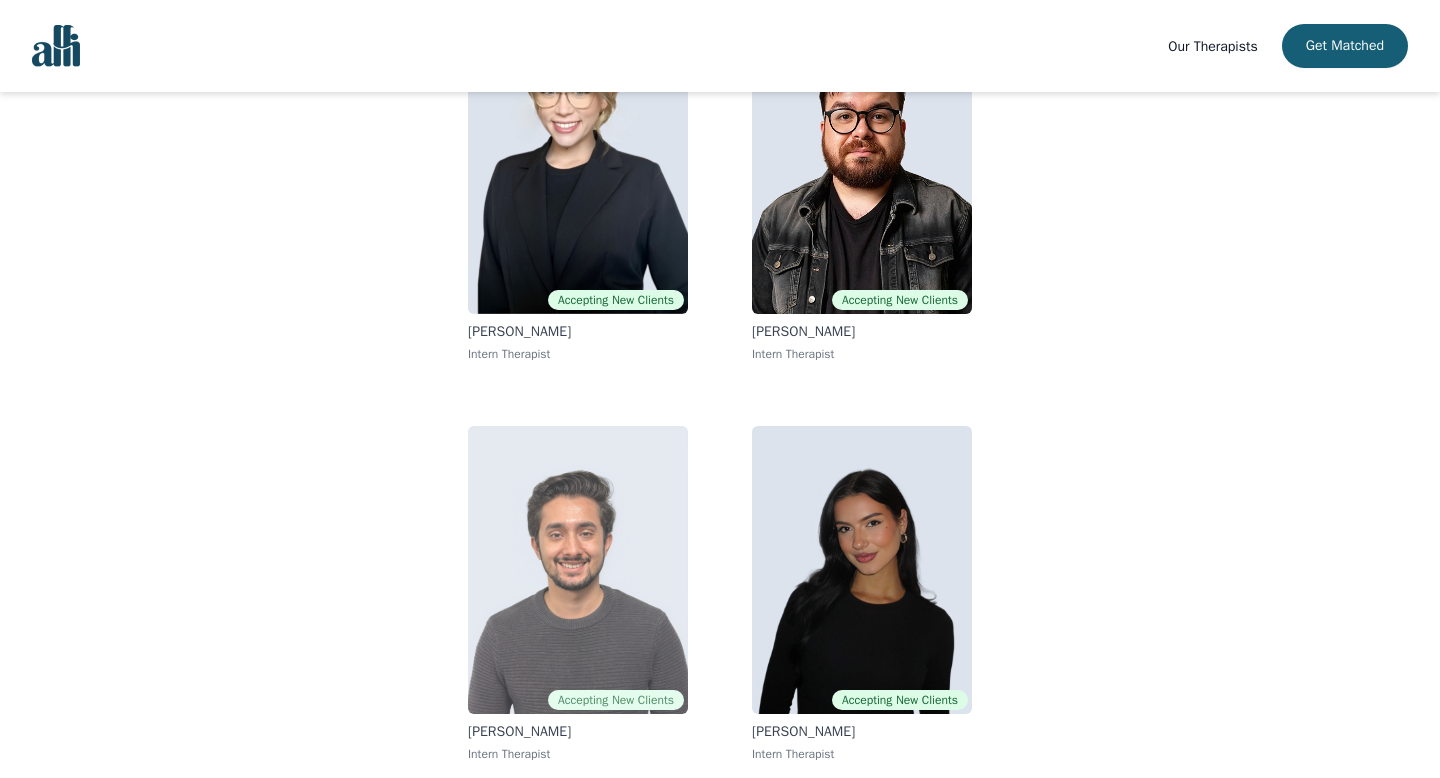 click at bounding box center [578, 570] 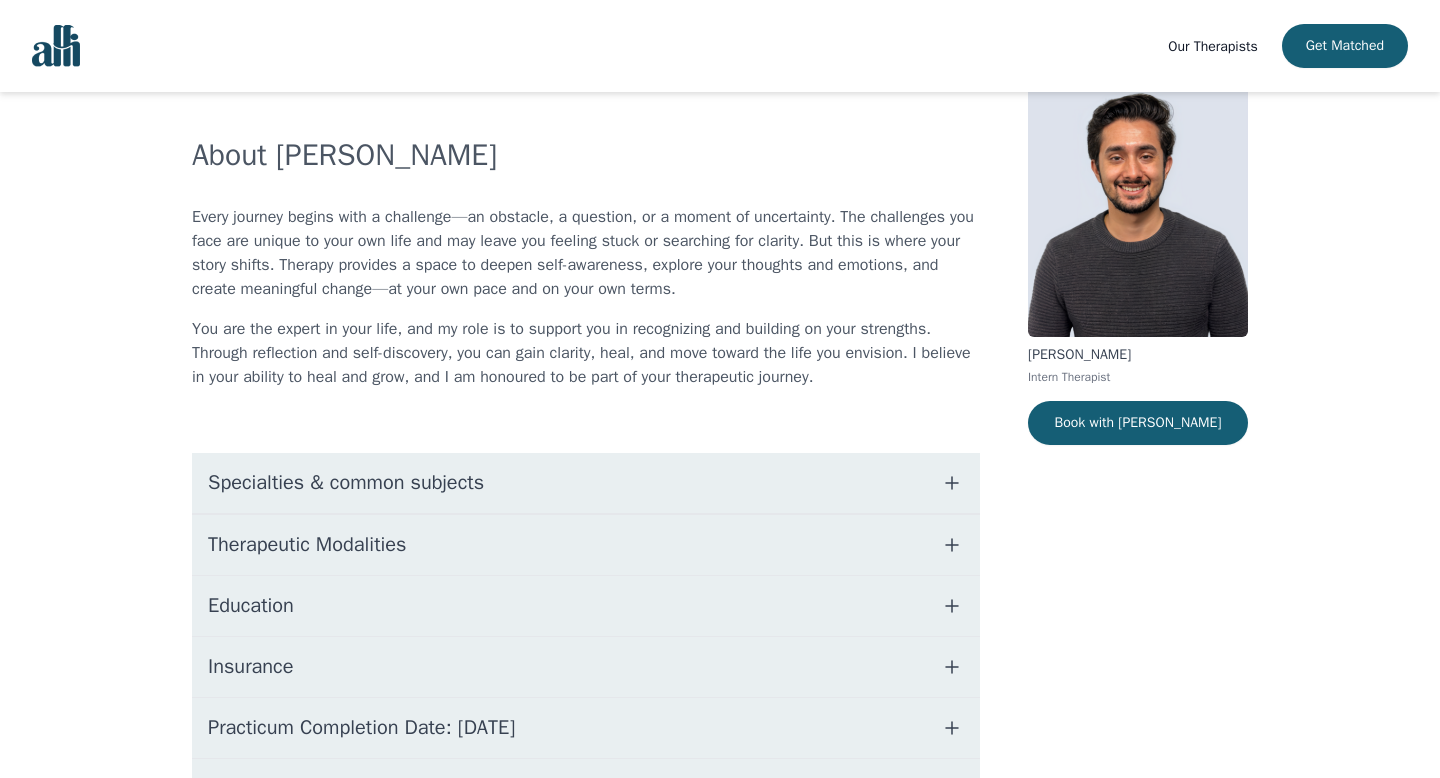 scroll, scrollTop: 92, scrollLeft: 0, axis: vertical 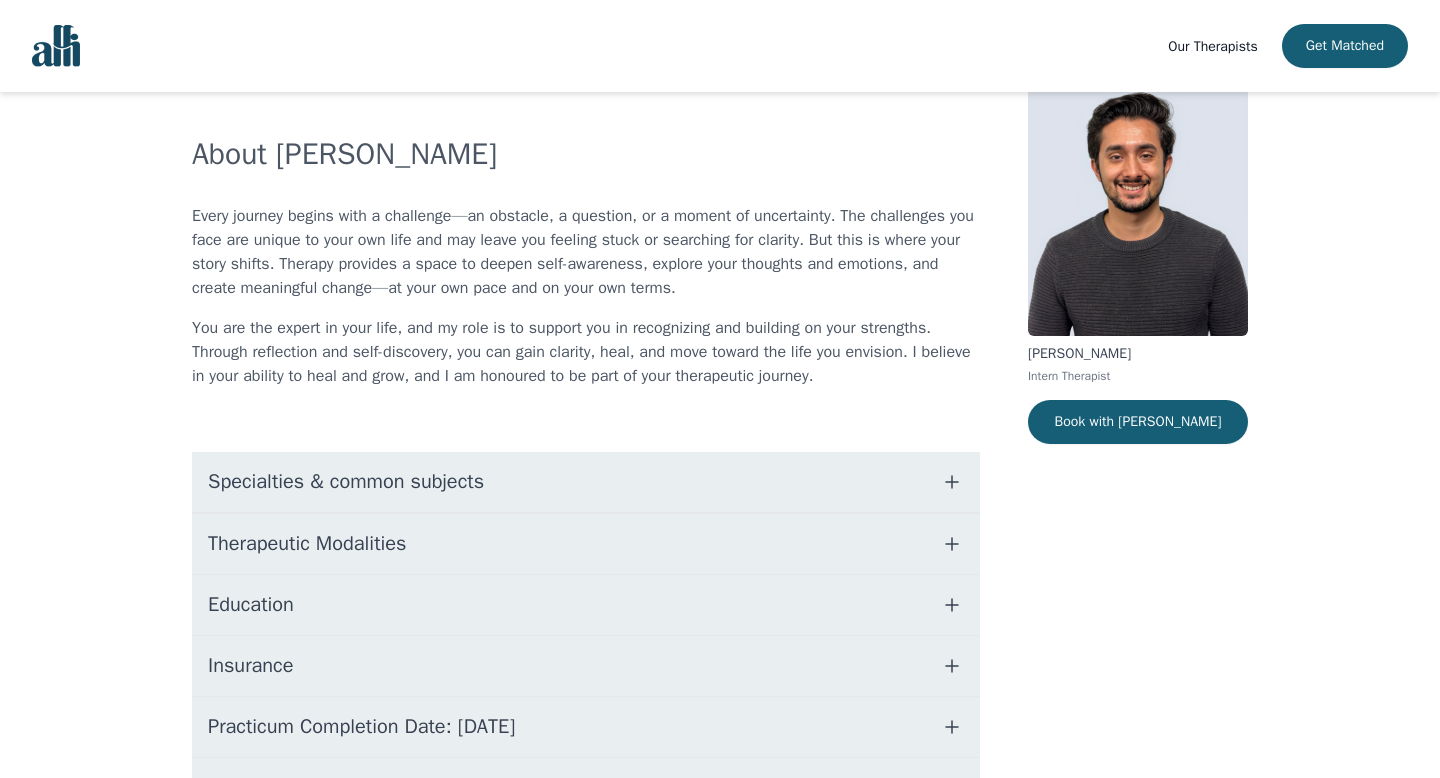 click on "Specialties & common subjects" at bounding box center [586, 482] 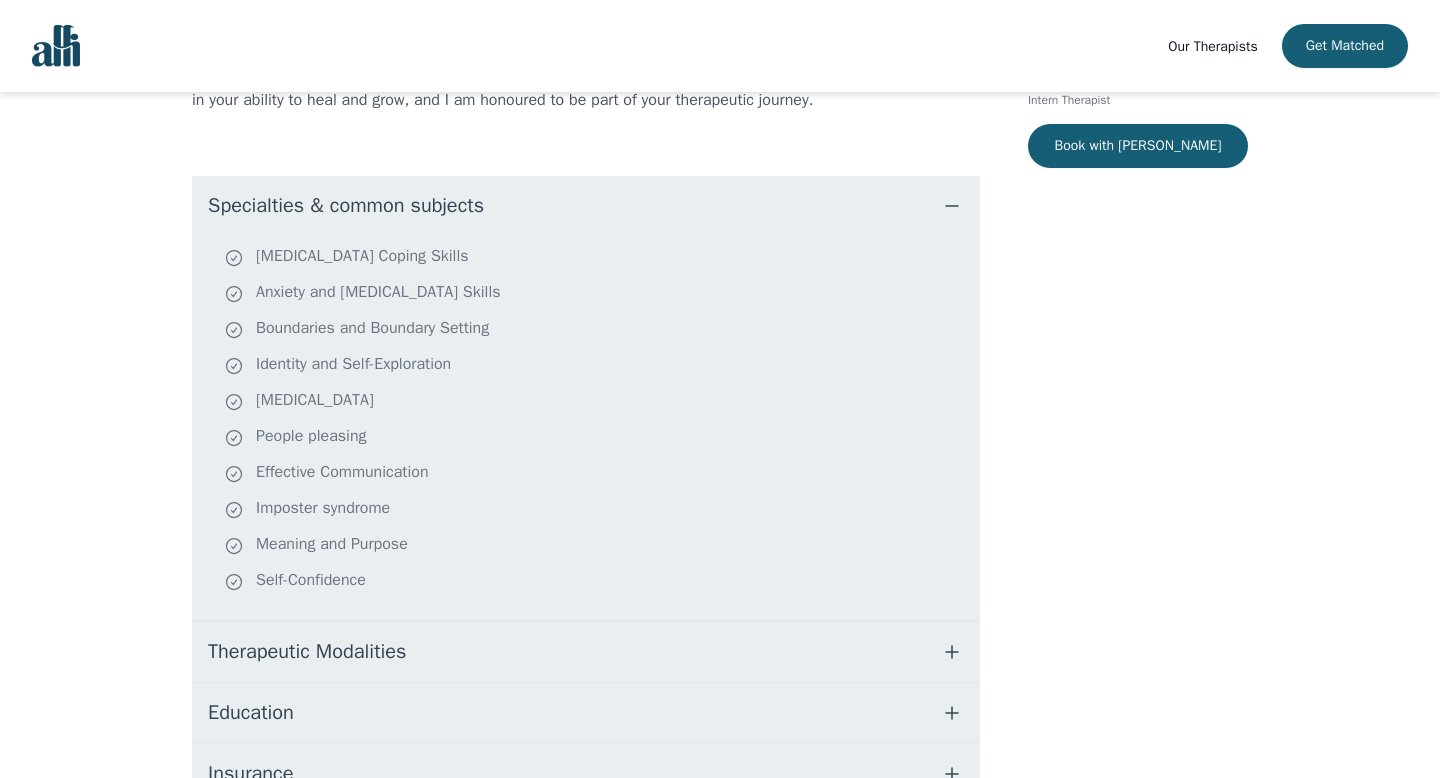 scroll, scrollTop: 0, scrollLeft: 0, axis: both 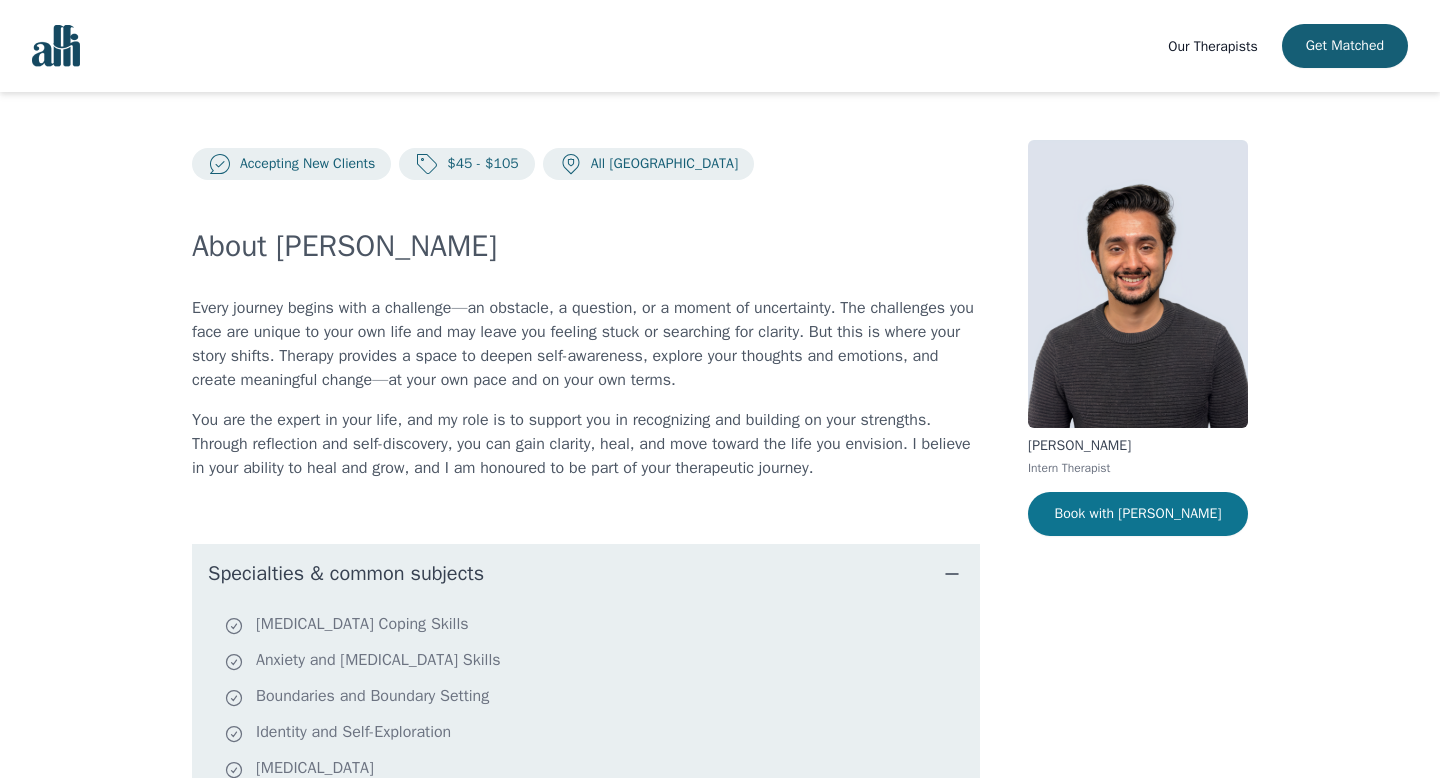click on "Book with [PERSON_NAME]" at bounding box center [1138, 514] 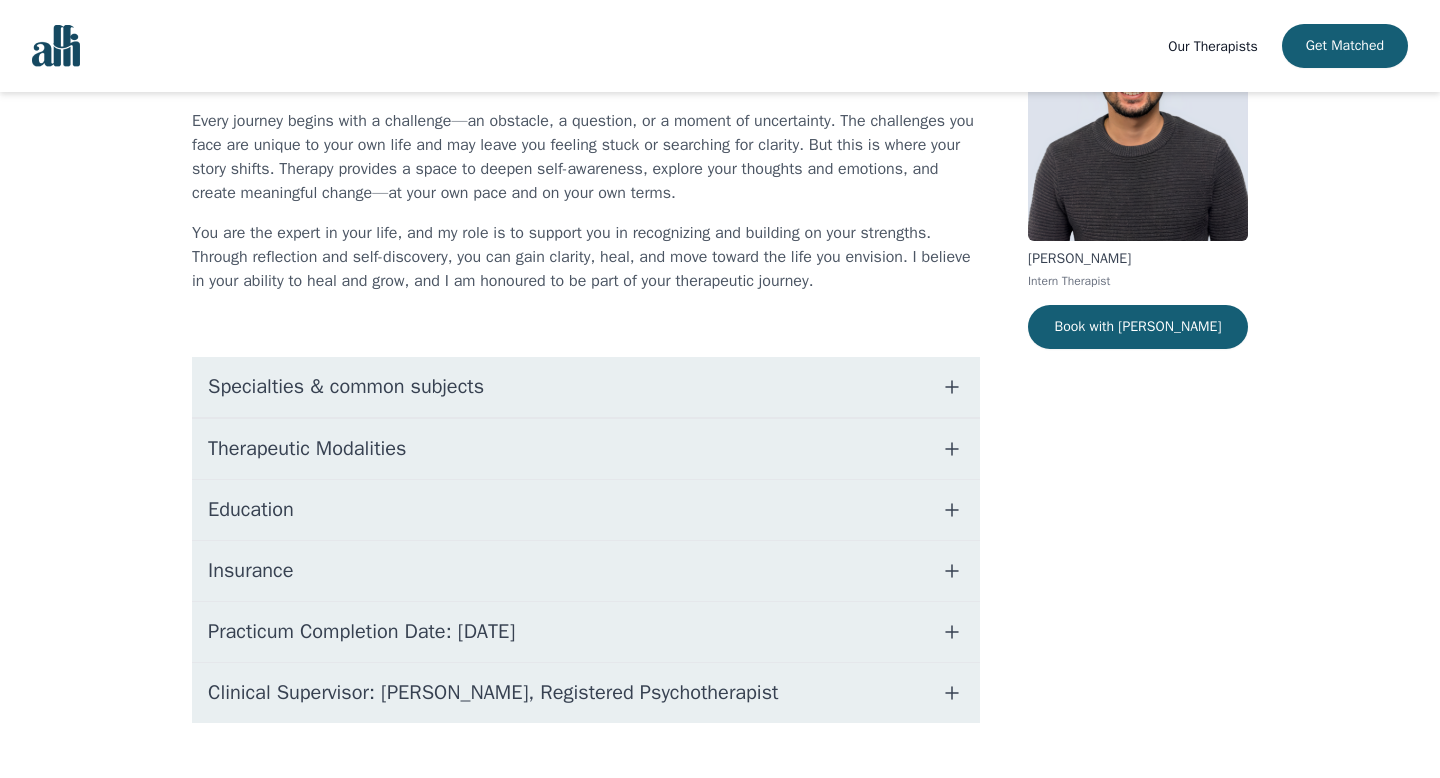 scroll, scrollTop: 183, scrollLeft: 0, axis: vertical 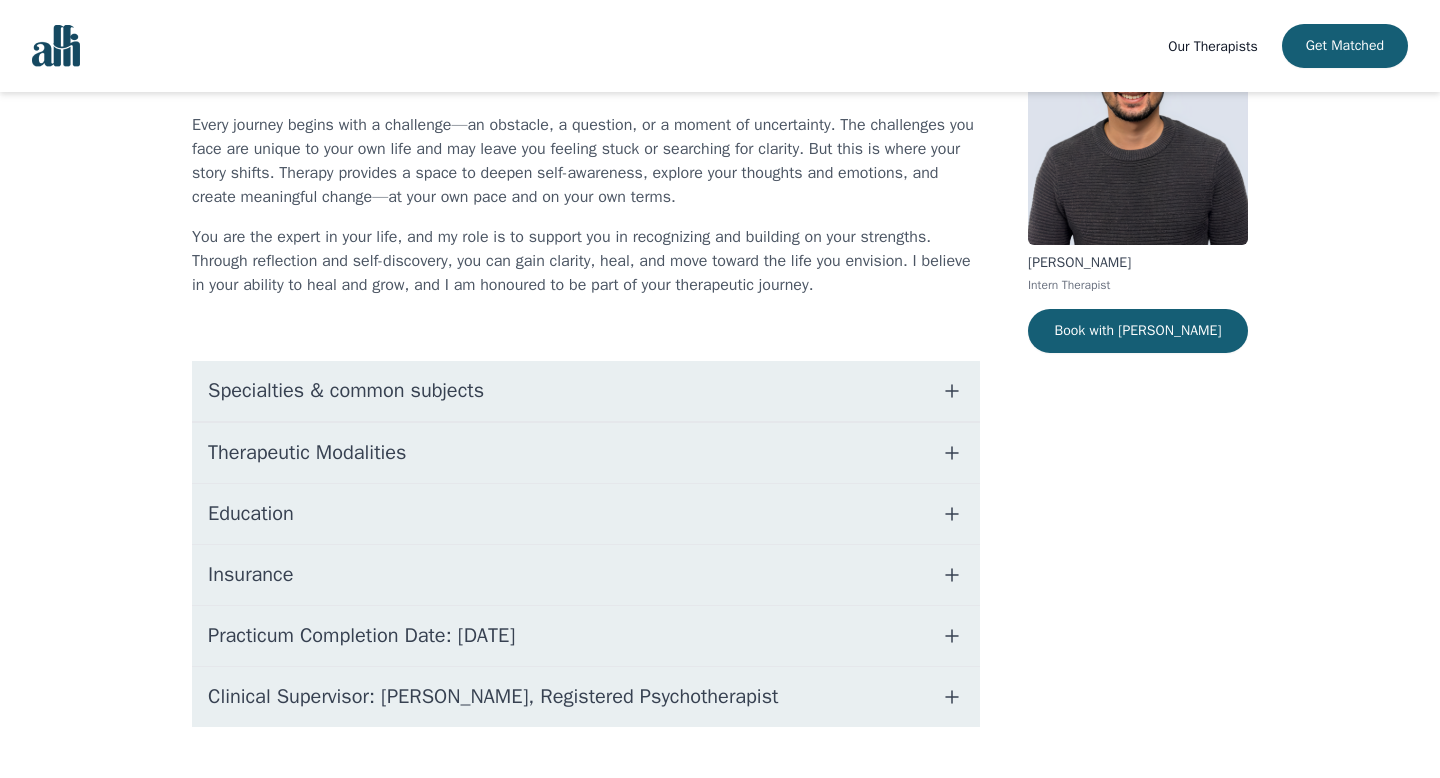 click on "Clinical Supervisor: [PERSON_NAME], Registered Psychotherapist" at bounding box center [493, 697] 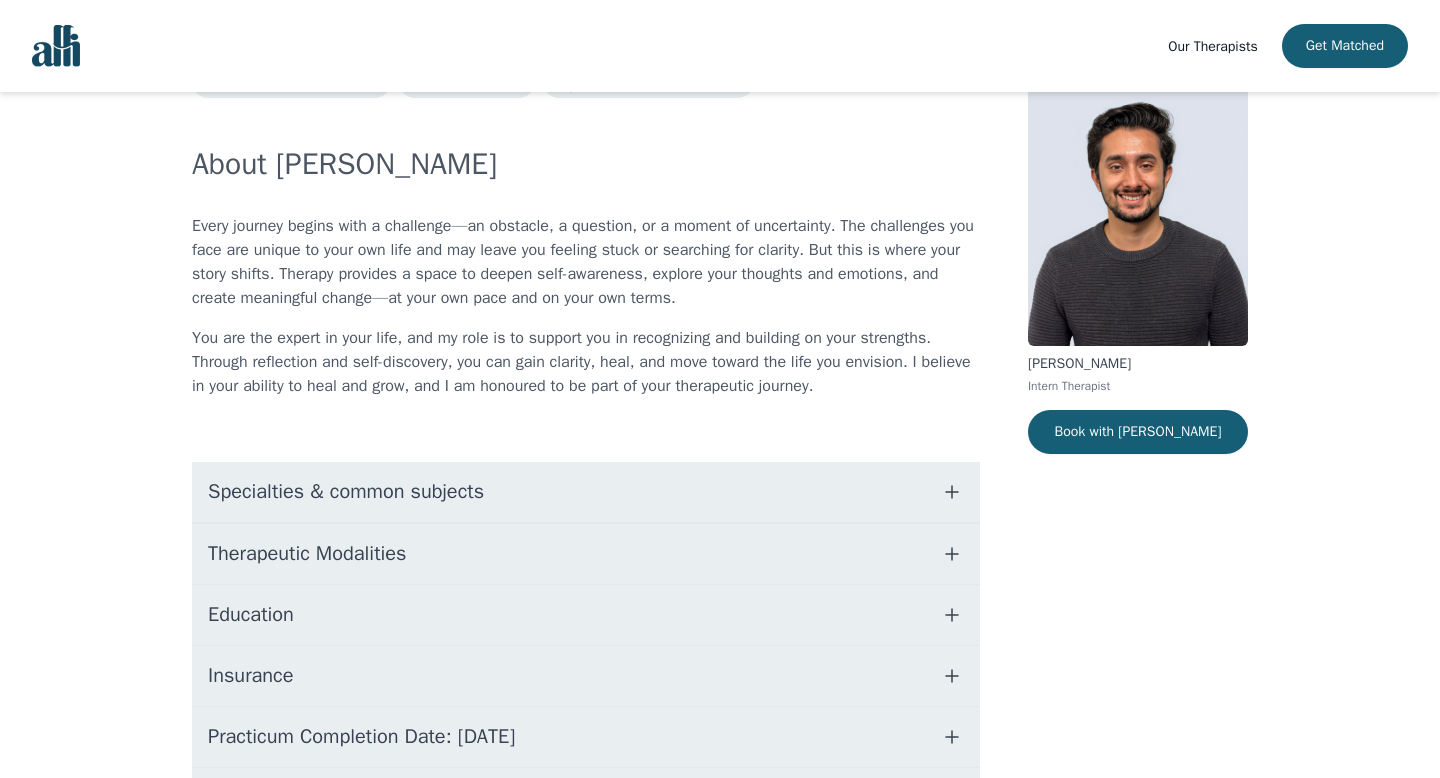 scroll, scrollTop: 0, scrollLeft: 0, axis: both 